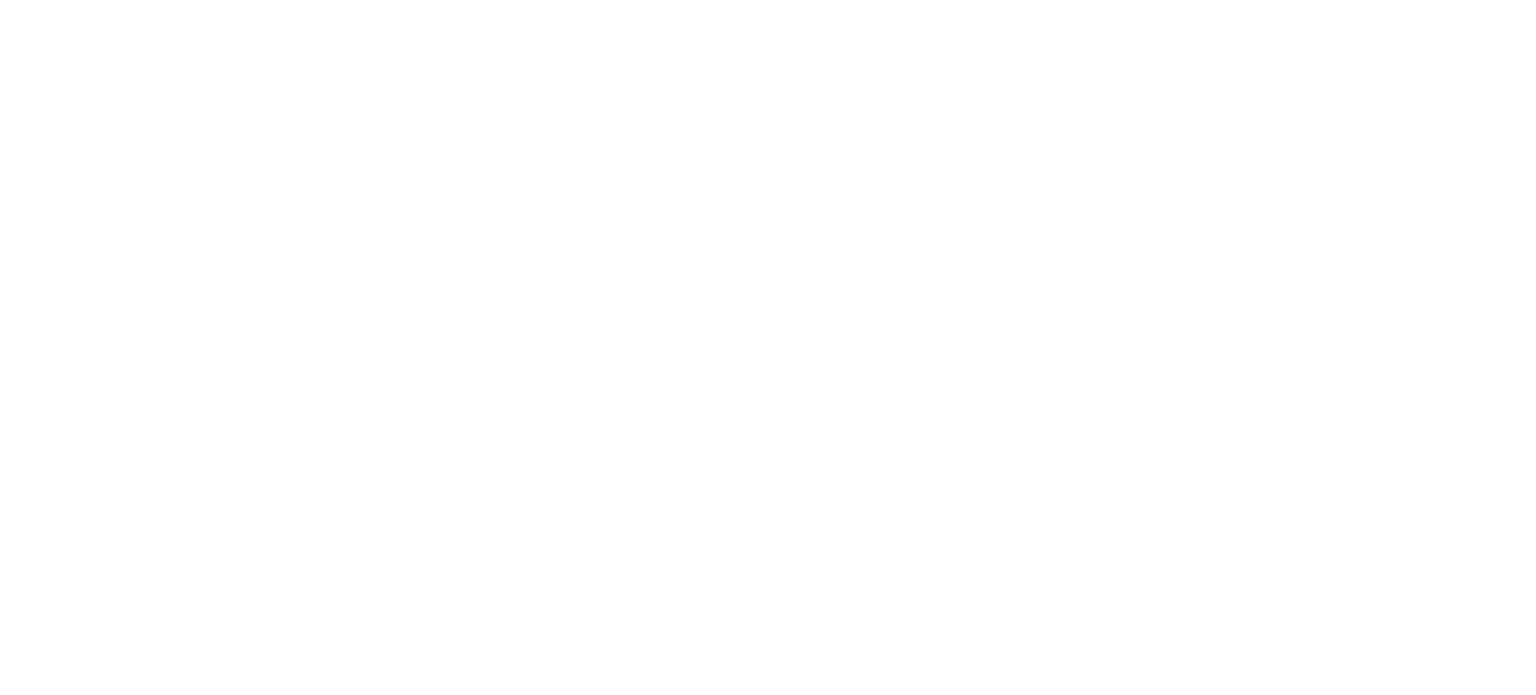 scroll, scrollTop: 0, scrollLeft: 0, axis: both 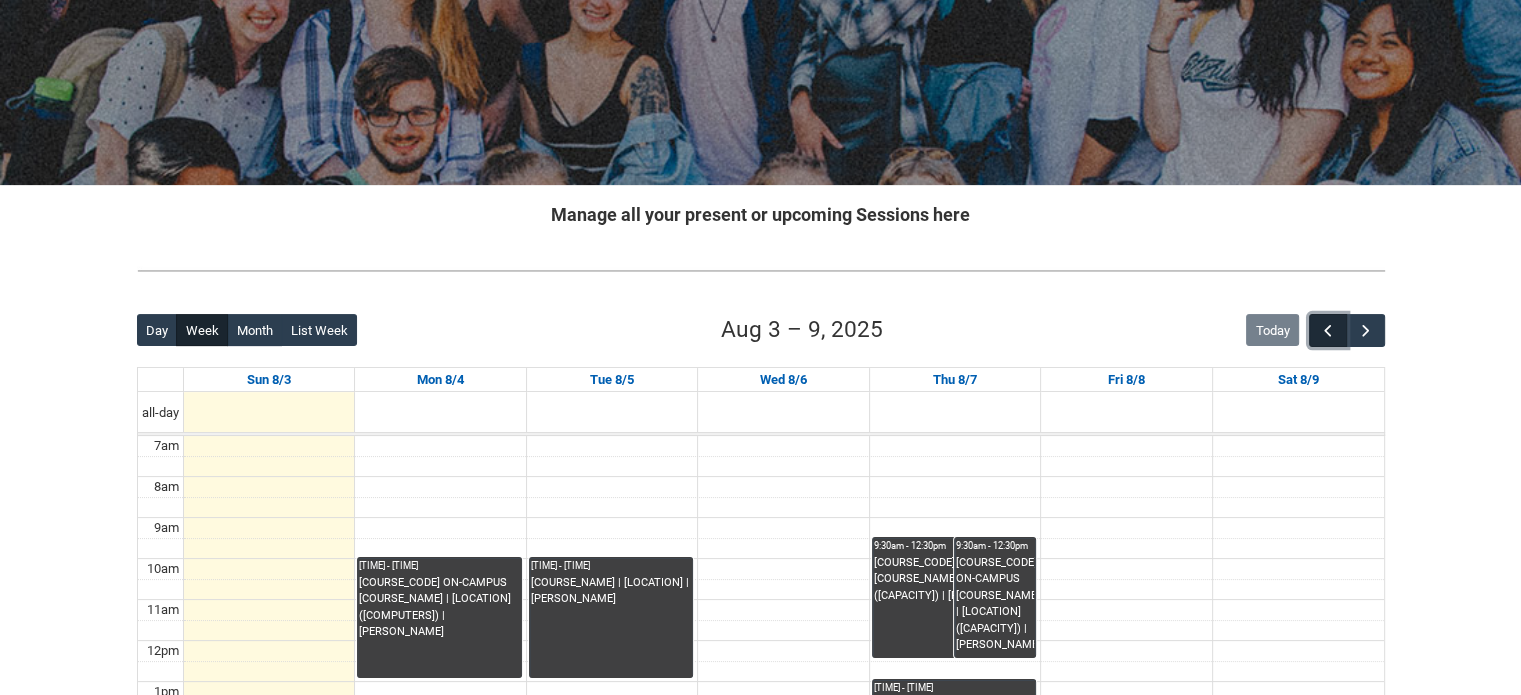 click at bounding box center (1328, 330) 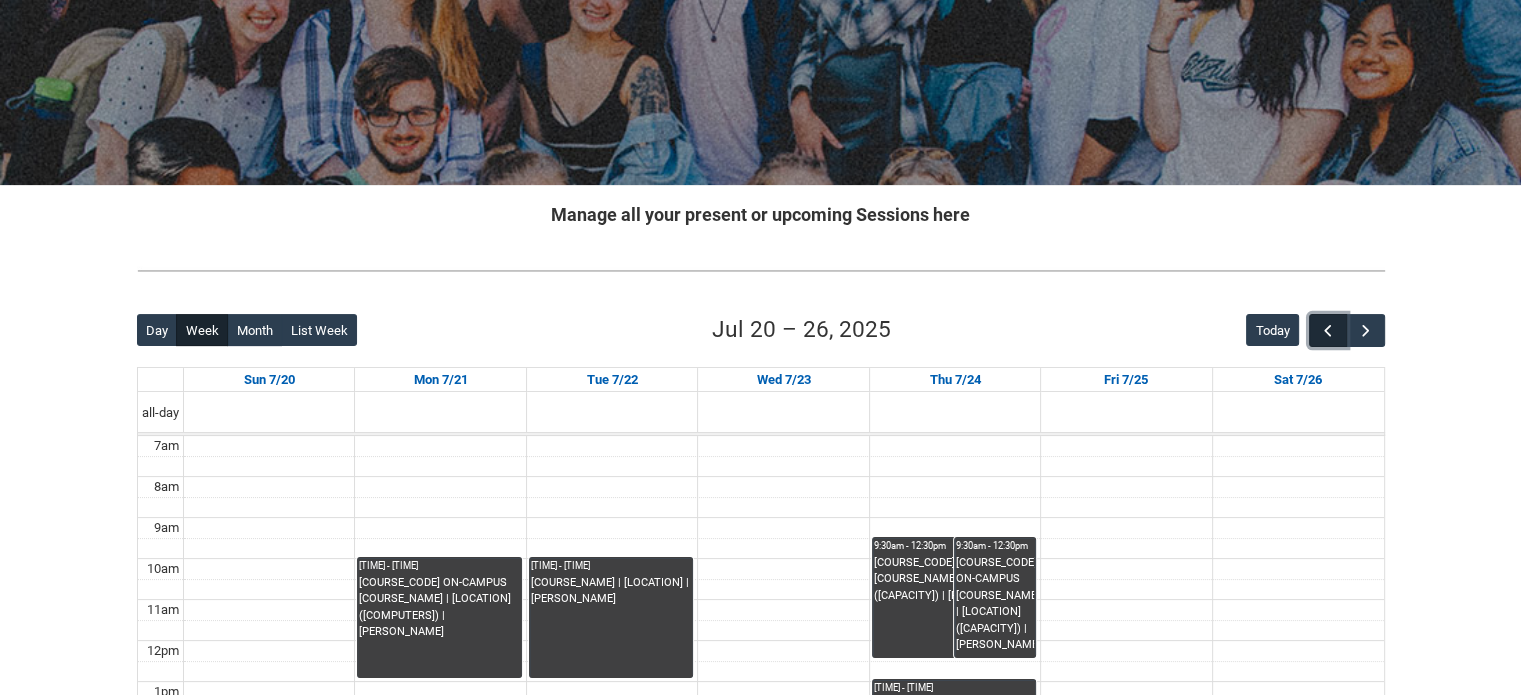 click at bounding box center [1328, 330] 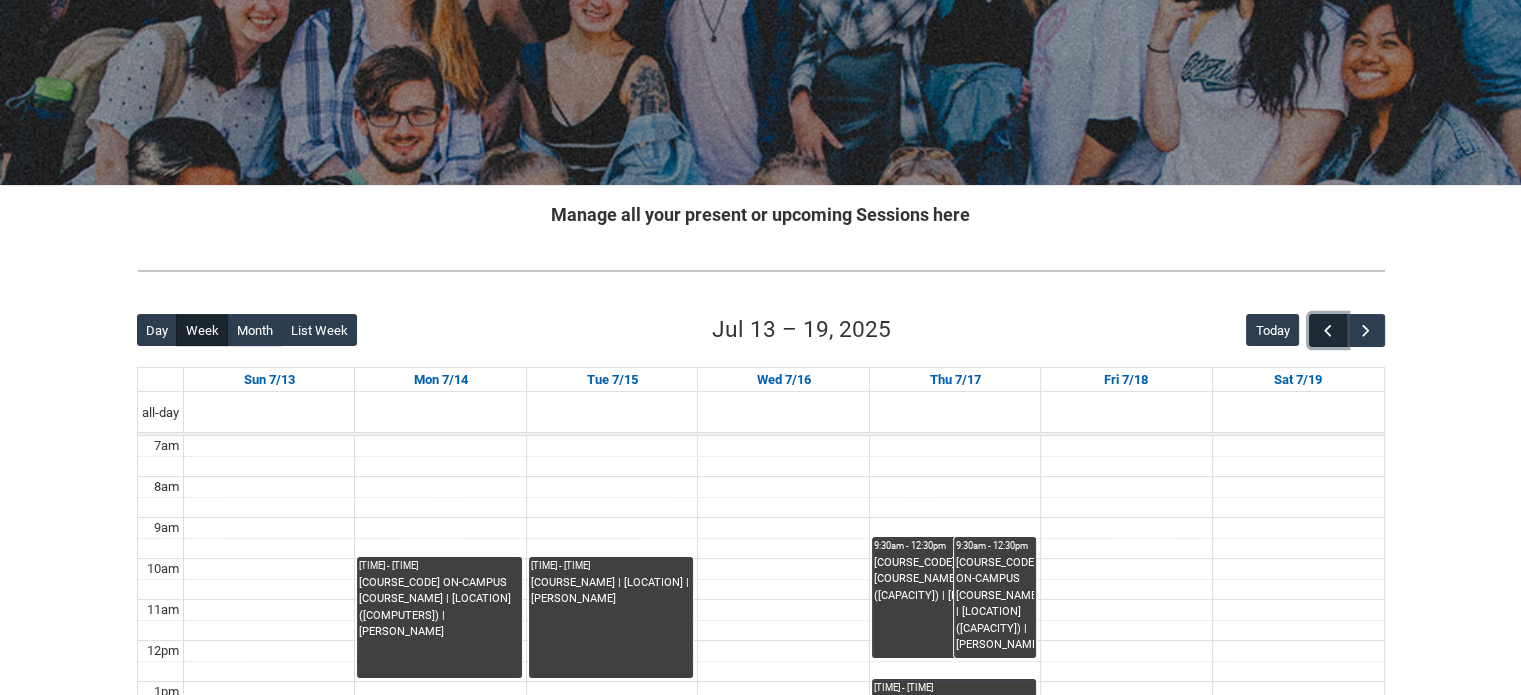 click at bounding box center (1328, 330) 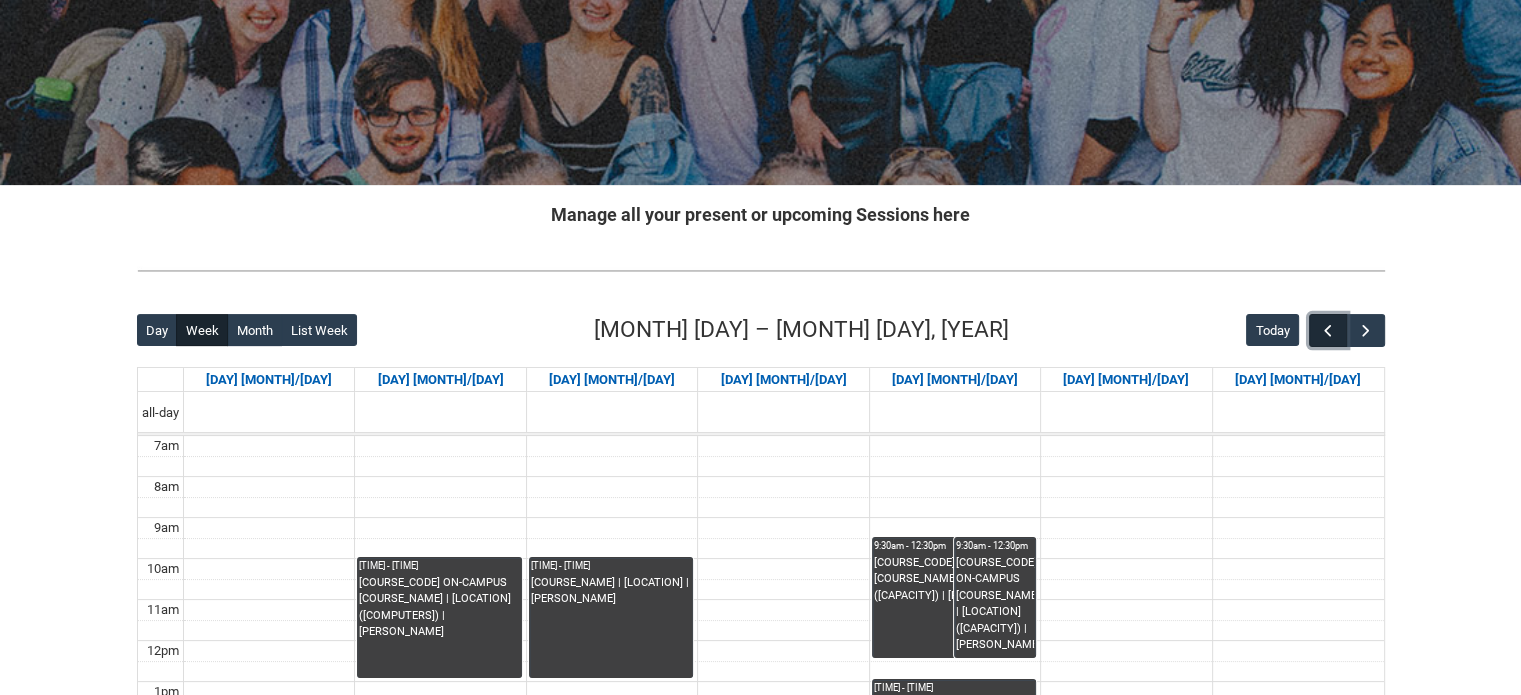 click at bounding box center [1328, 330] 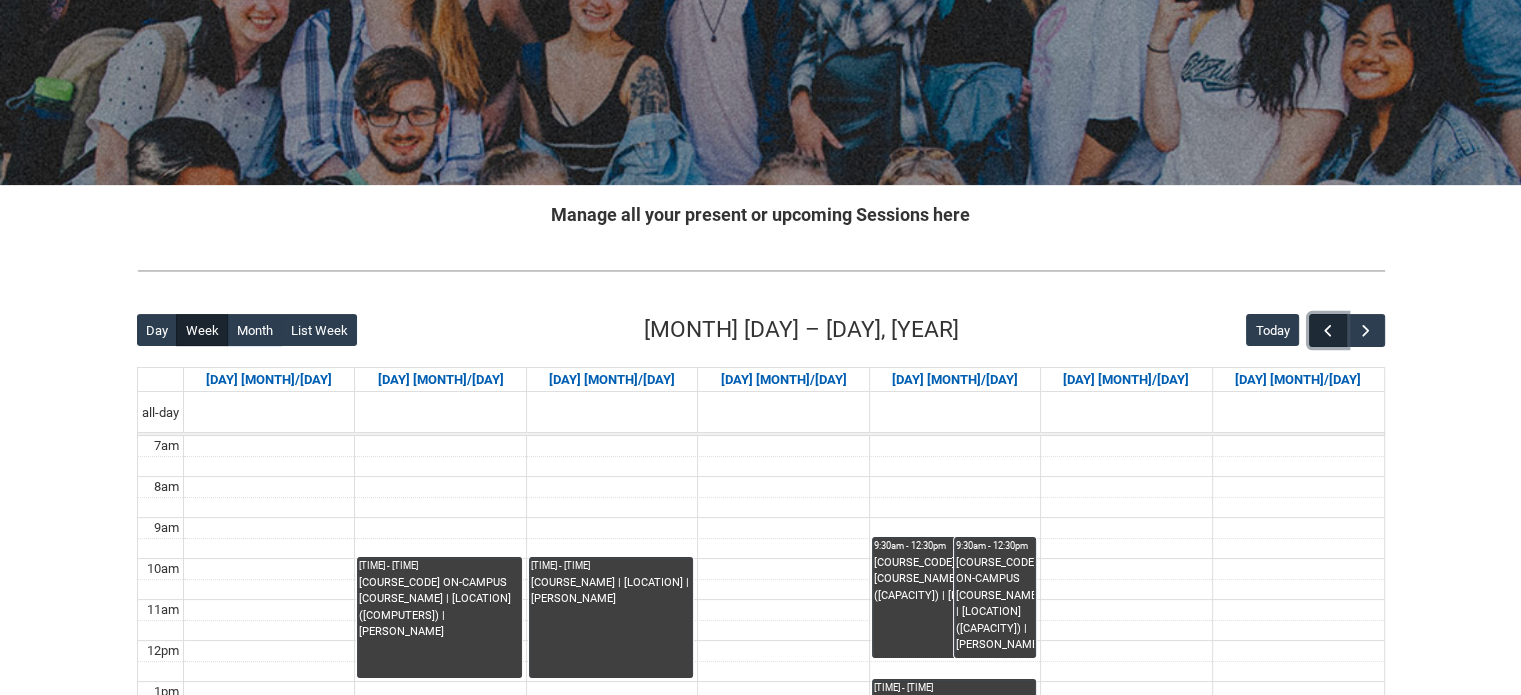 click at bounding box center [1328, 330] 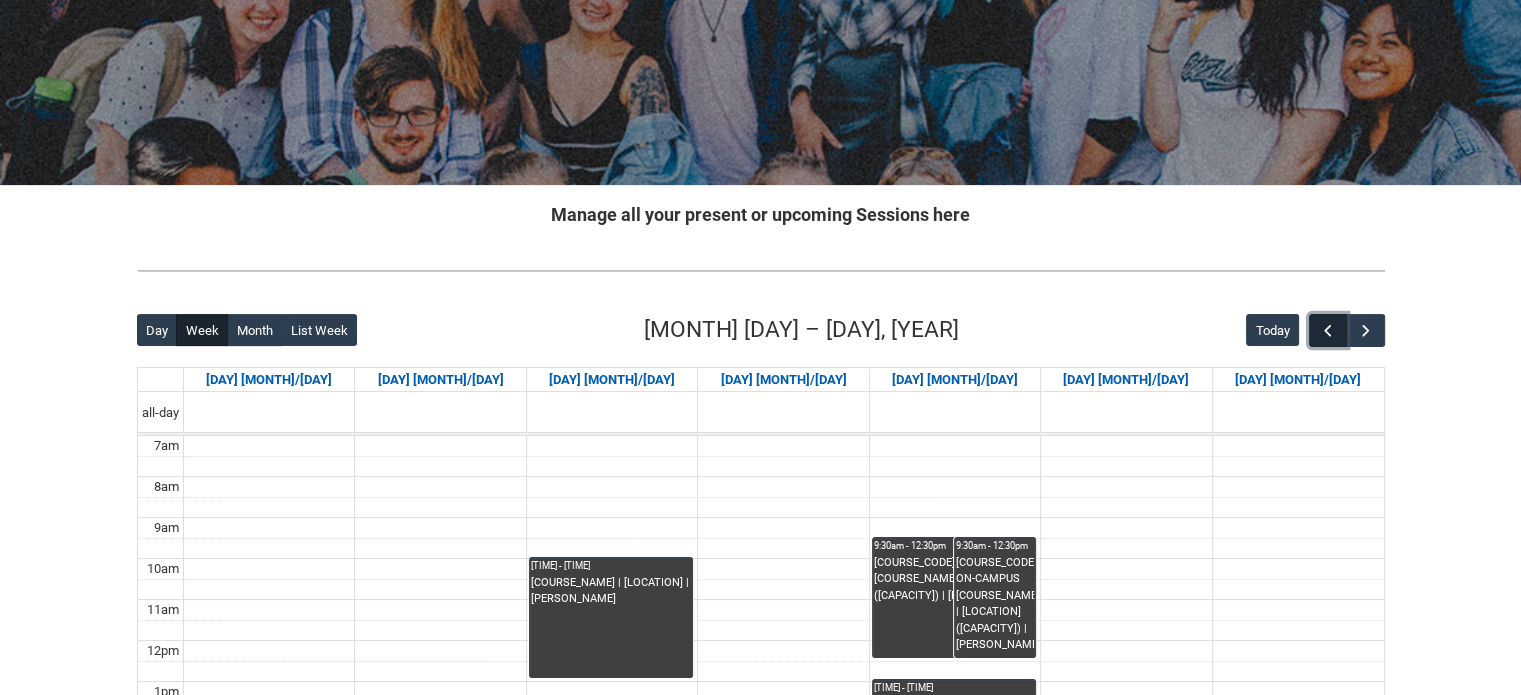click at bounding box center [1328, 330] 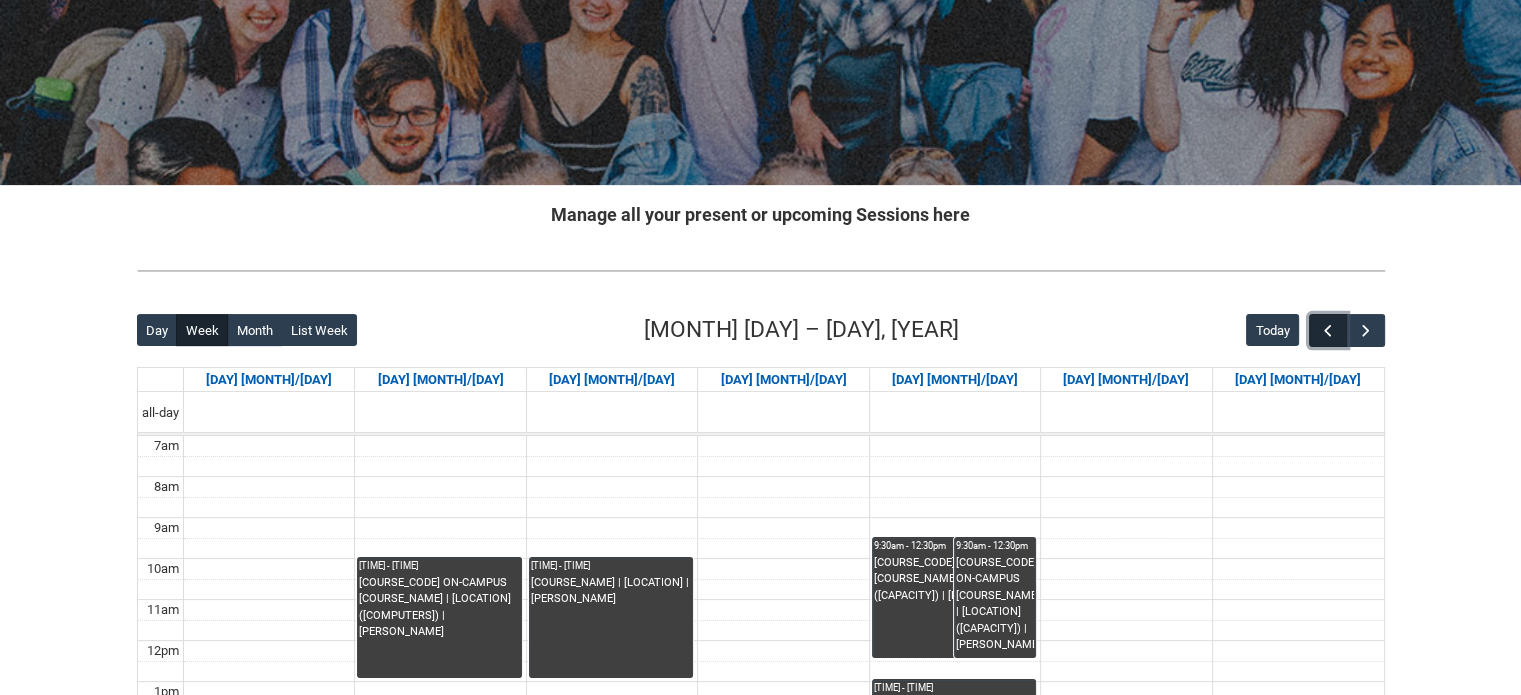 click at bounding box center (1328, 330) 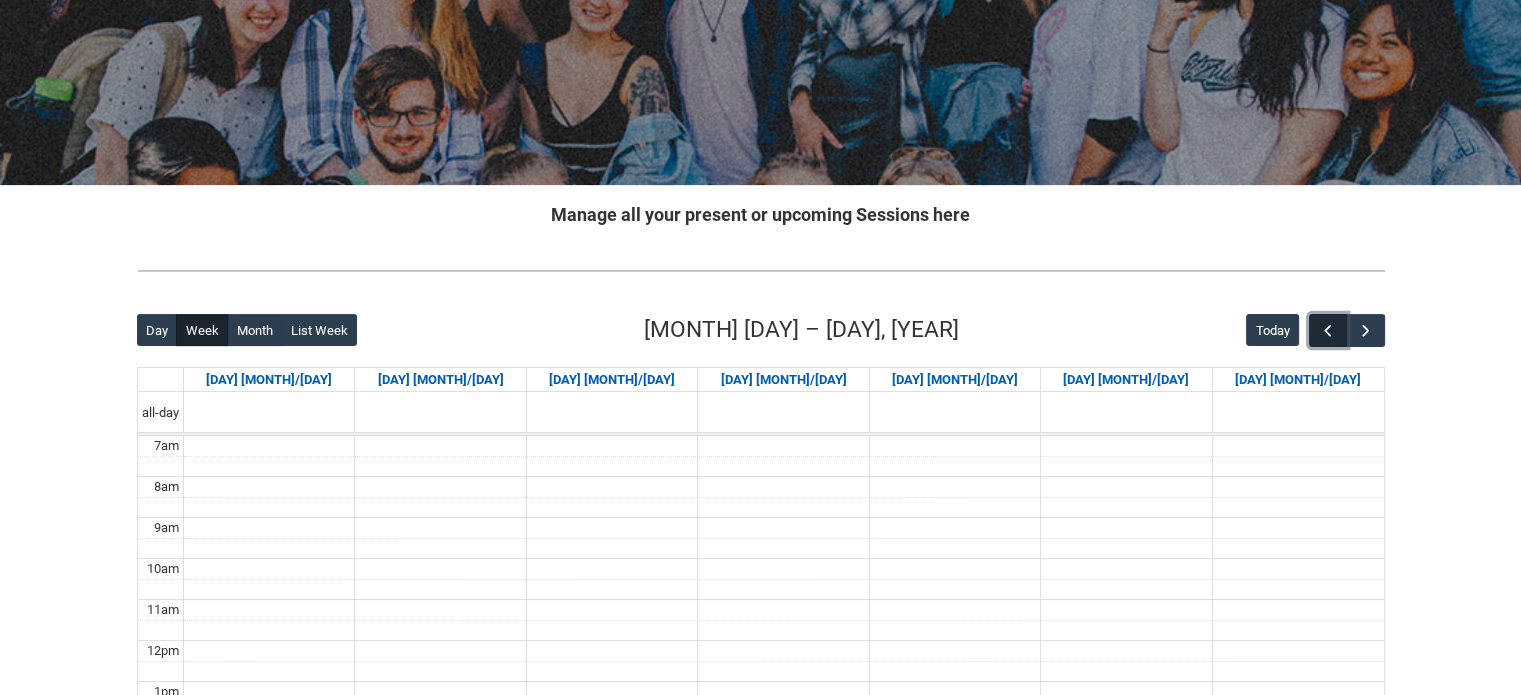 click at bounding box center [1328, 330] 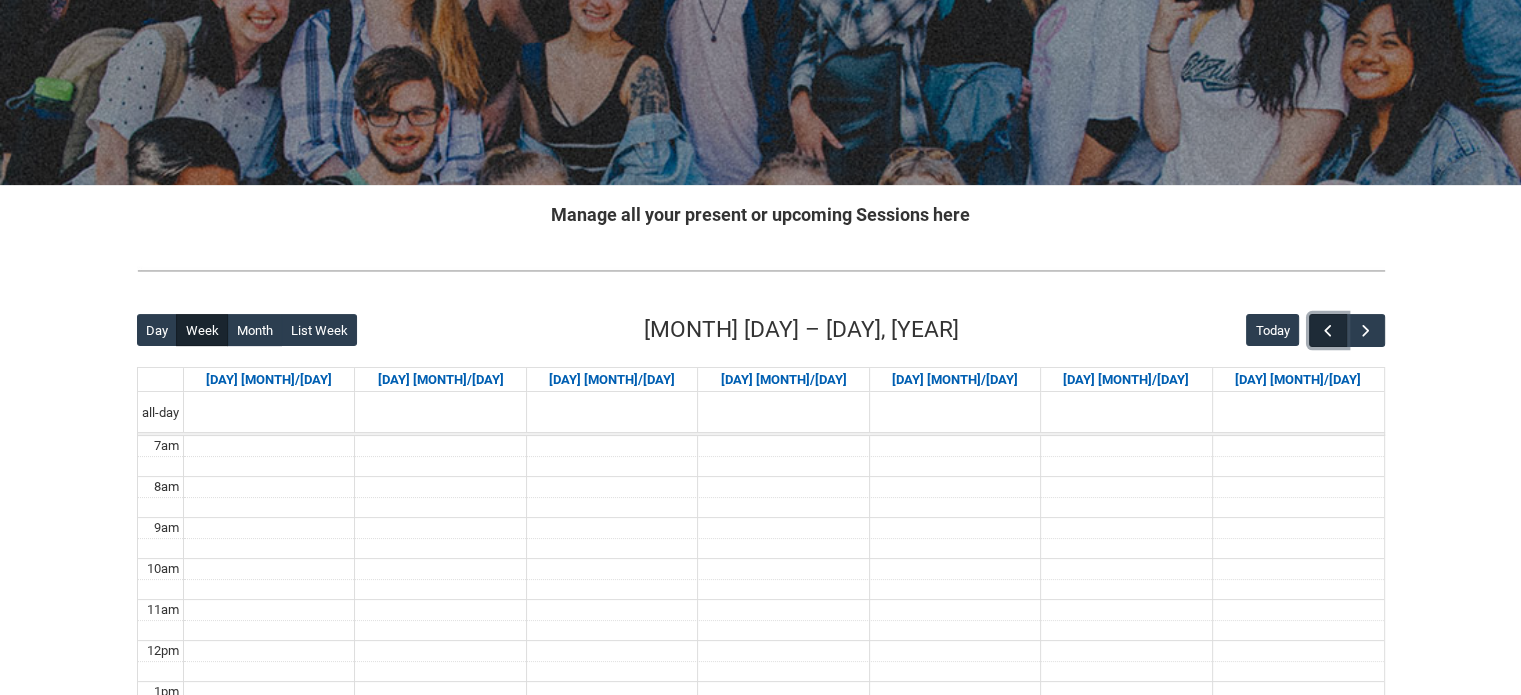 click at bounding box center [1328, 330] 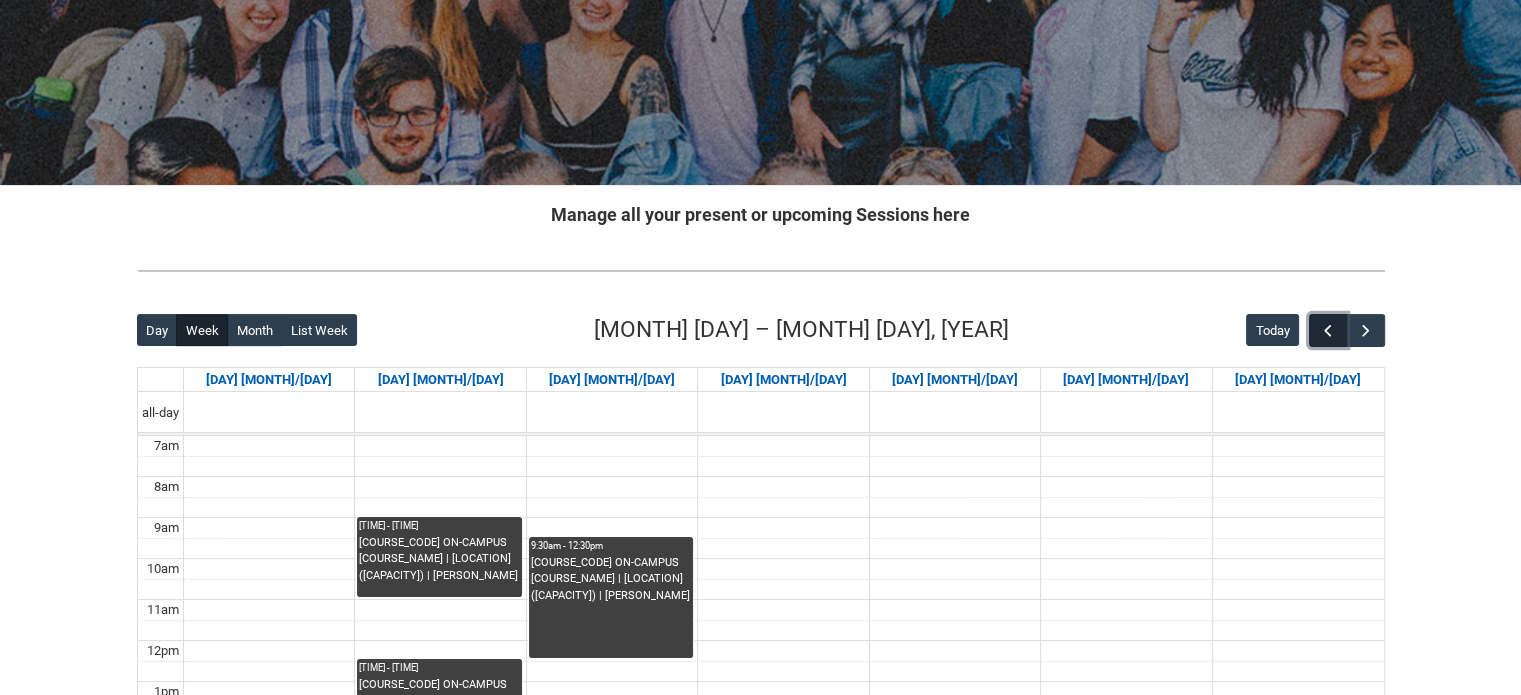 click at bounding box center [1328, 330] 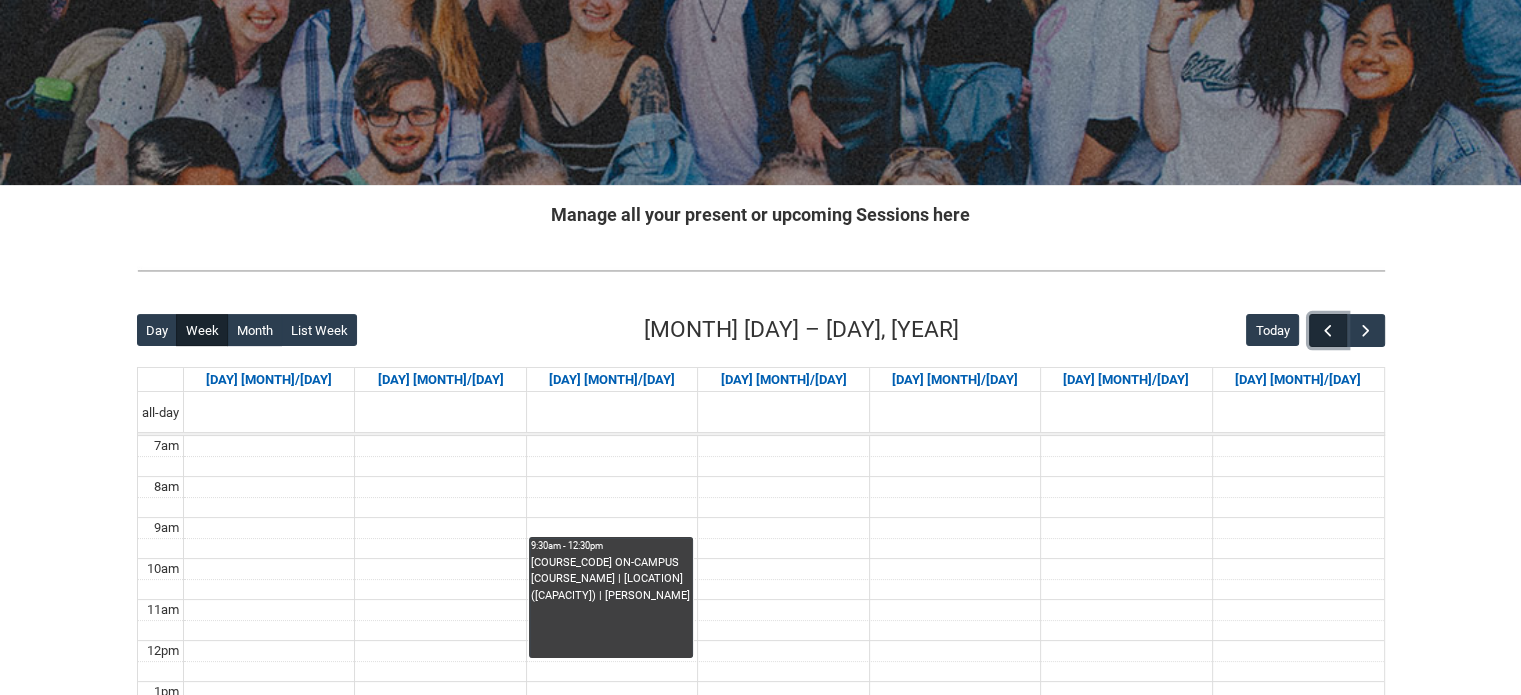 click at bounding box center (1328, 330) 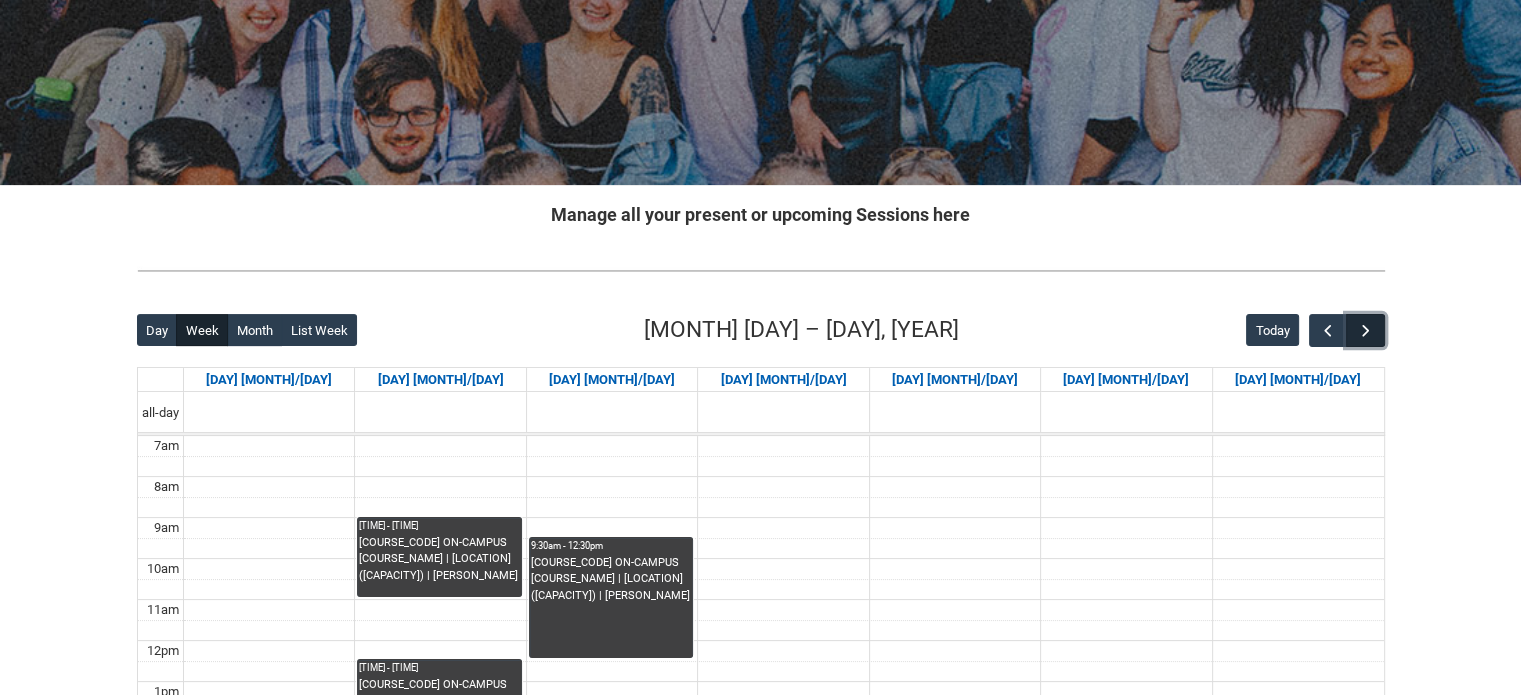click at bounding box center (1366, 331) 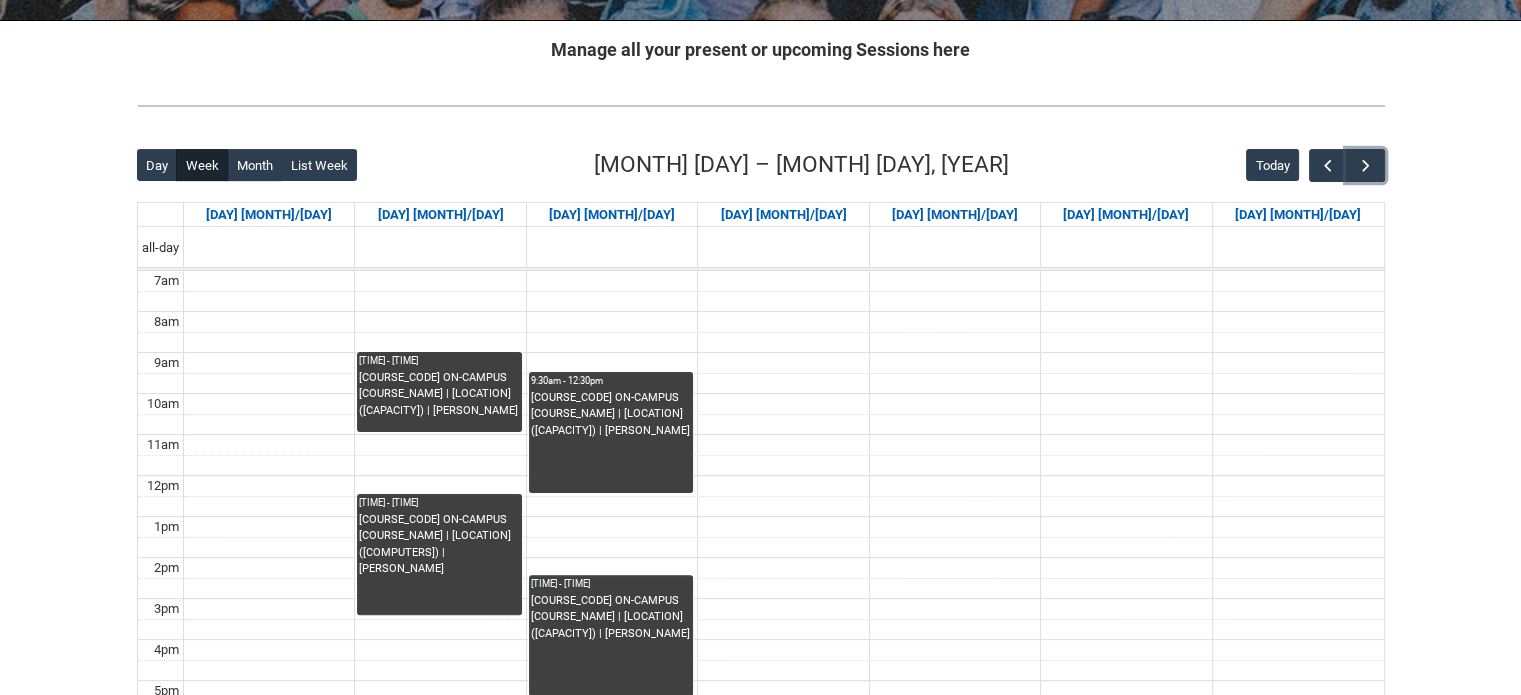 scroll, scrollTop: 415, scrollLeft: 0, axis: vertical 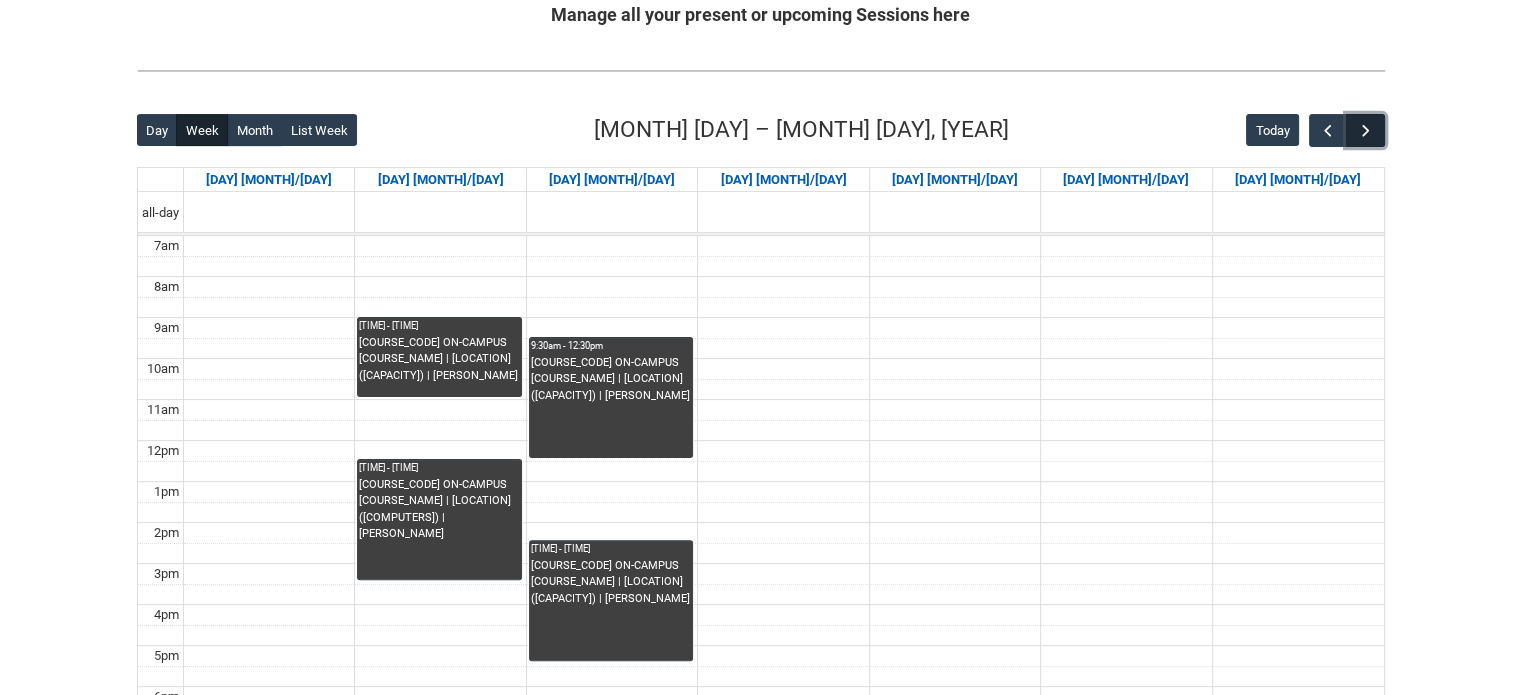 click at bounding box center [1365, 130] 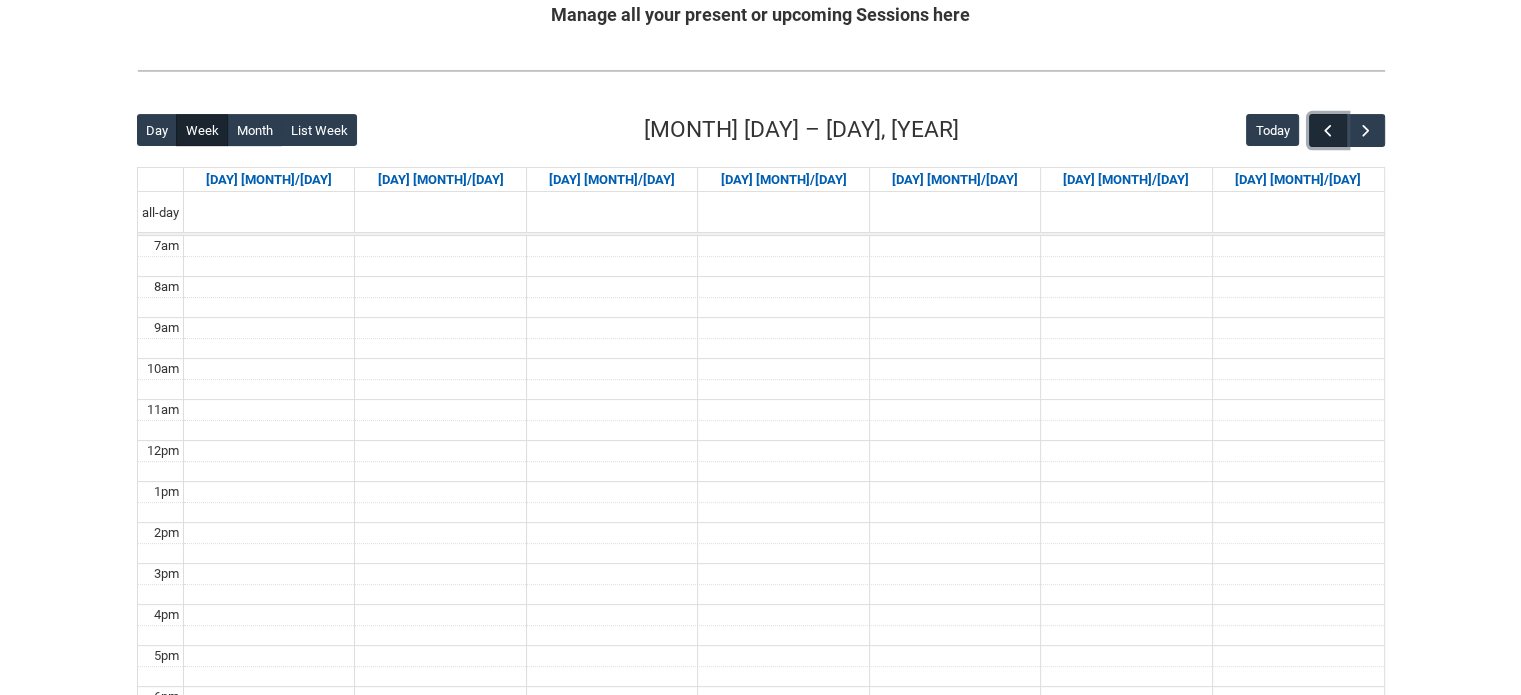 click at bounding box center (1328, 130) 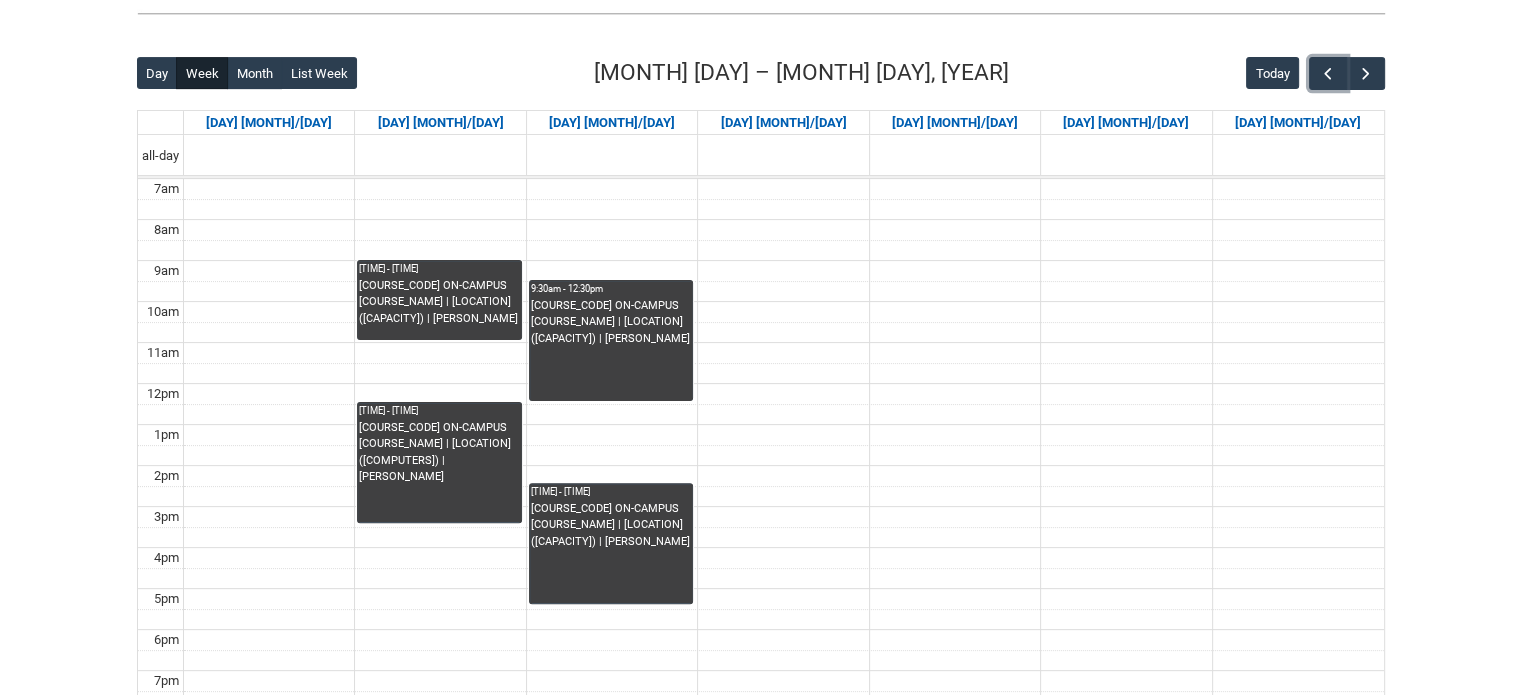scroll, scrollTop: 515, scrollLeft: 0, axis: vertical 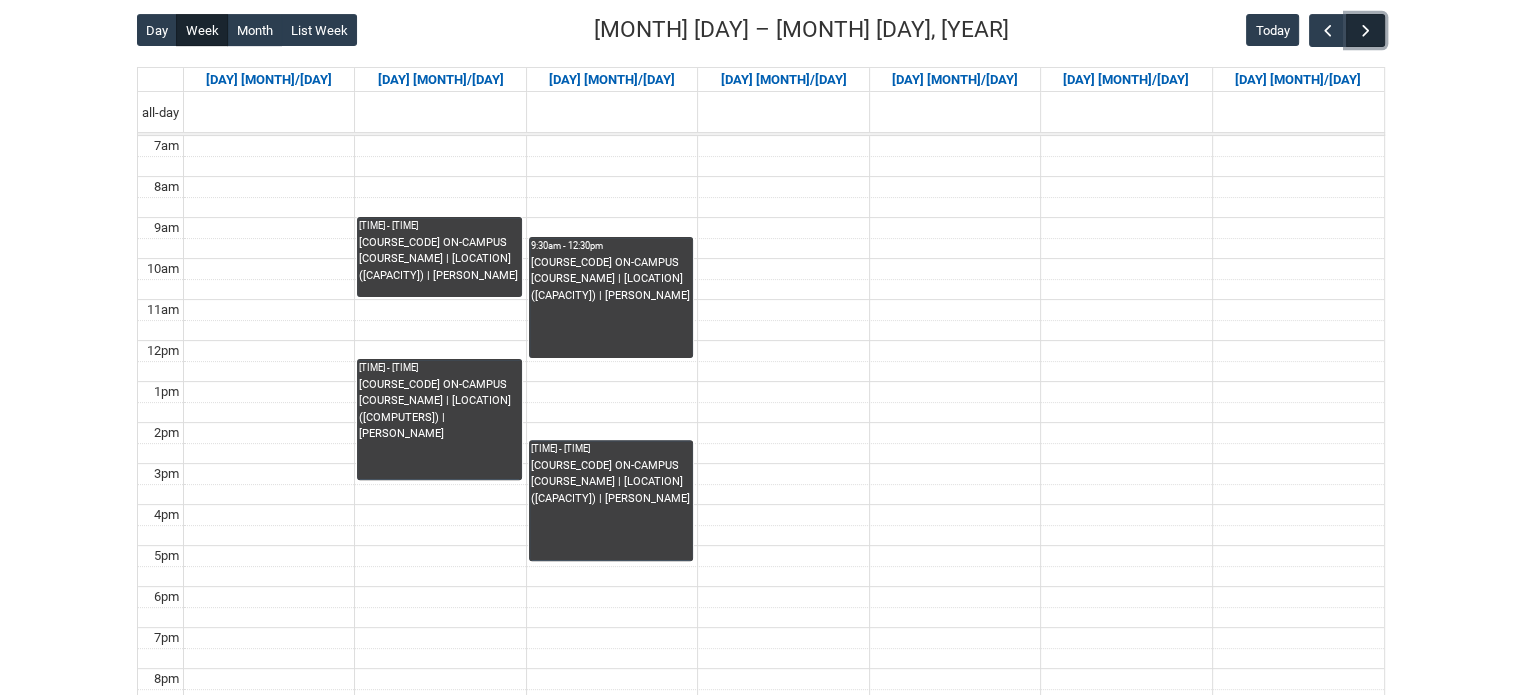 click at bounding box center [1366, 31] 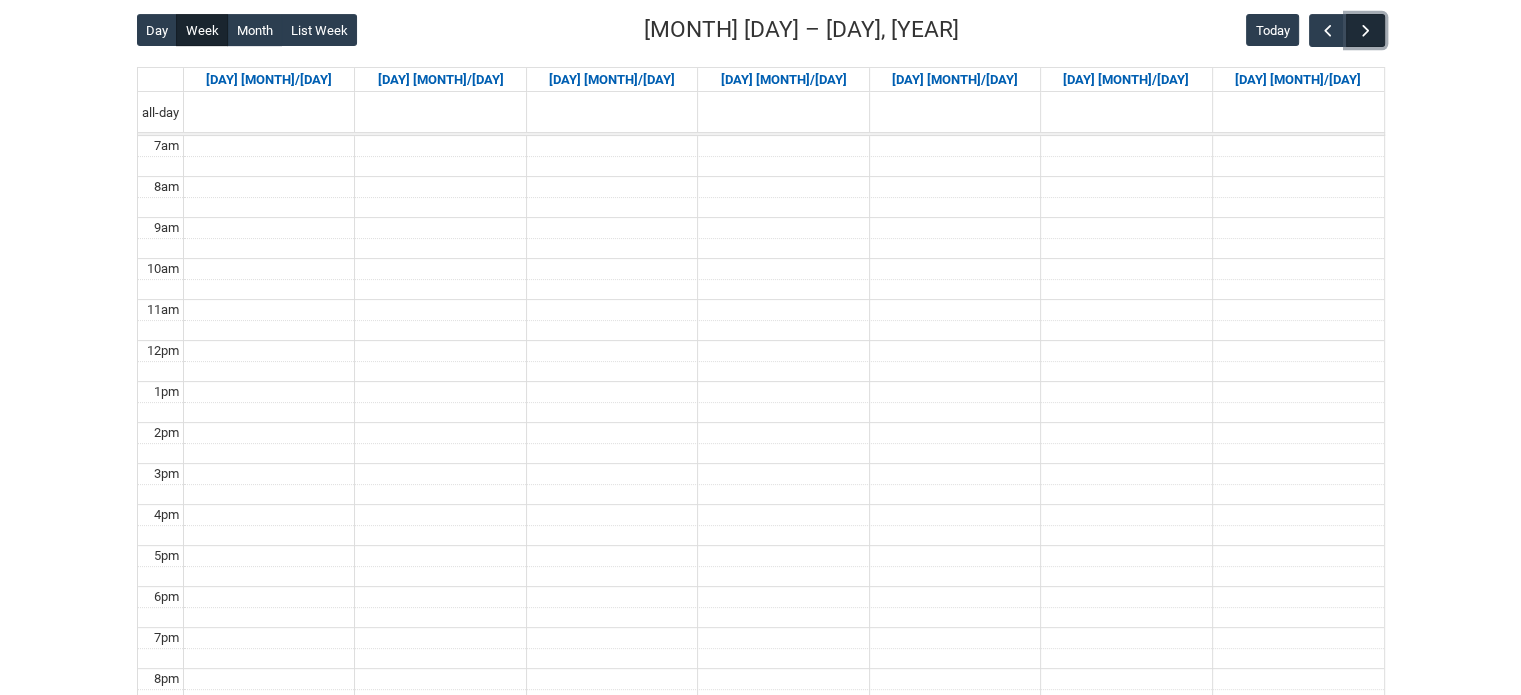 click at bounding box center (1366, 31) 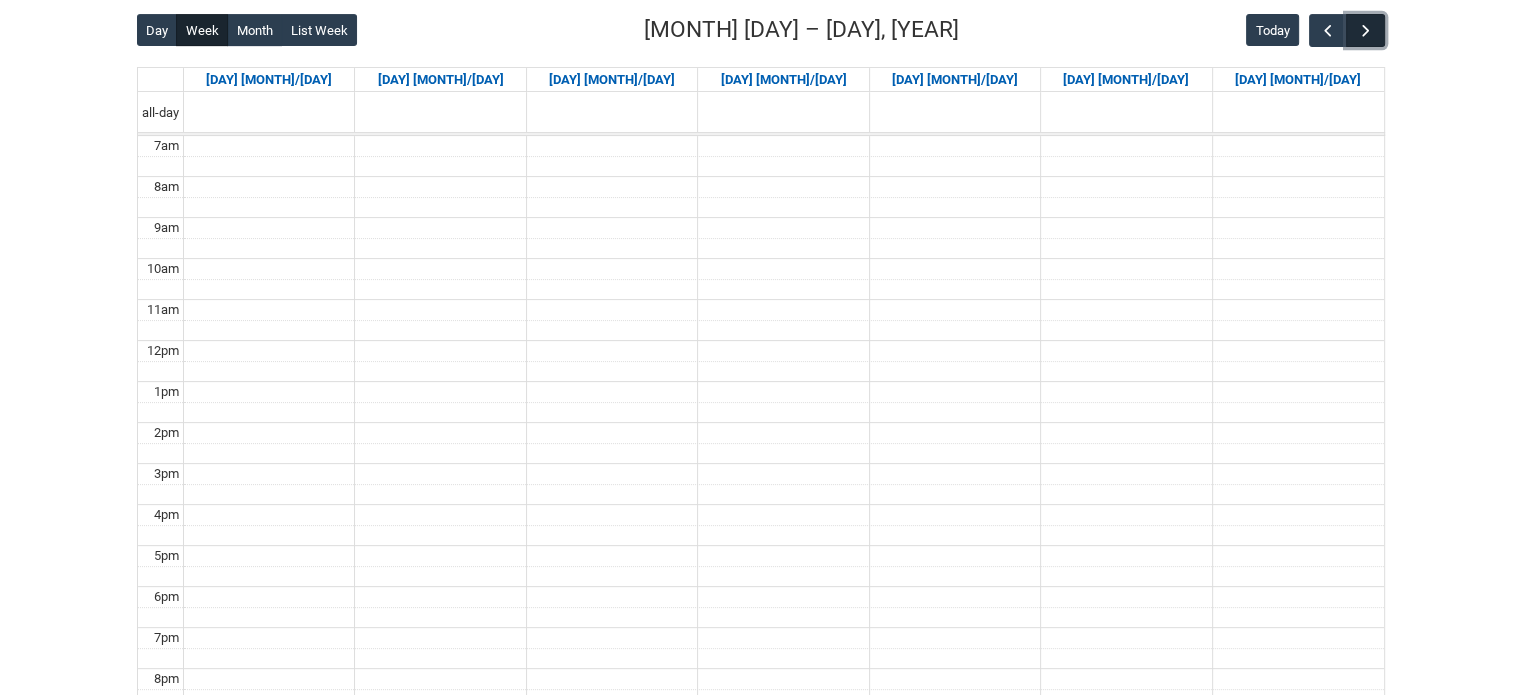 click at bounding box center (1366, 31) 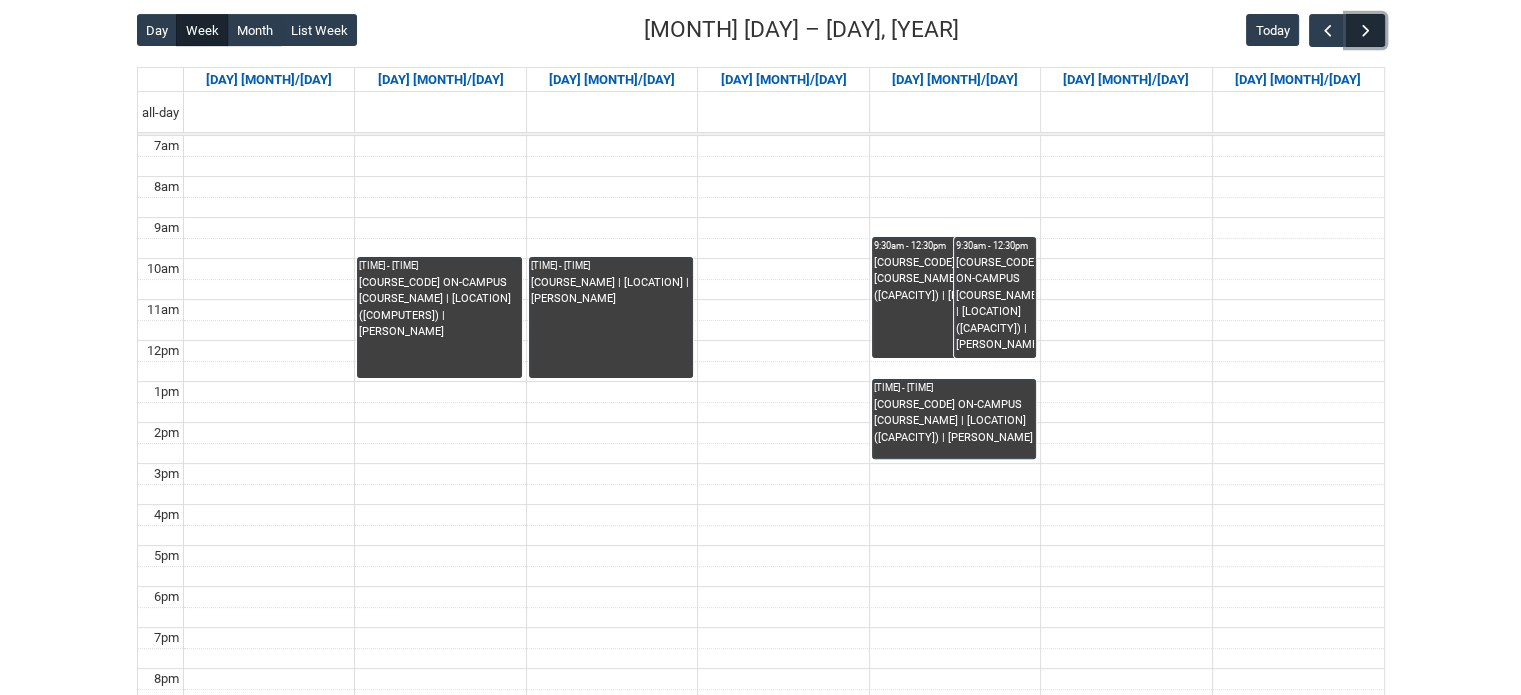 click at bounding box center (1366, 31) 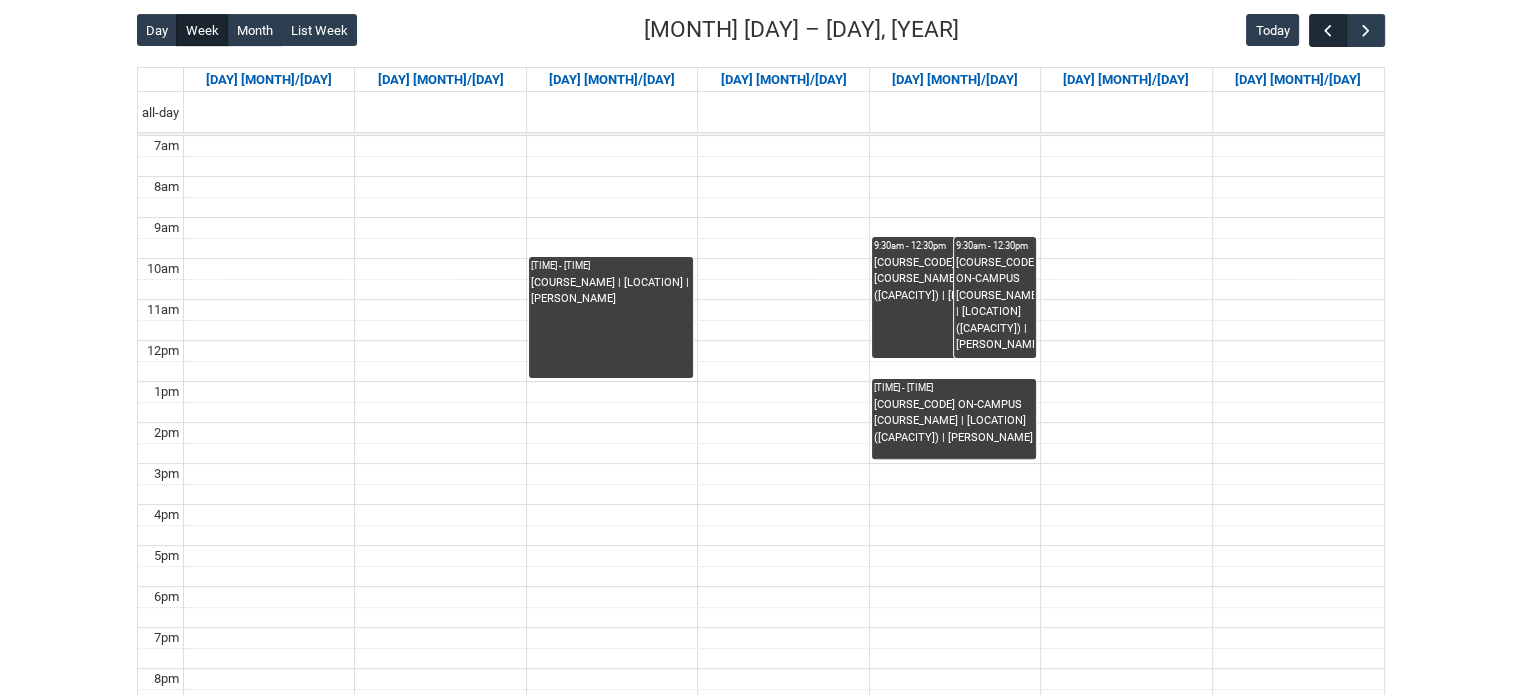 click on "Today" at bounding box center (1315, 30) 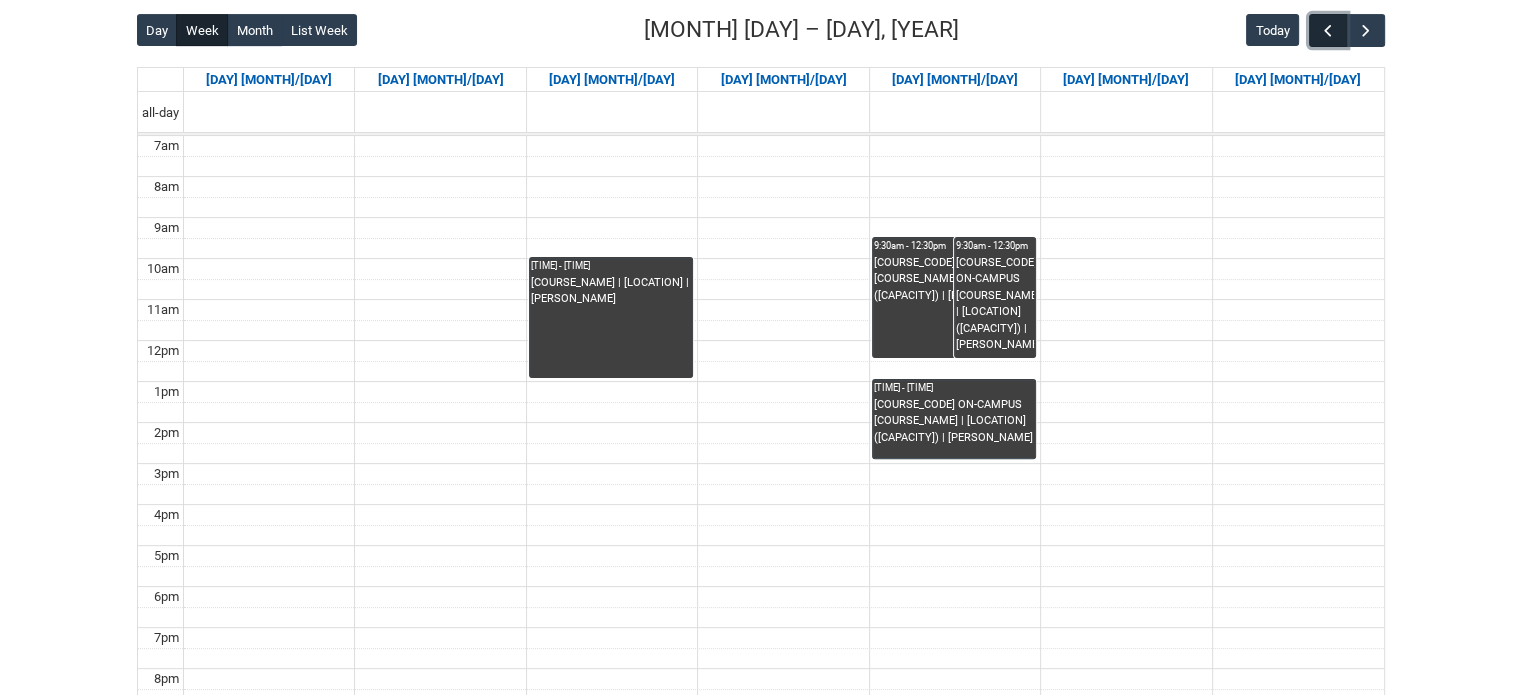 click at bounding box center (1328, 30) 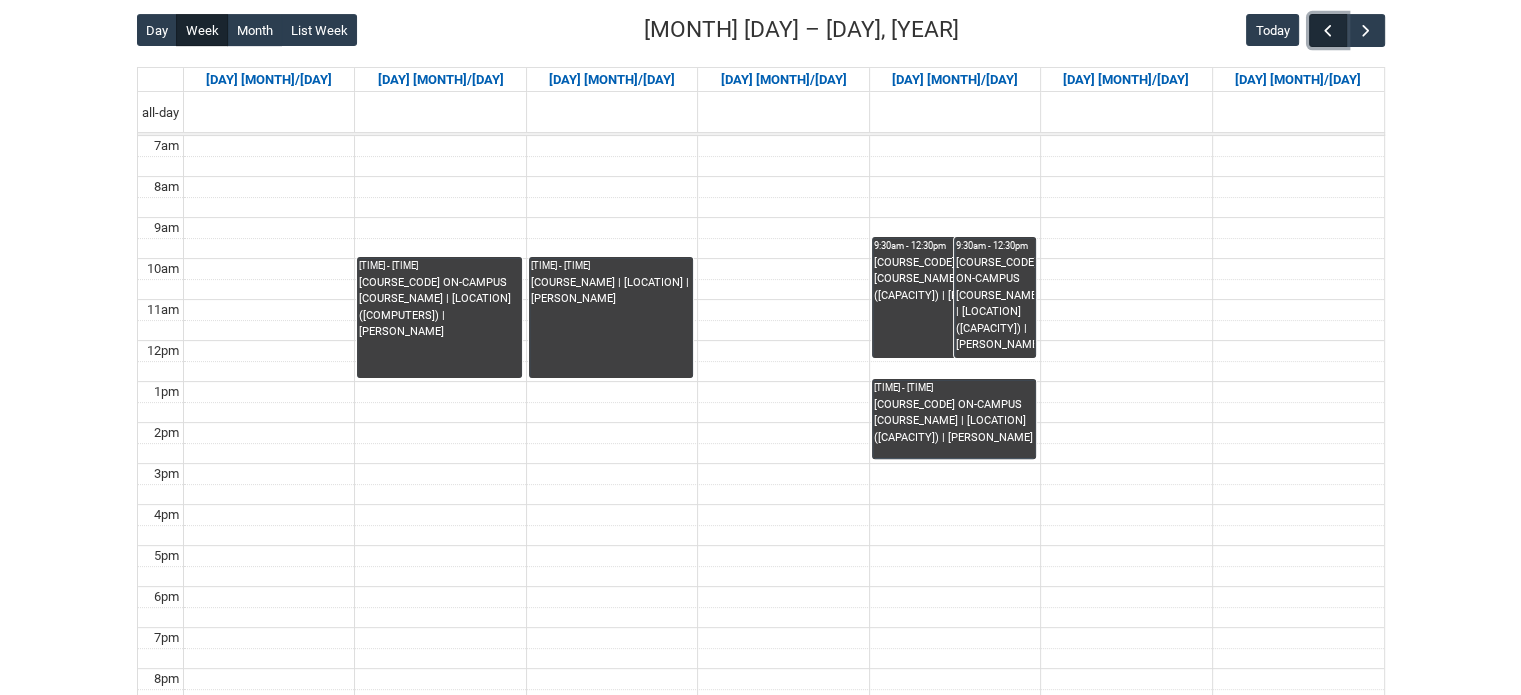 click at bounding box center [1328, 30] 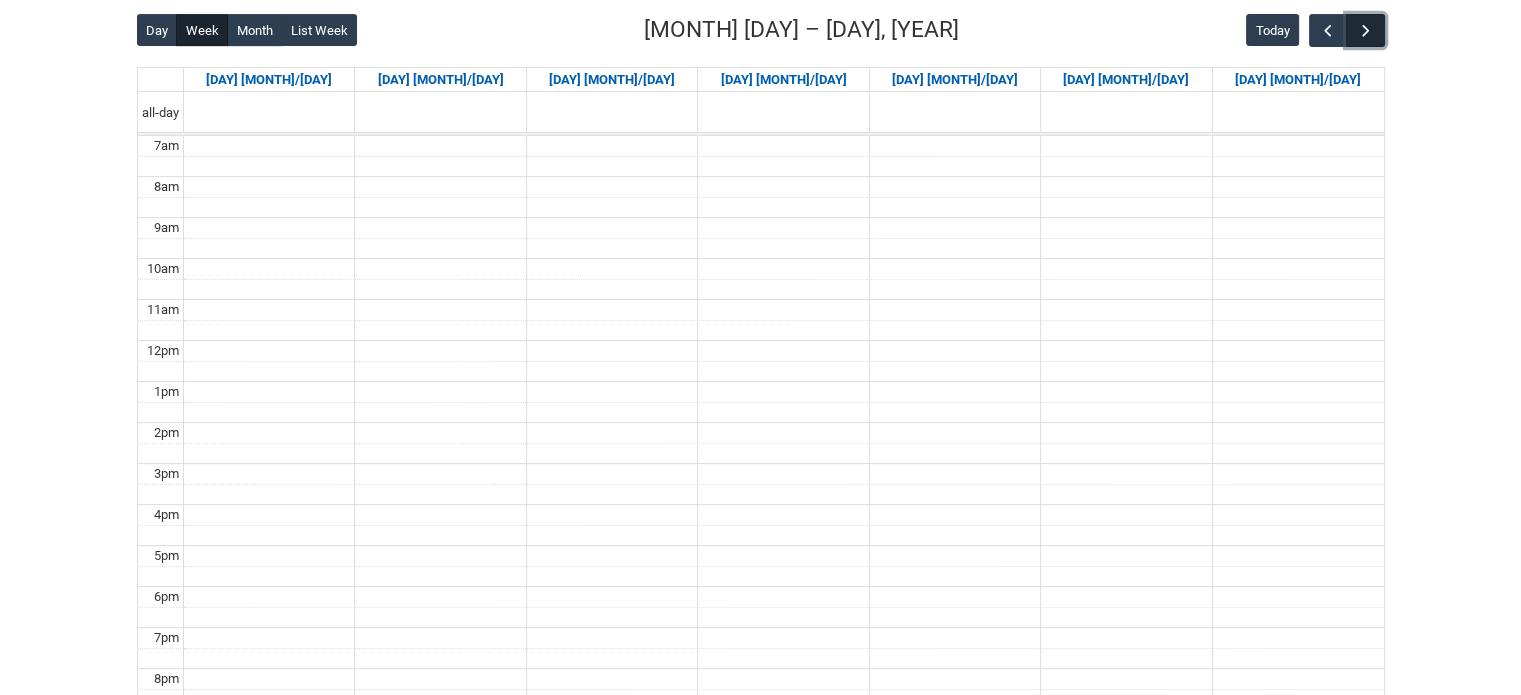 click at bounding box center (1365, 30) 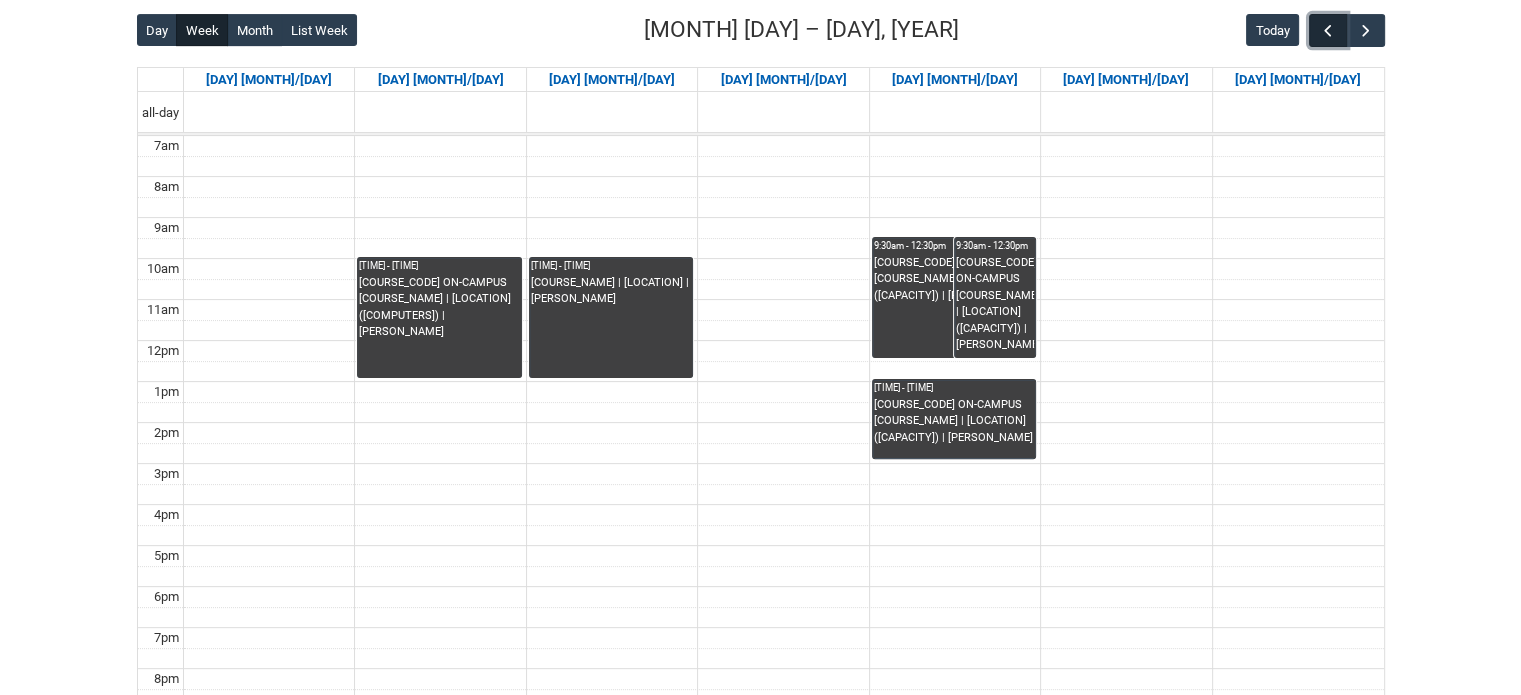 click at bounding box center [1328, 30] 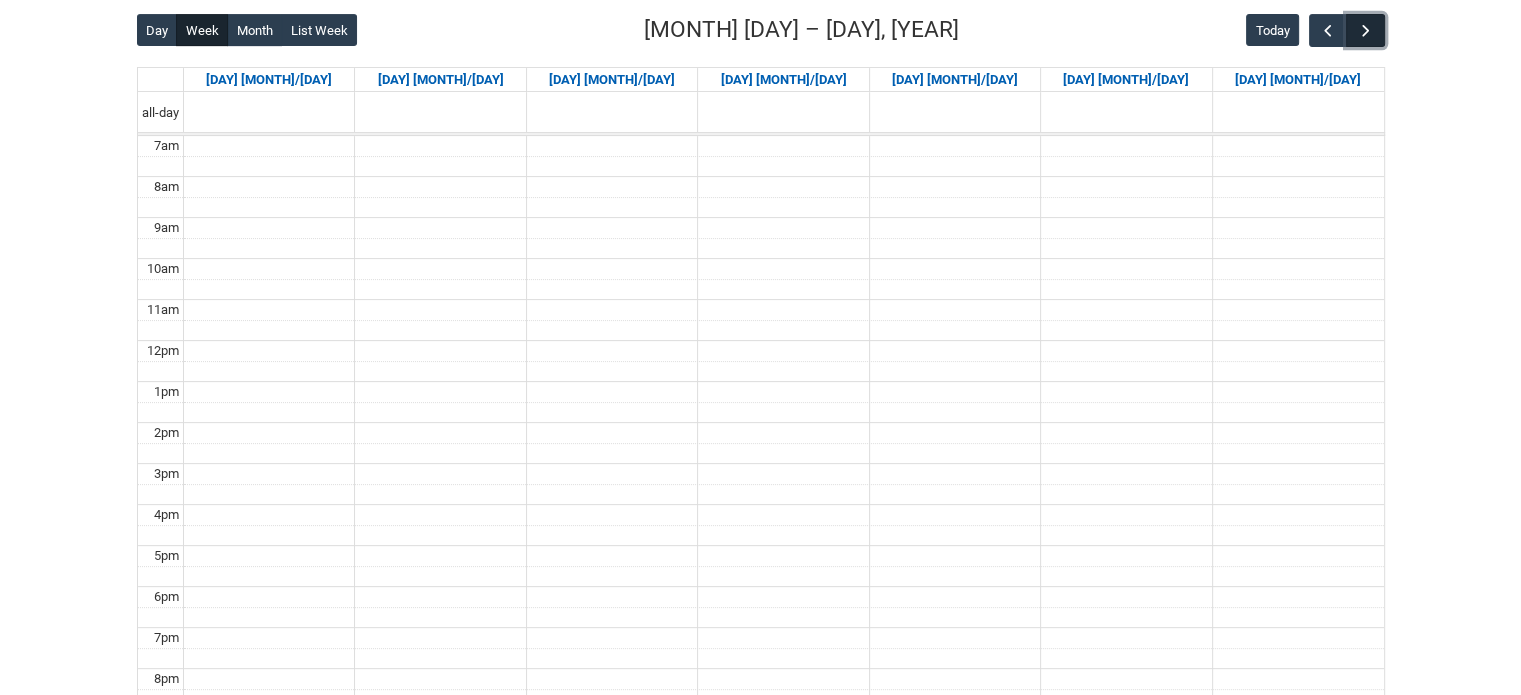 click at bounding box center (1365, 30) 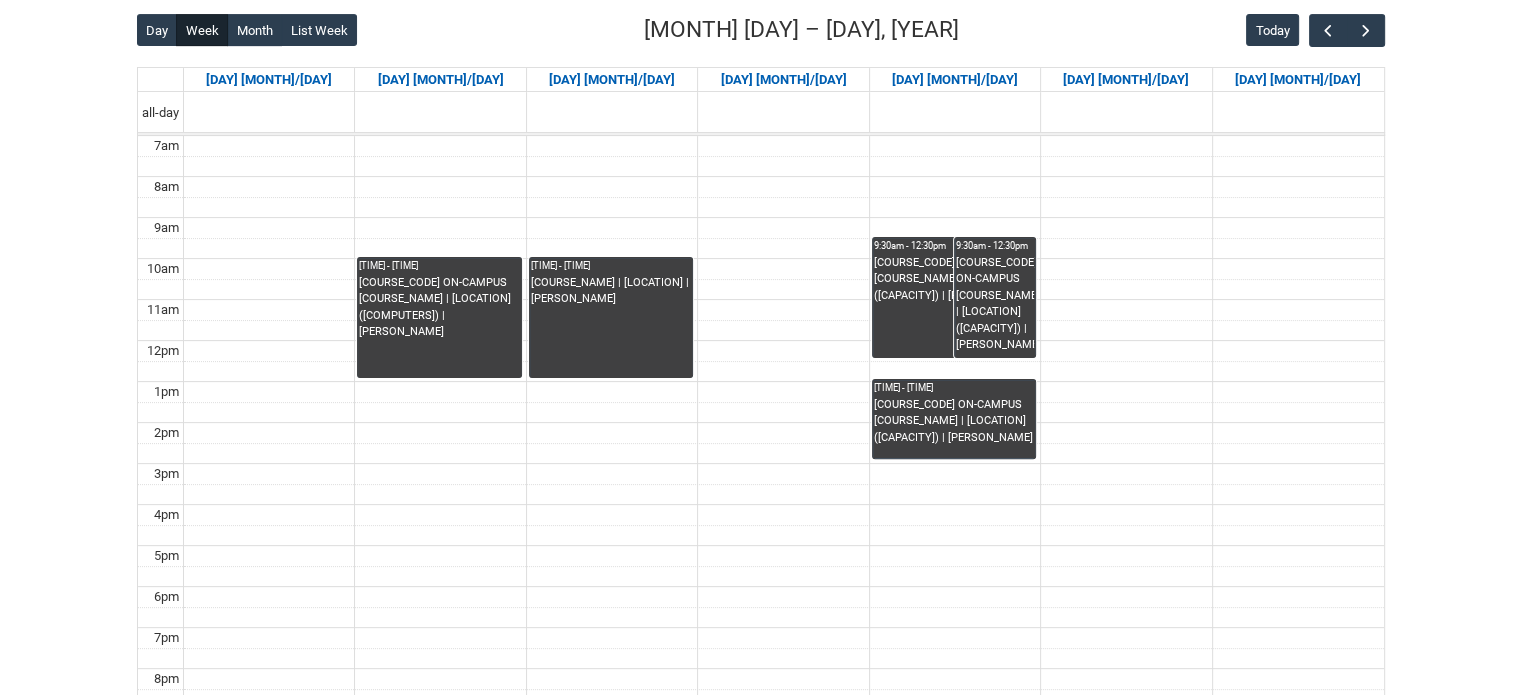 click on "Skip to Main Content" at bounding box center [760, 230] 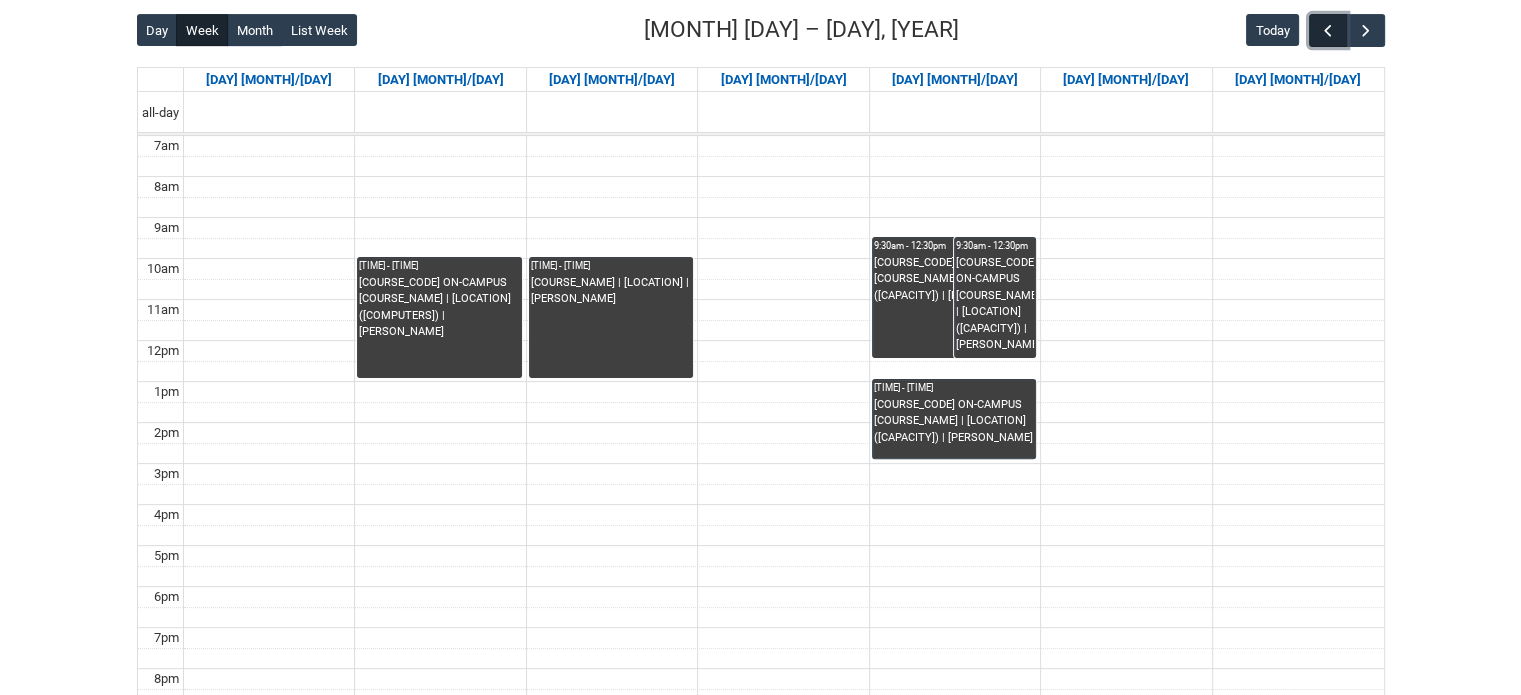 click at bounding box center (1328, 31) 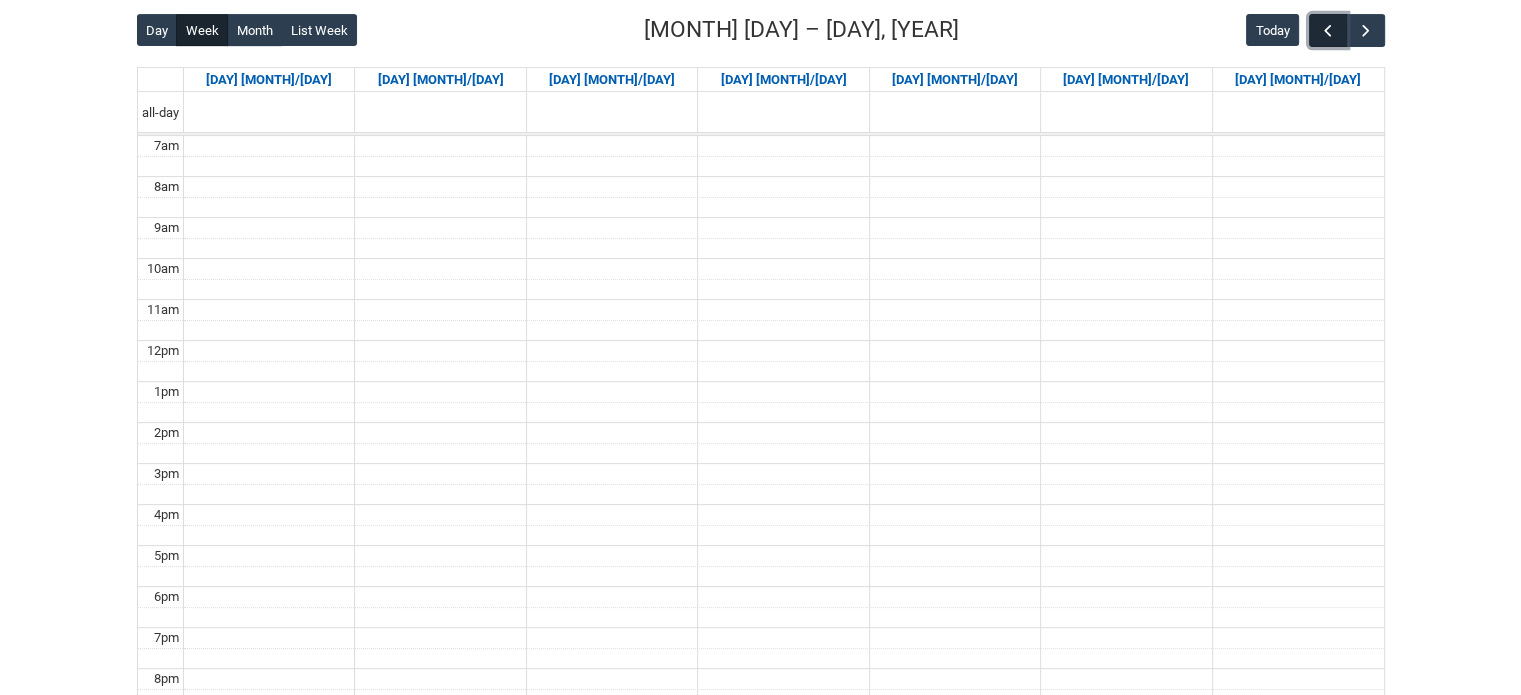 click at bounding box center (1328, 31) 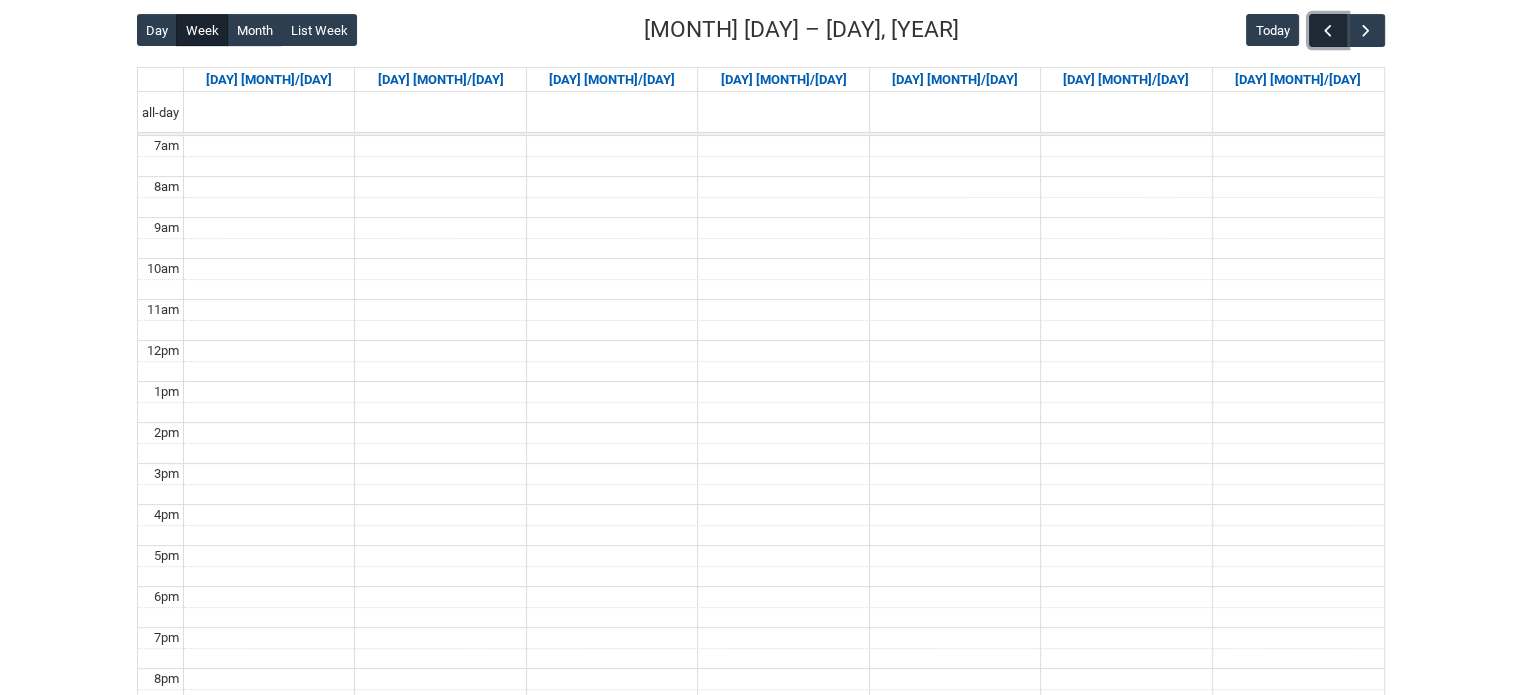 click at bounding box center (1328, 31) 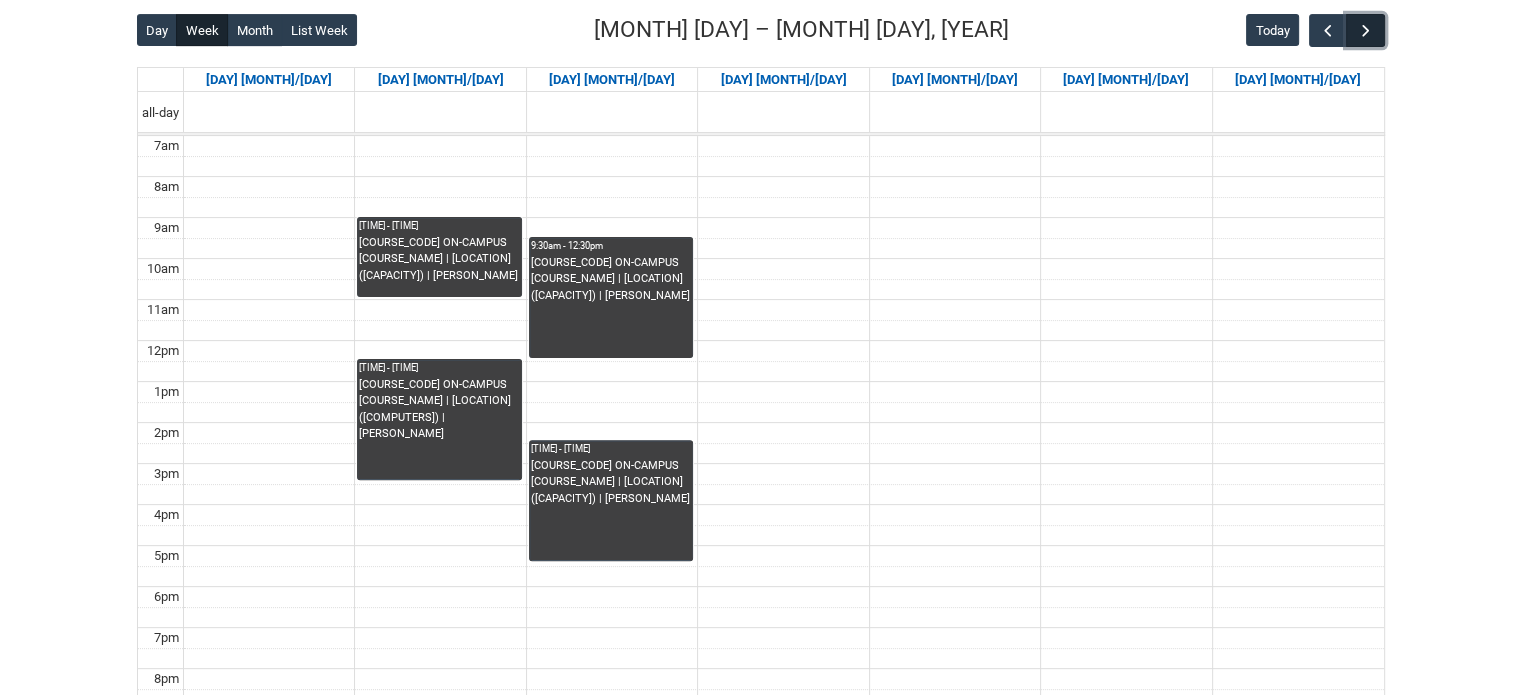 click at bounding box center [1366, 31] 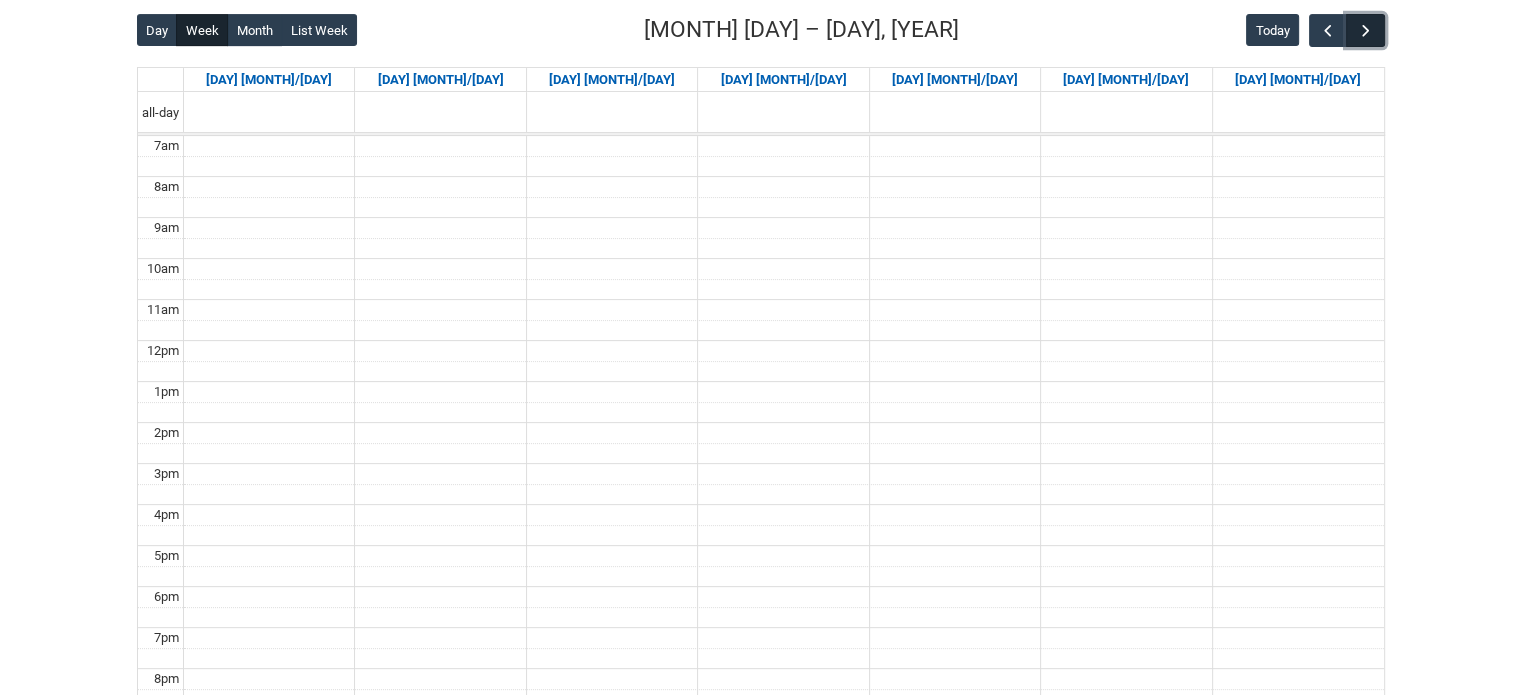 click at bounding box center [1366, 31] 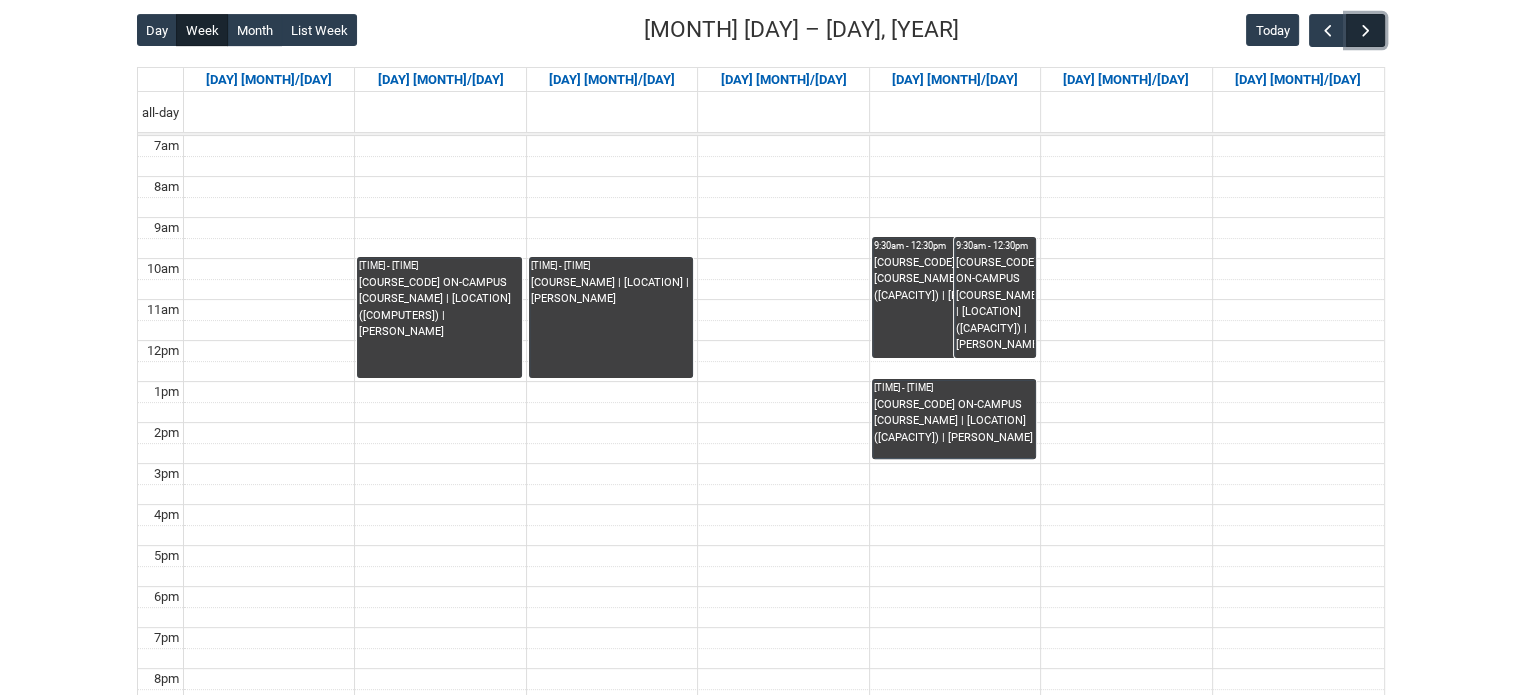 click at bounding box center [1366, 31] 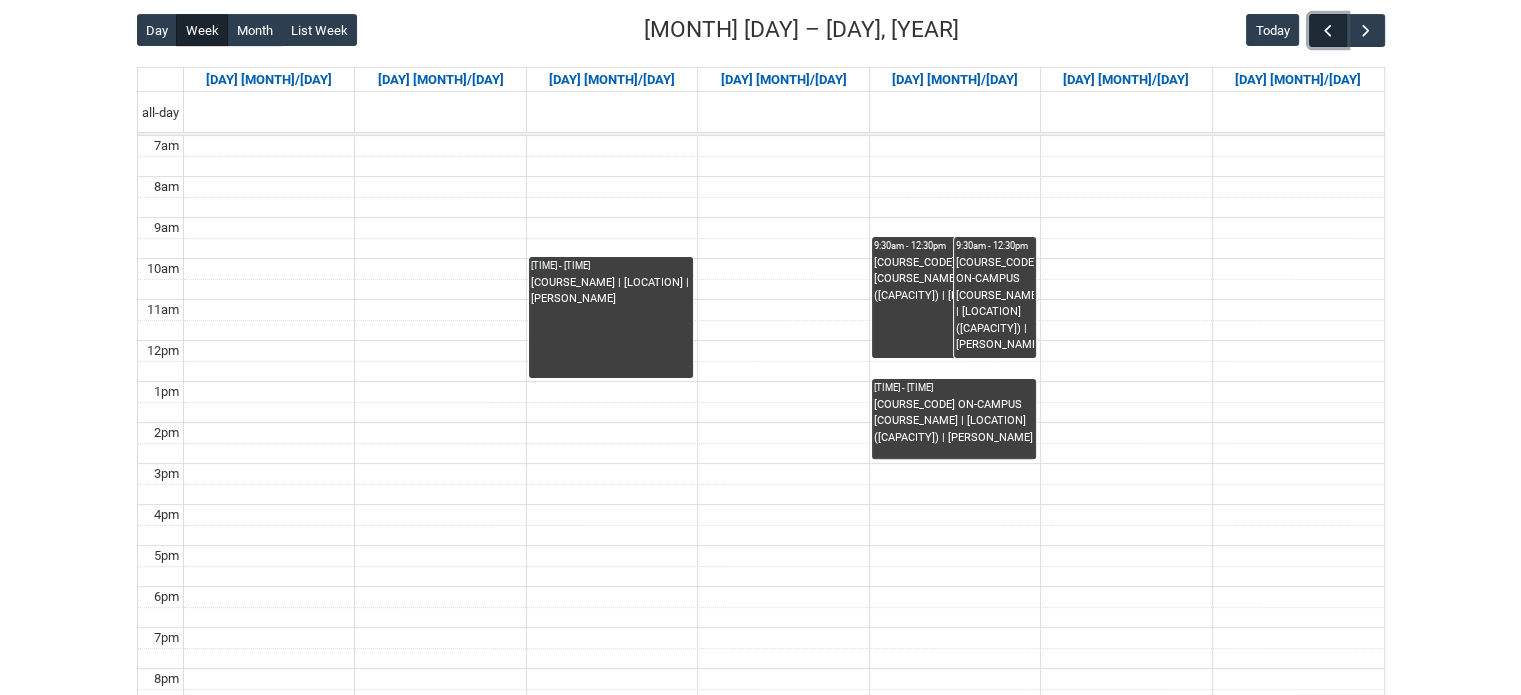 click at bounding box center (1328, 31) 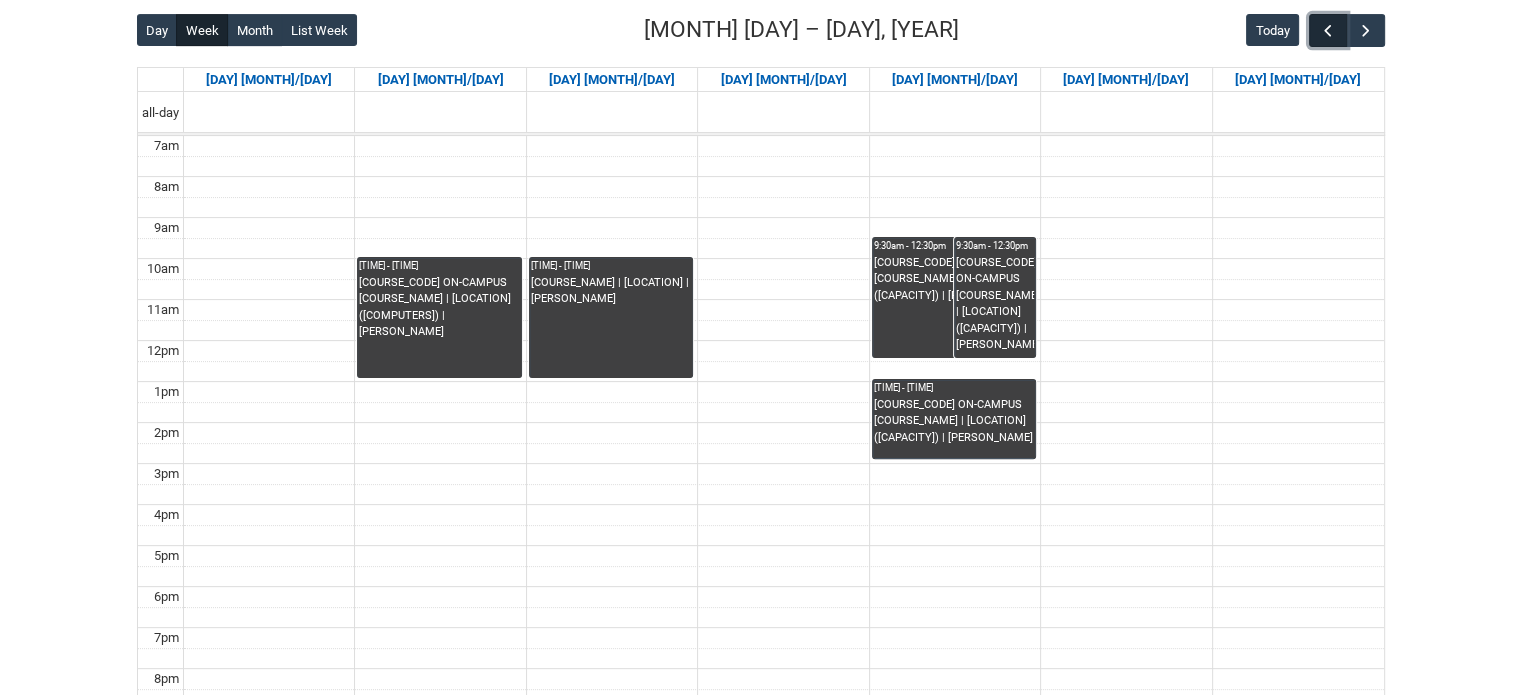 click at bounding box center (1328, 31) 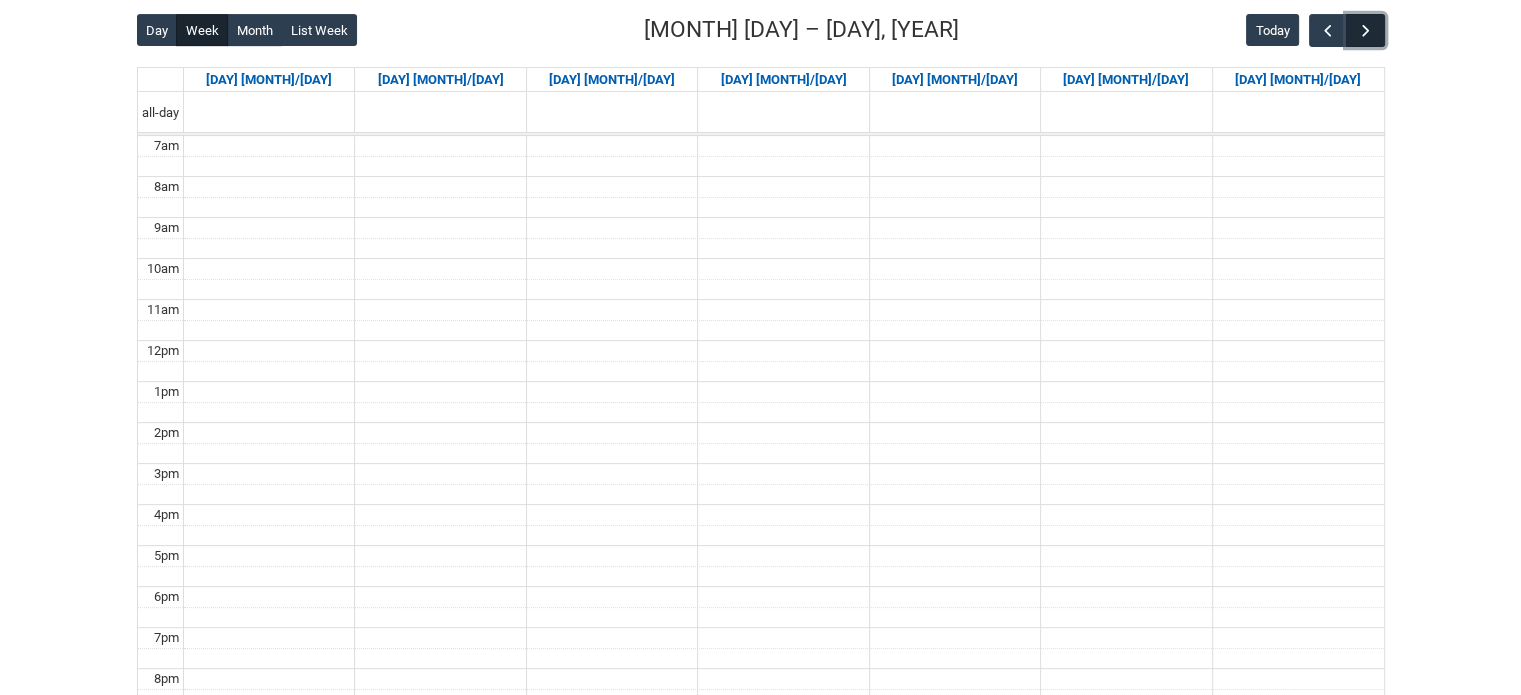 click at bounding box center (1365, 30) 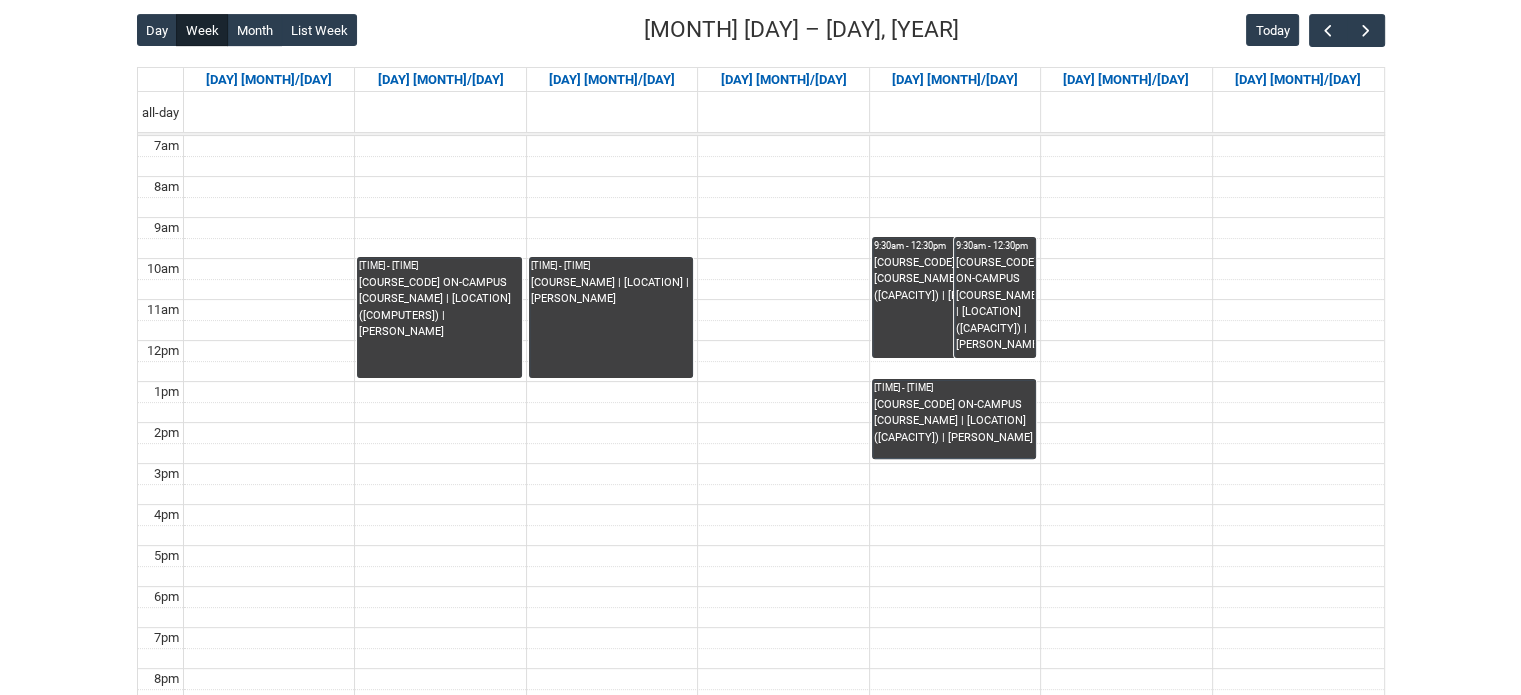 click on "Skip to Main Content" at bounding box center (760, 230) 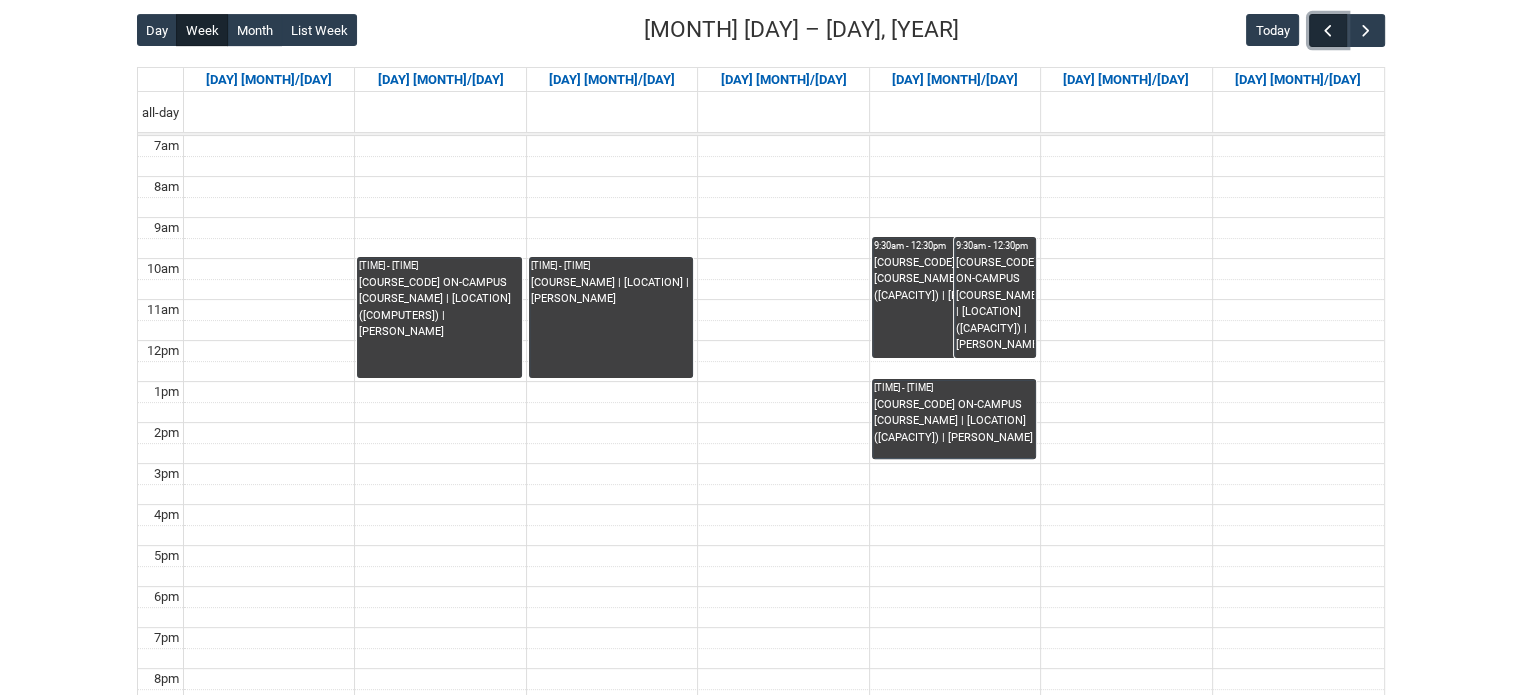click at bounding box center (1328, 31) 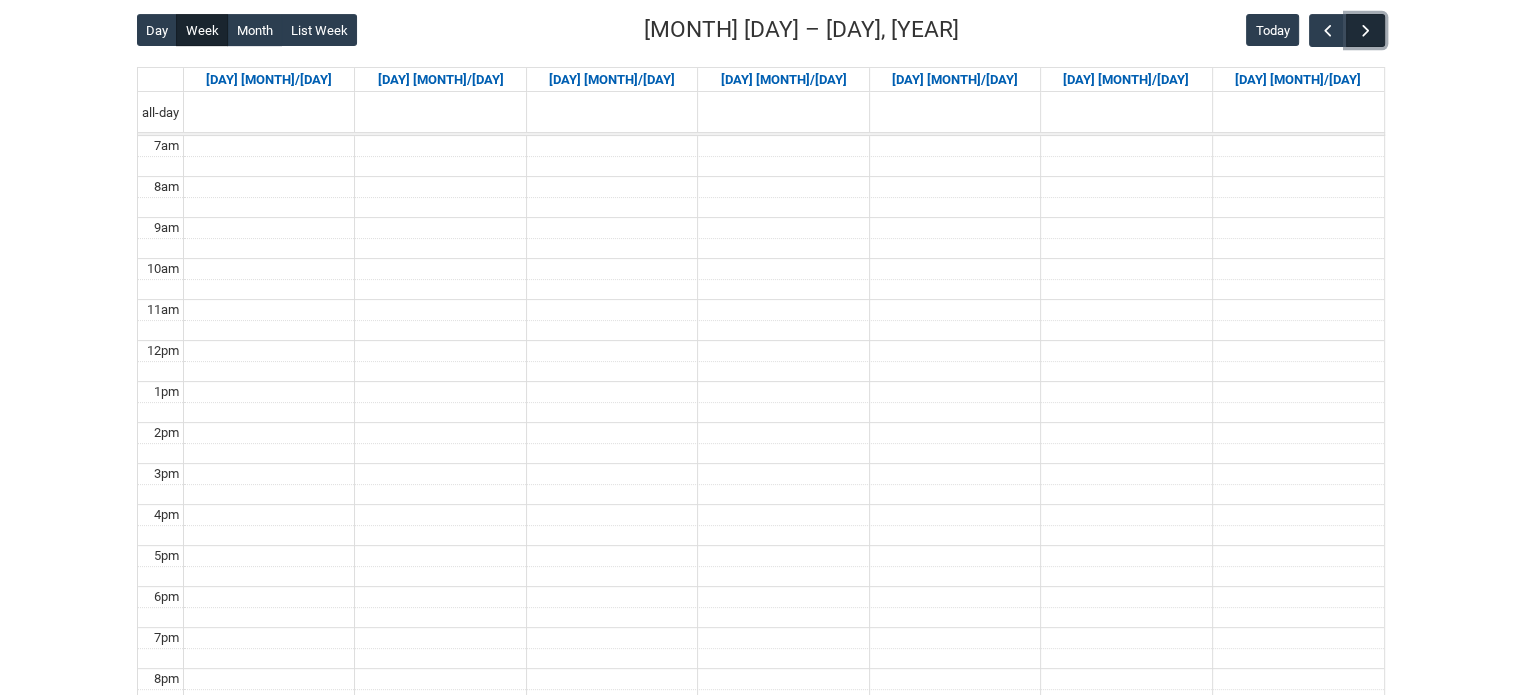 click at bounding box center [1365, 30] 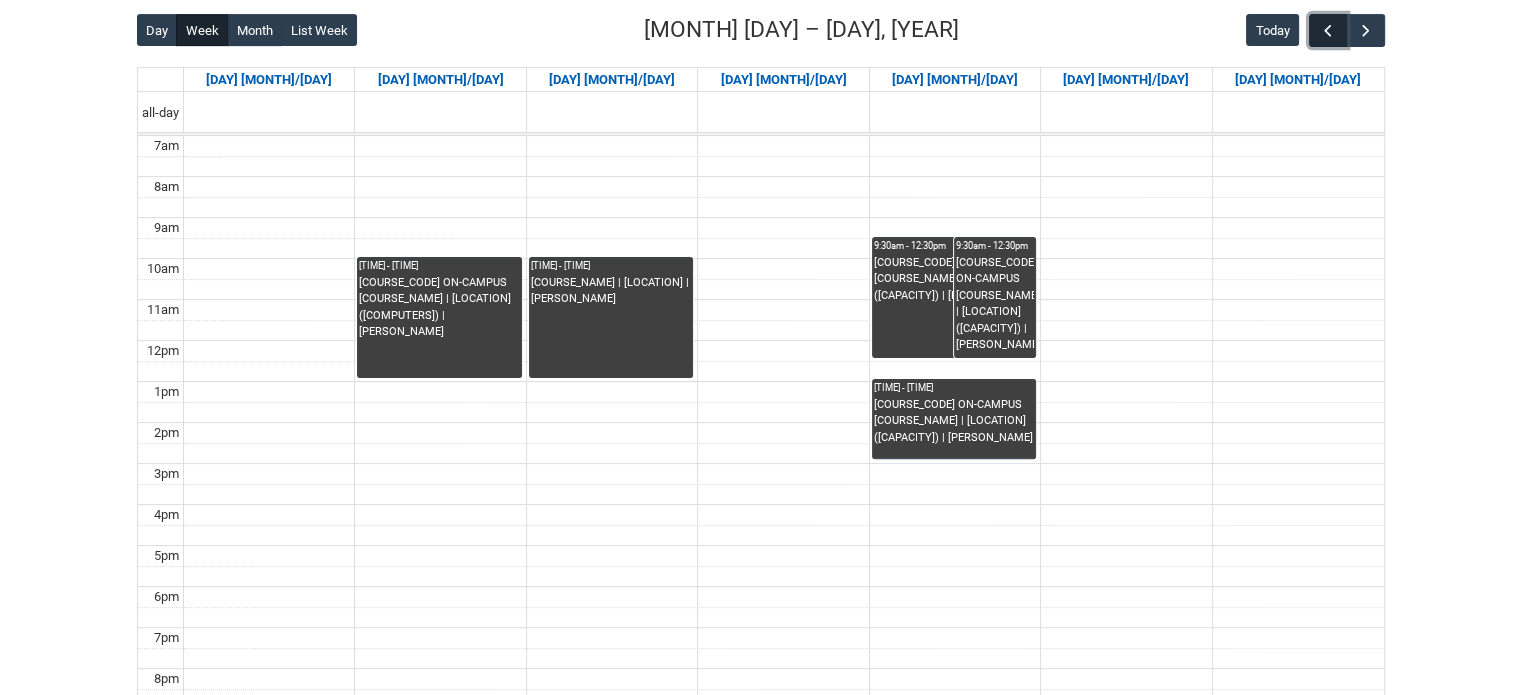 click at bounding box center (1328, 31) 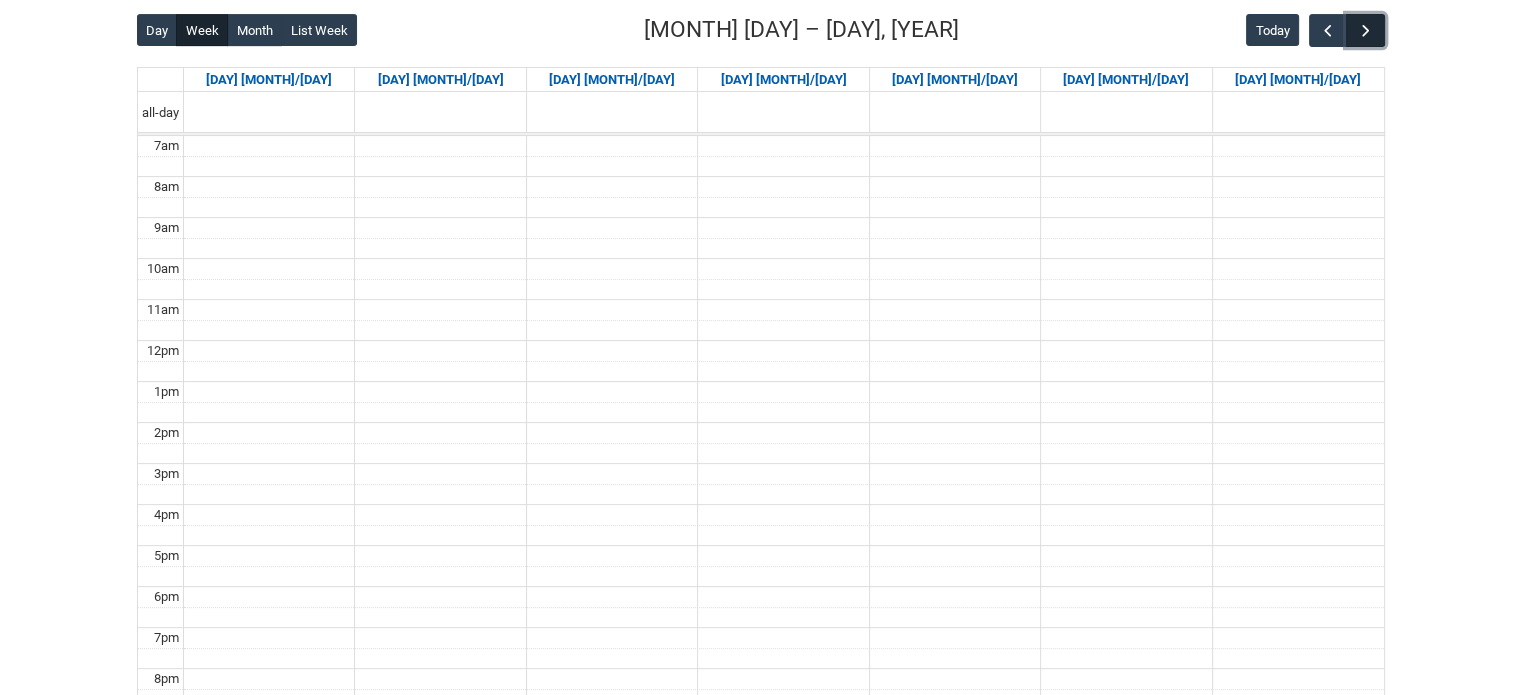 click at bounding box center [1365, 30] 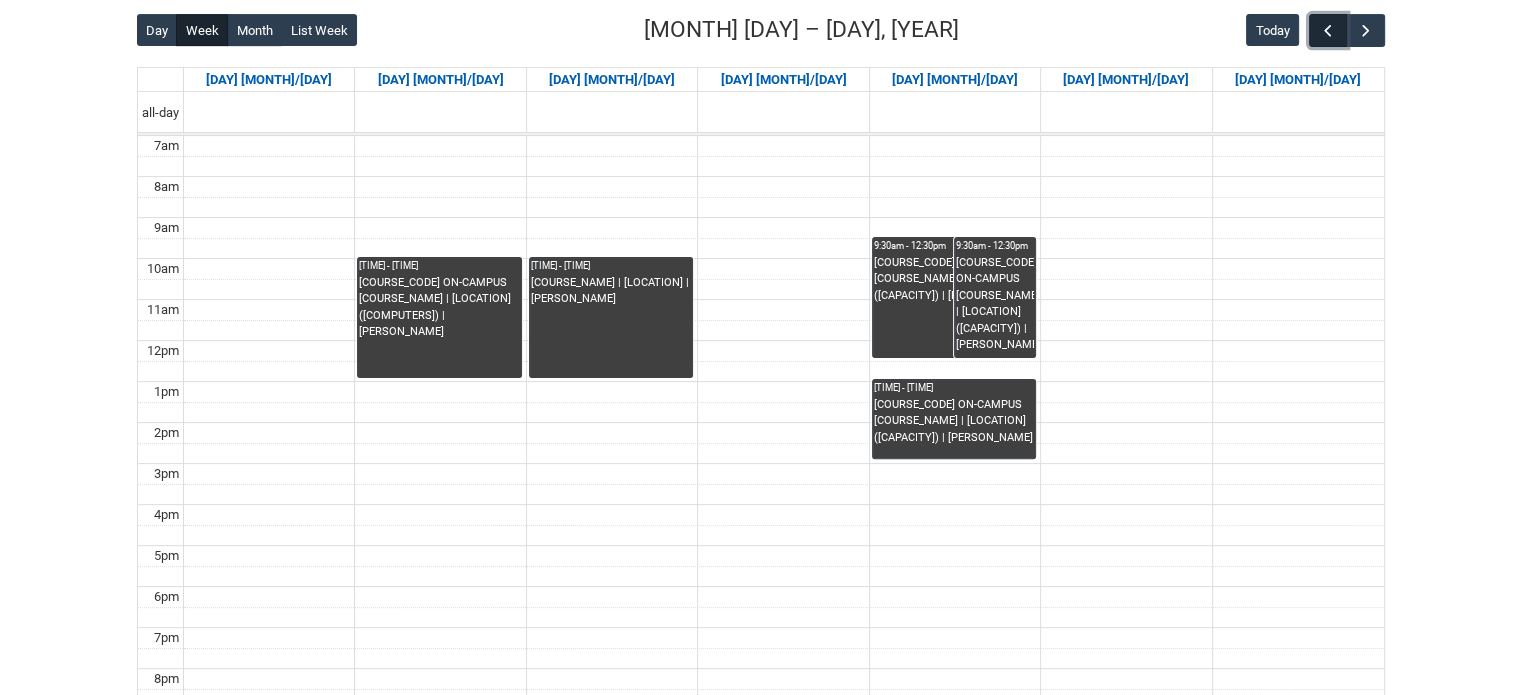 click at bounding box center [1328, 31] 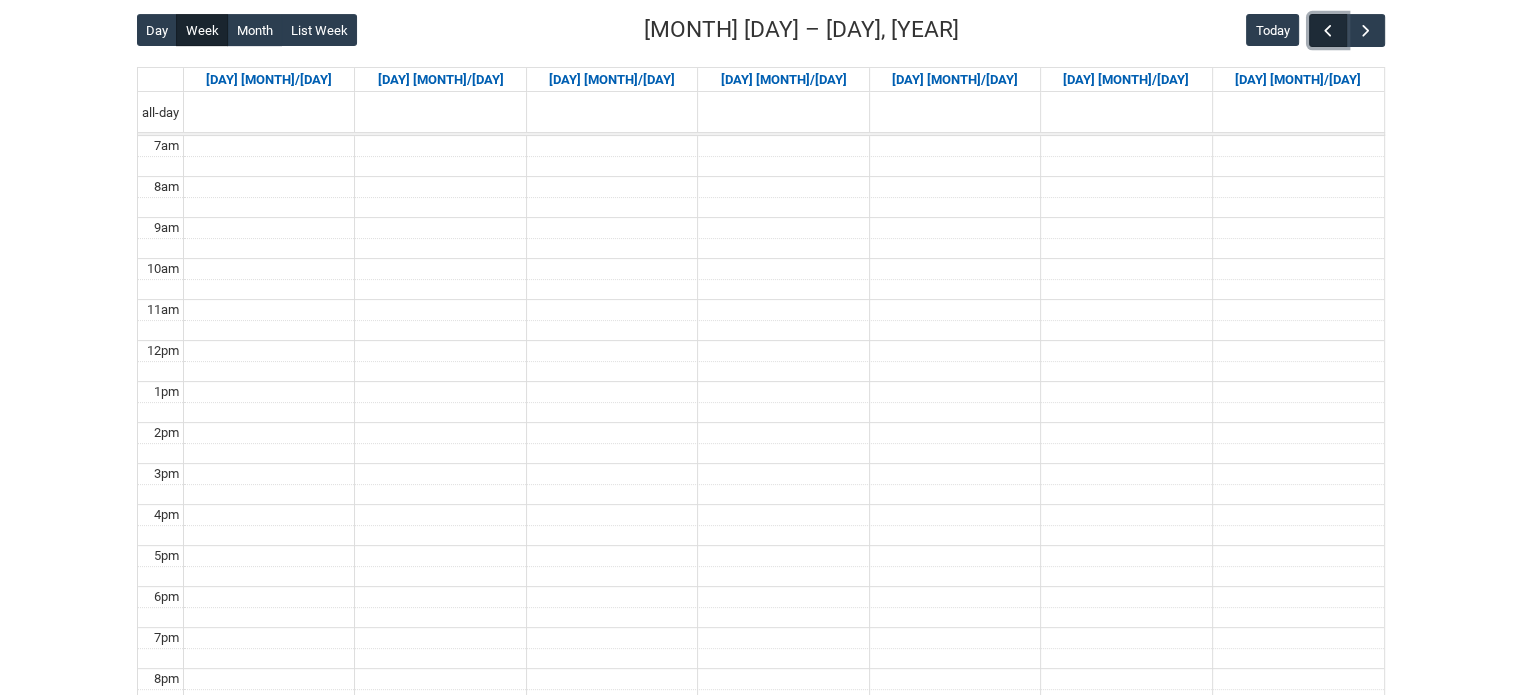 click at bounding box center [1328, 31] 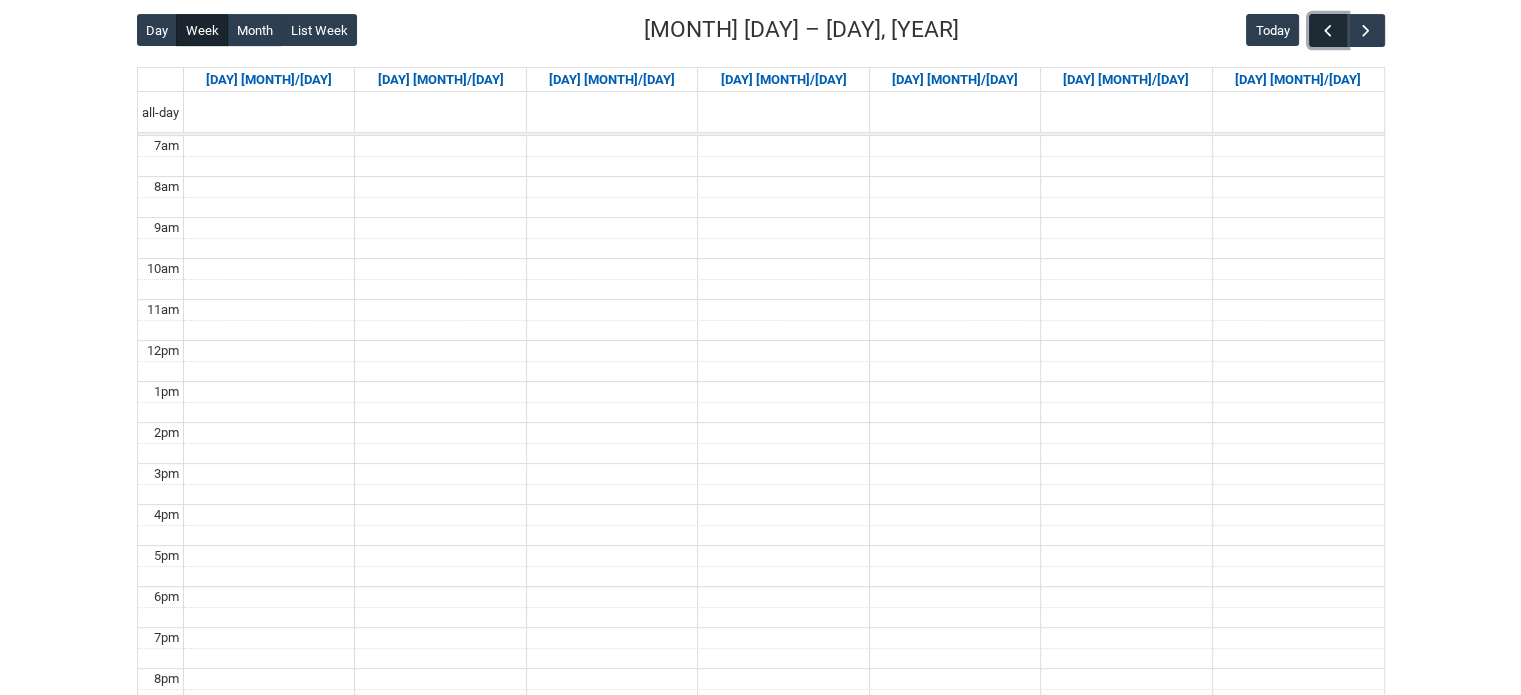 click at bounding box center (1328, 31) 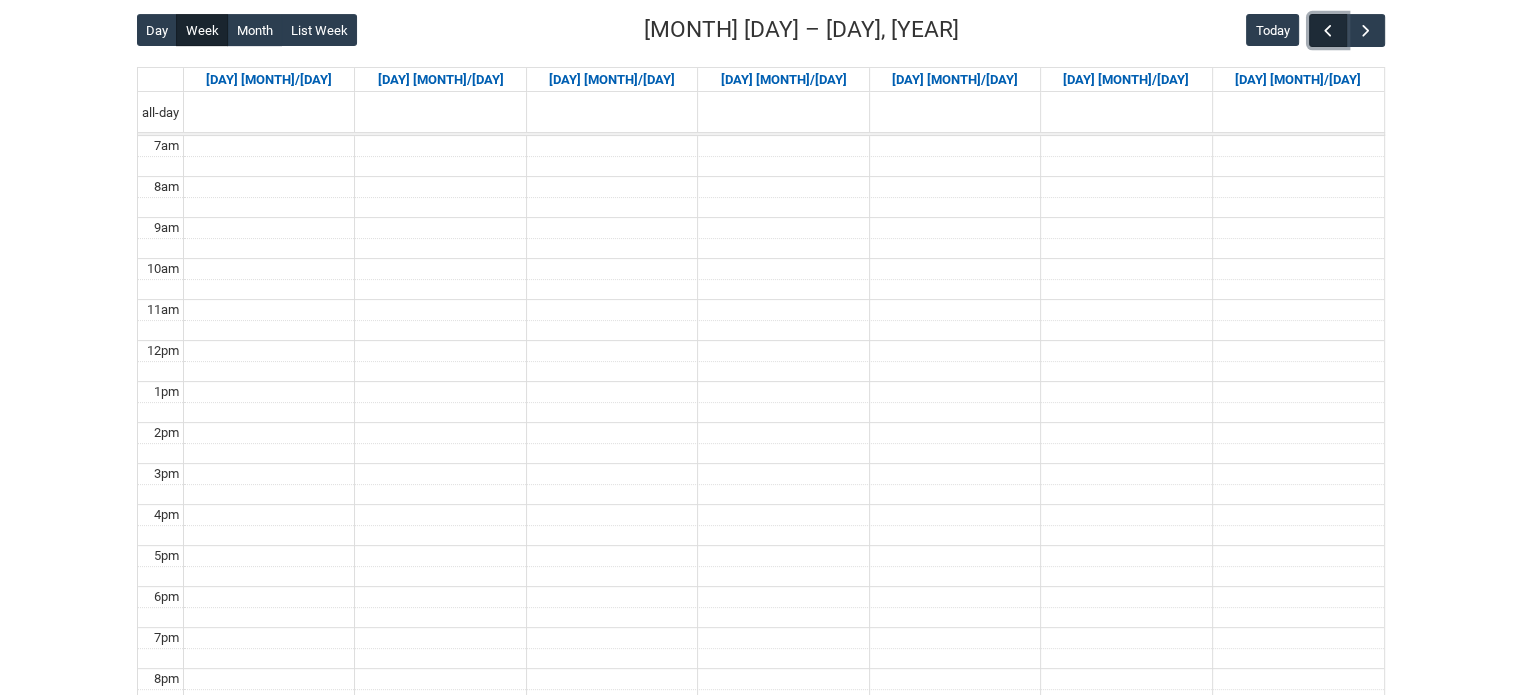 click at bounding box center [1328, 31] 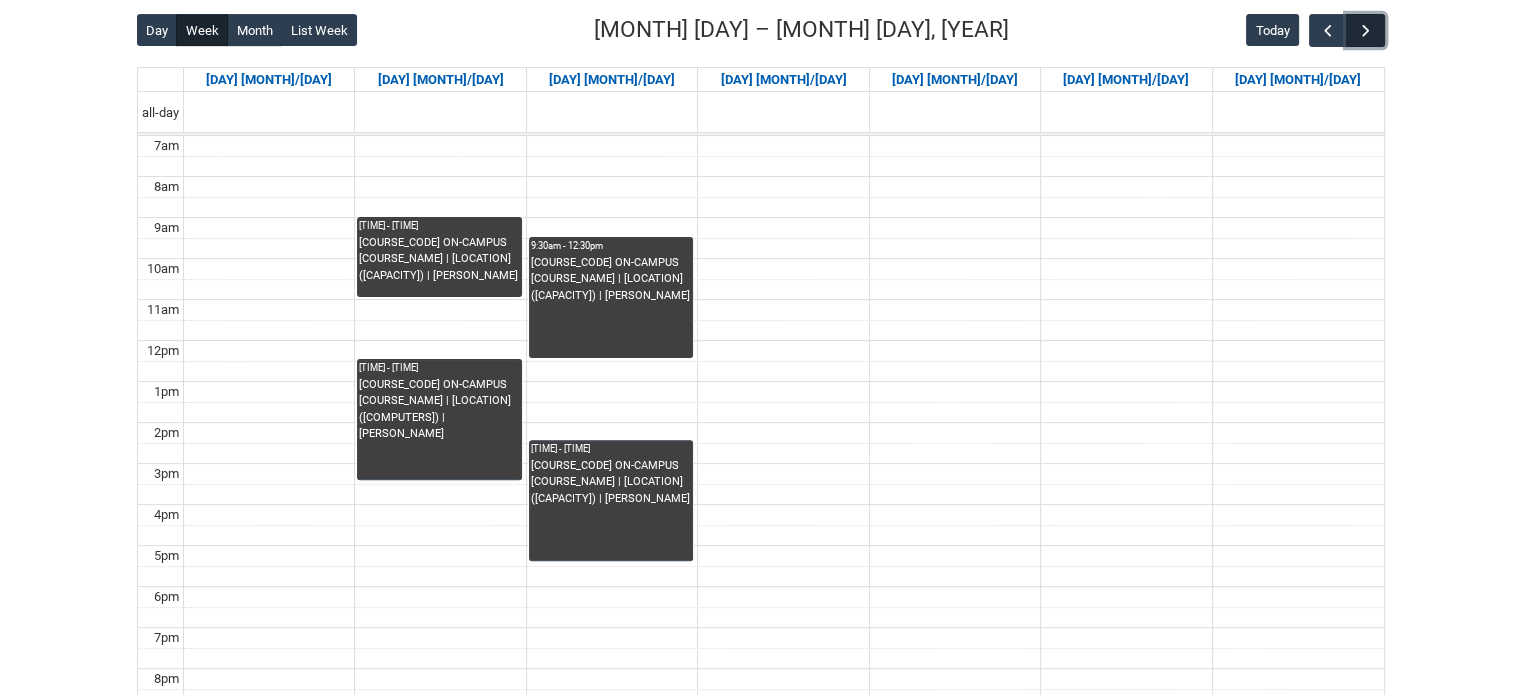 click at bounding box center [1366, 31] 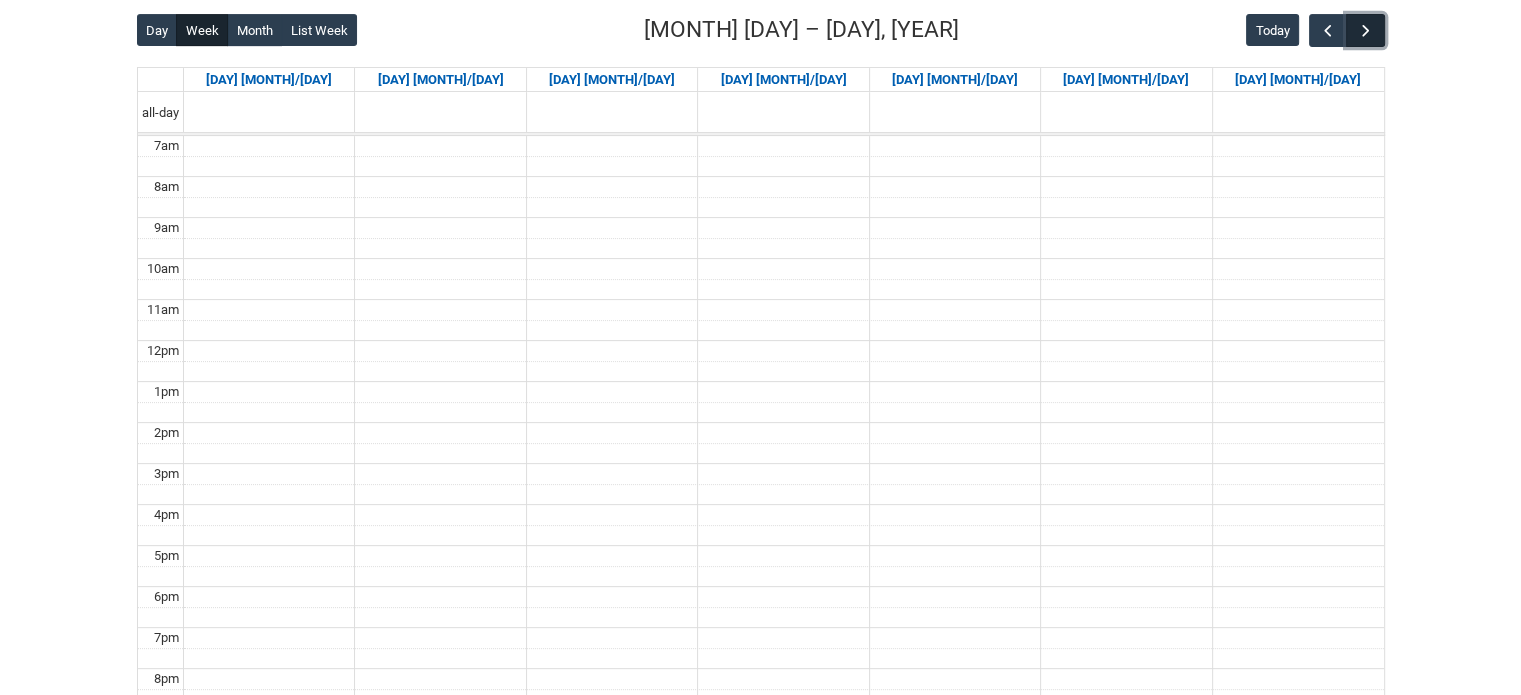 click at bounding box center [1366, 31] 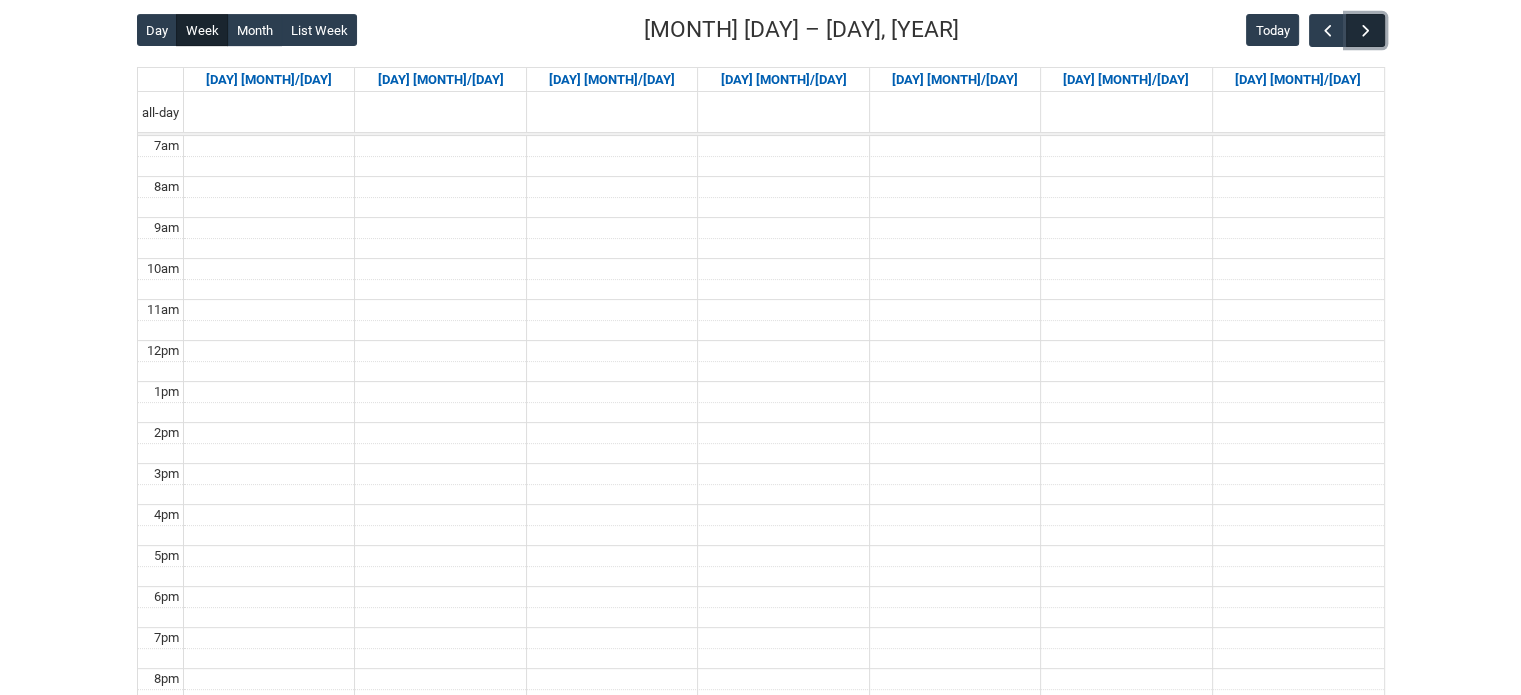 click at bounding box center [1366, 31] 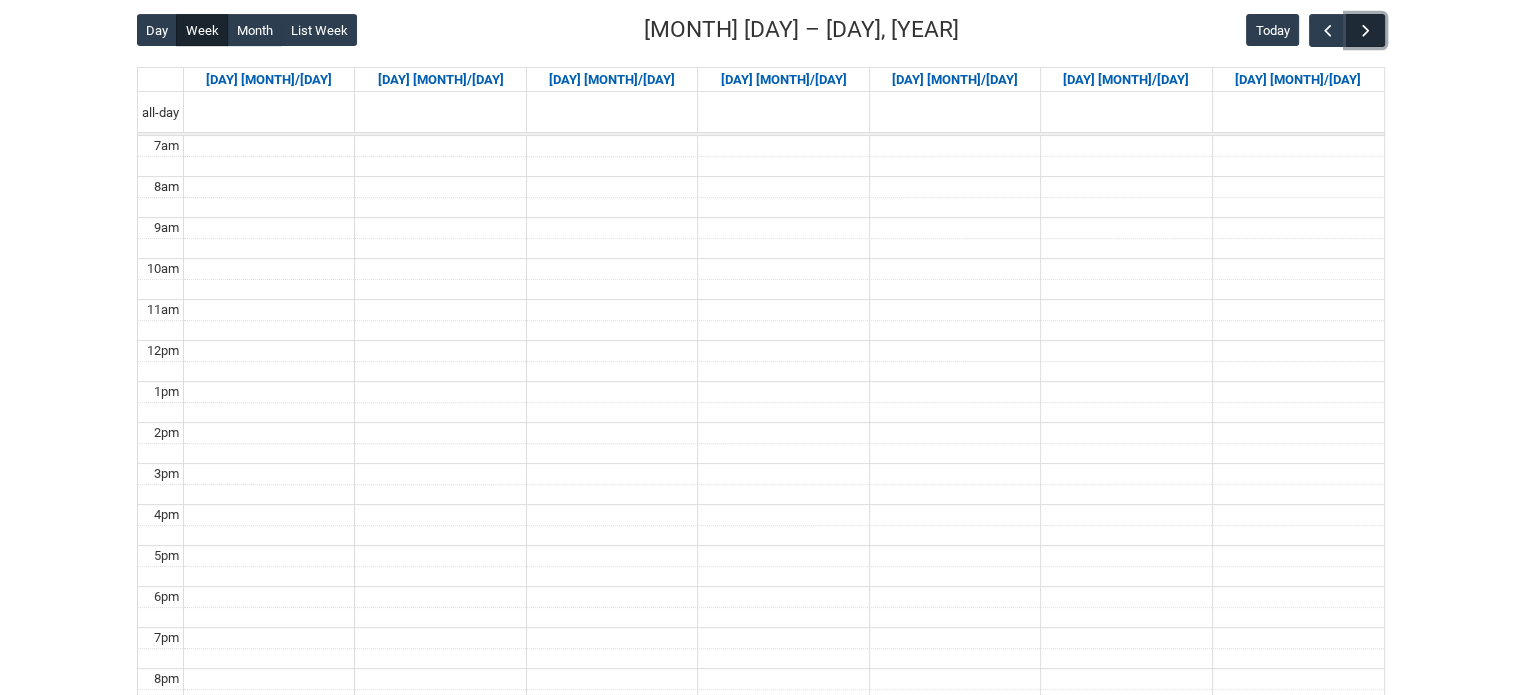 click at bounding box center [1365, 30] 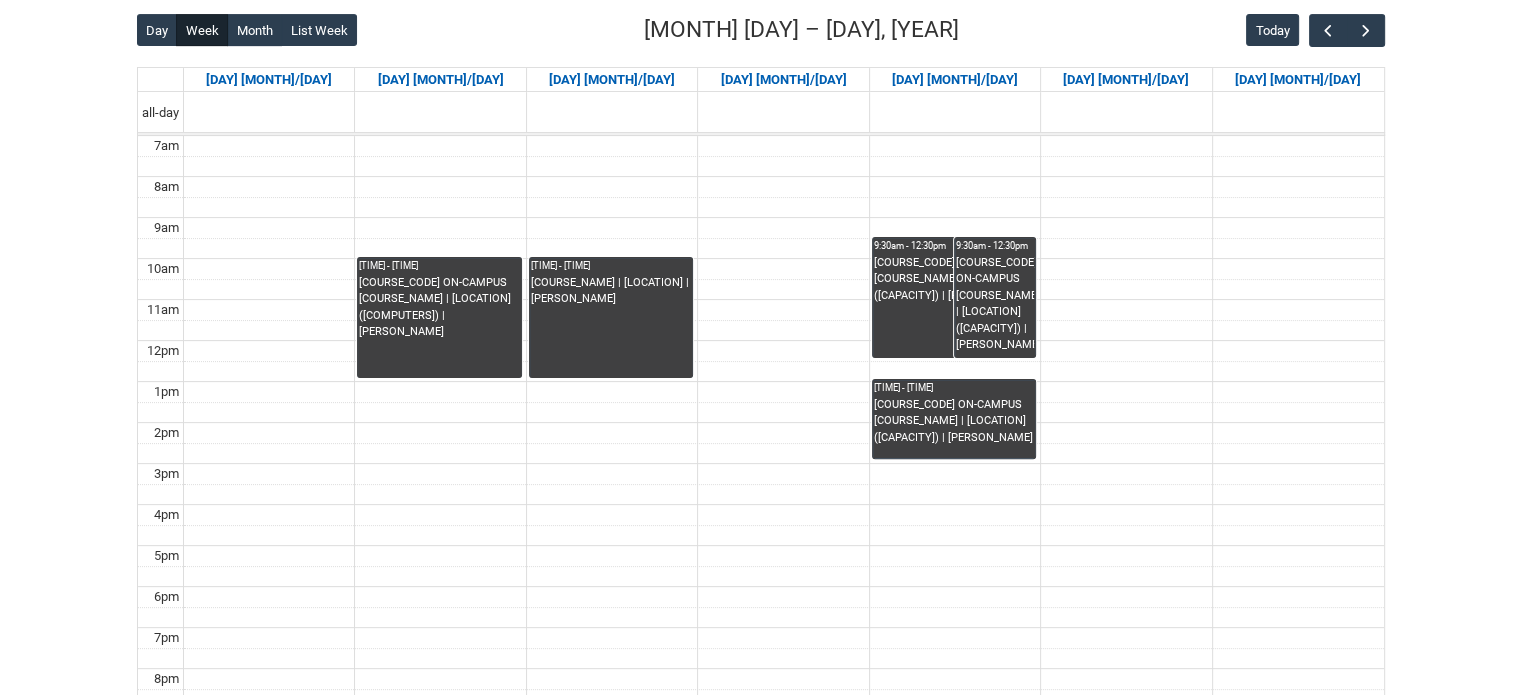 click on "Skip to Main Content" at bounding box center [760, 230] 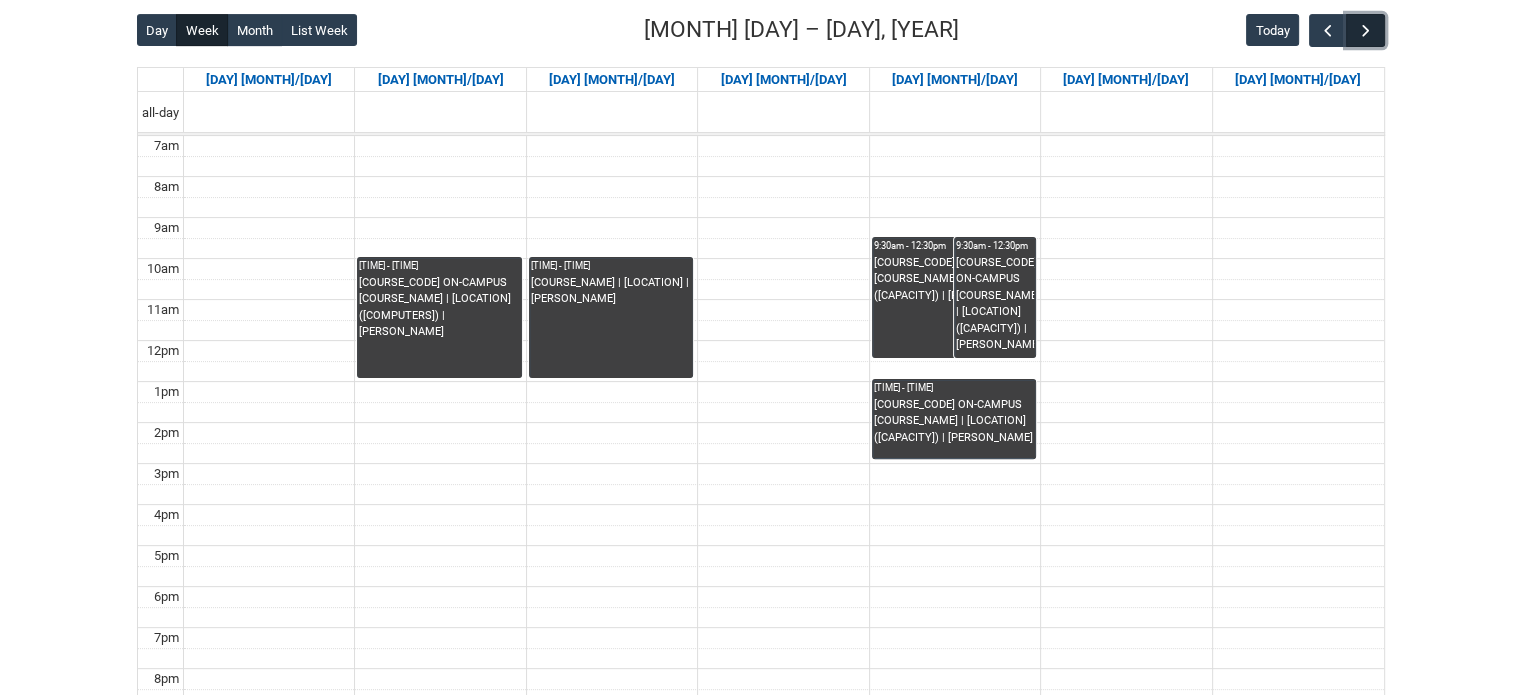 click at bounding box center (1365, 30) 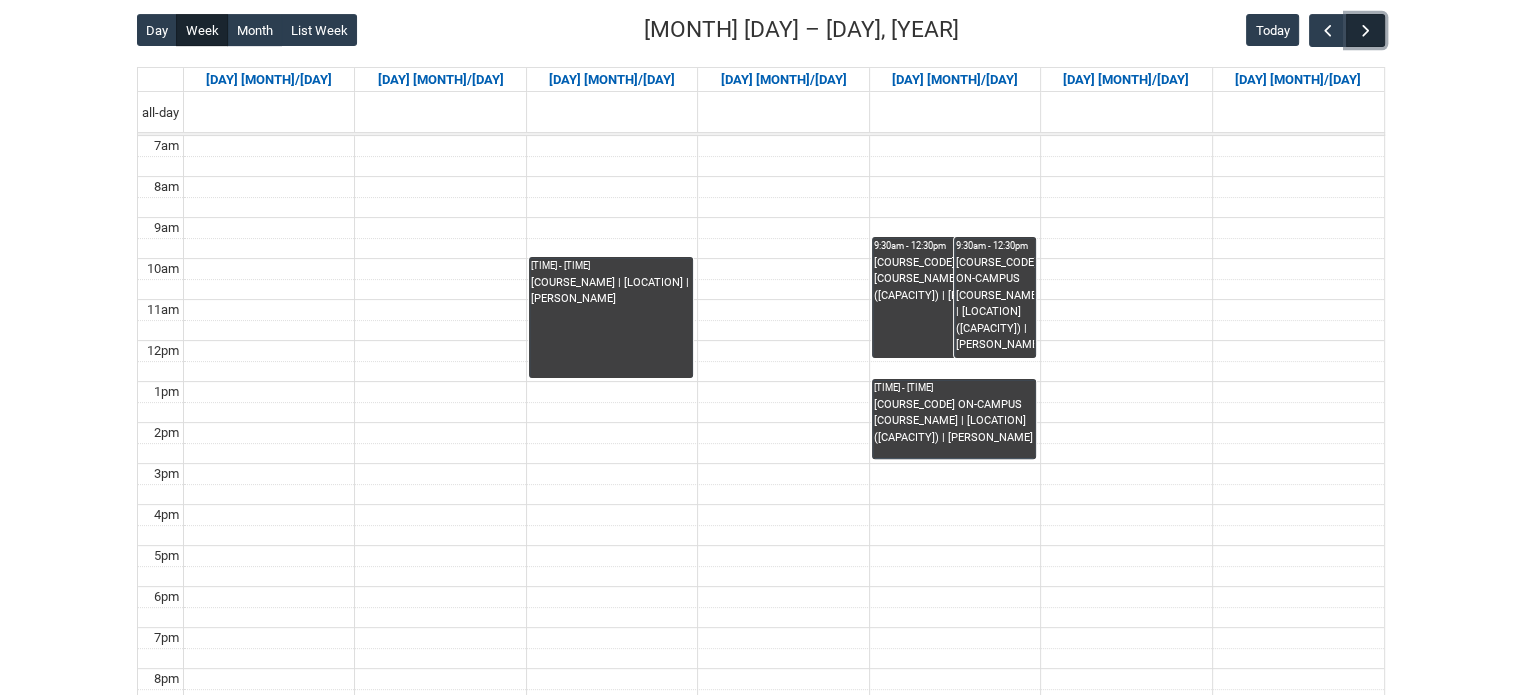 click at bounding box center [1365, 30] 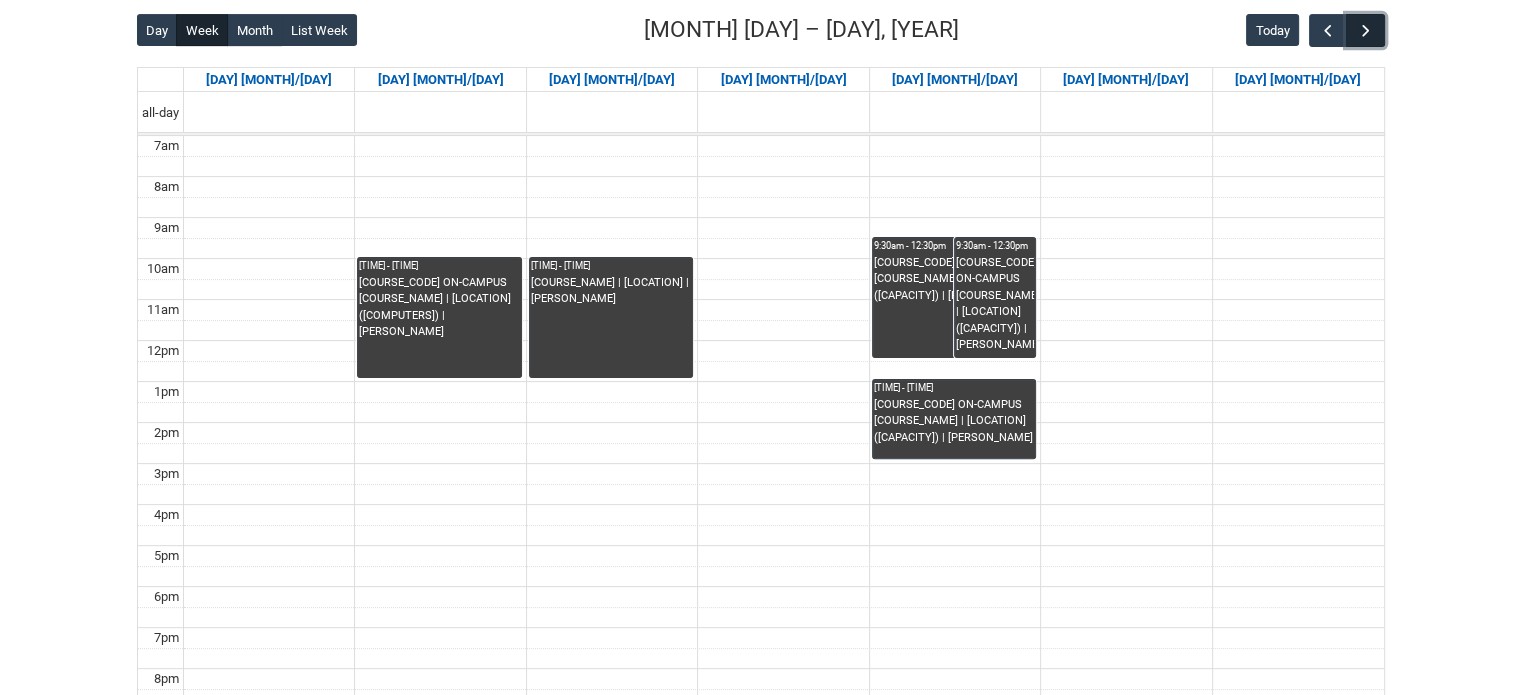 click at bounding box center [1365, 30] 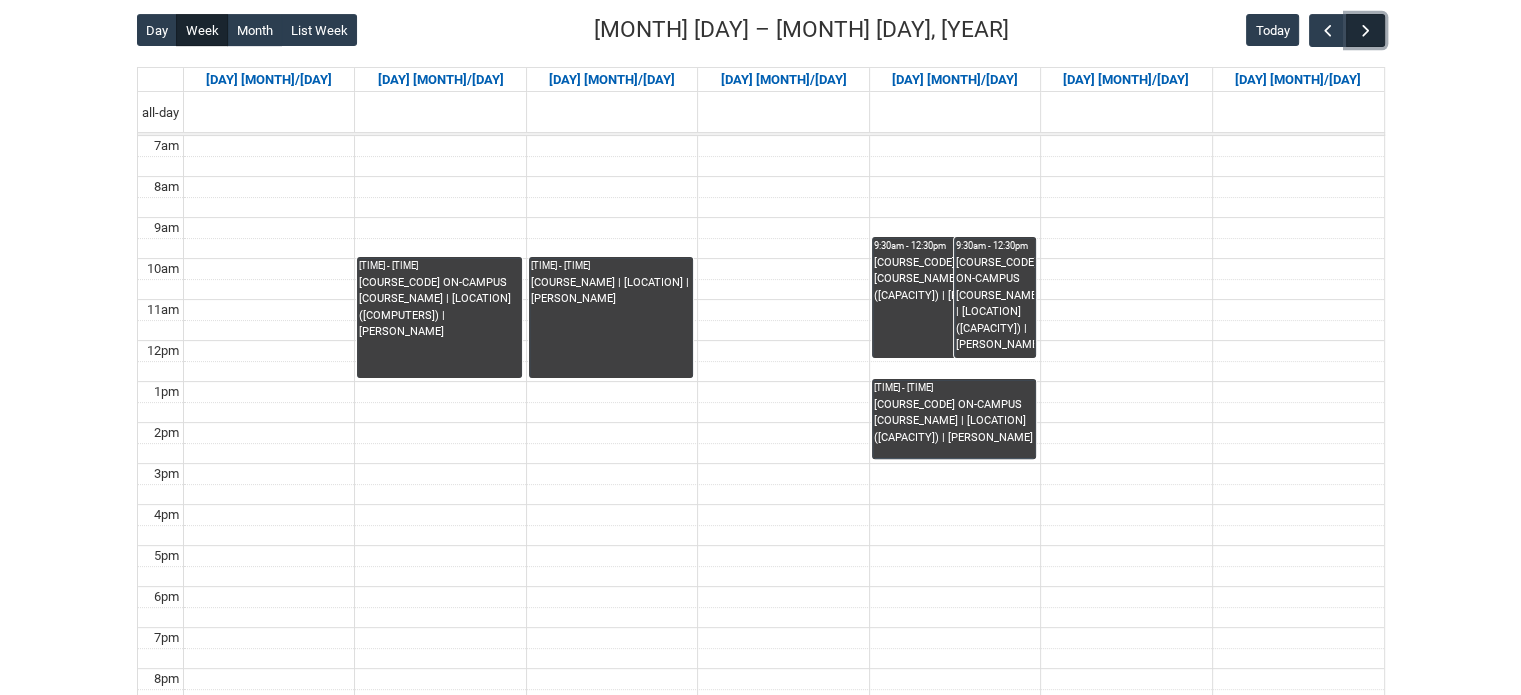 click at bounding box center [1365, 30] 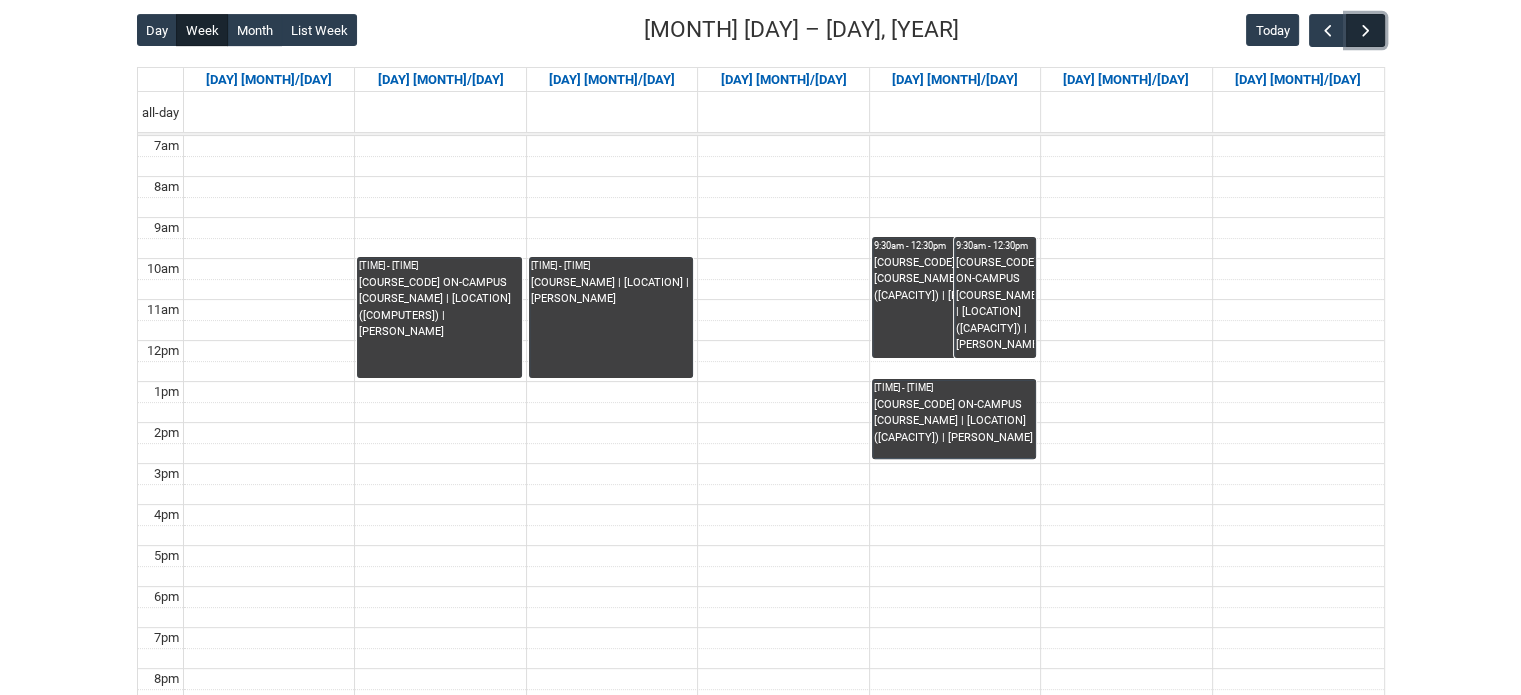 click at bounding box center [1365, 30] 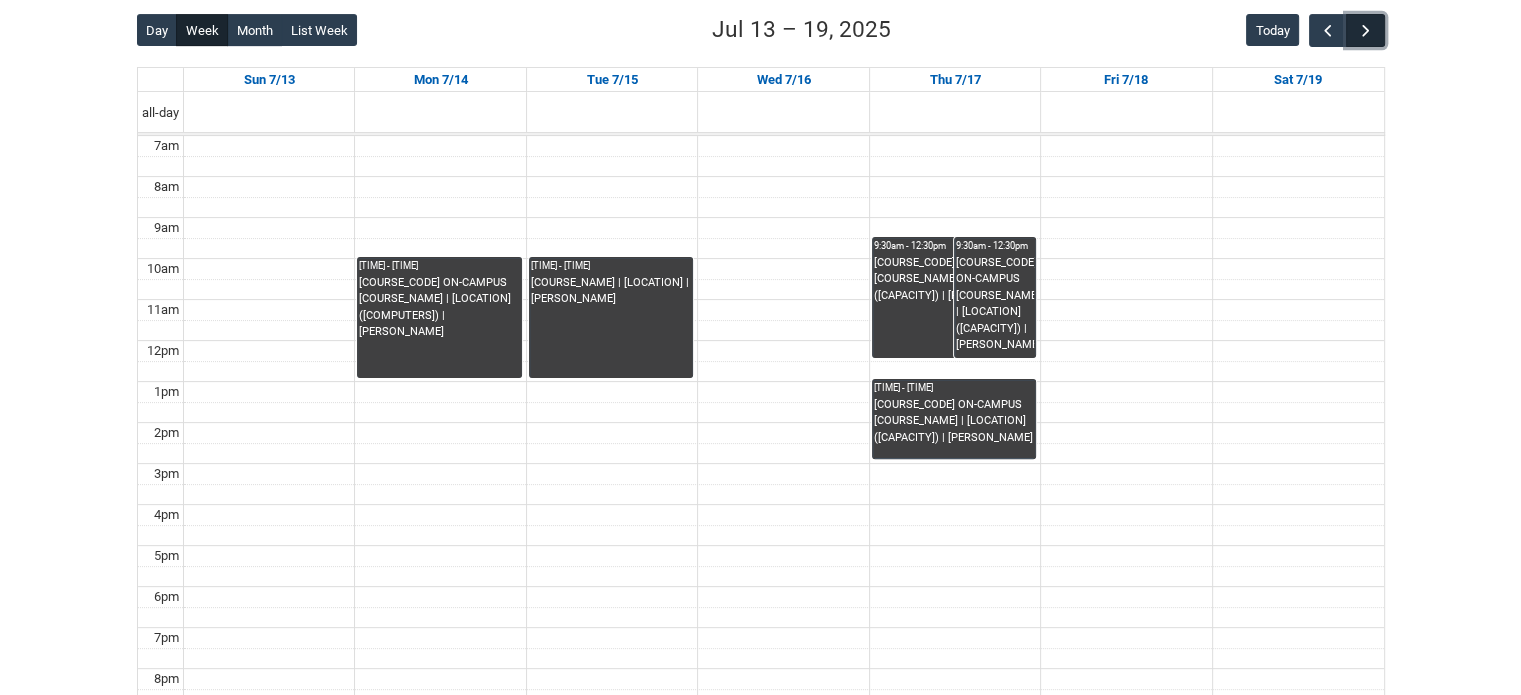 click at bounding box center (1365, 30) 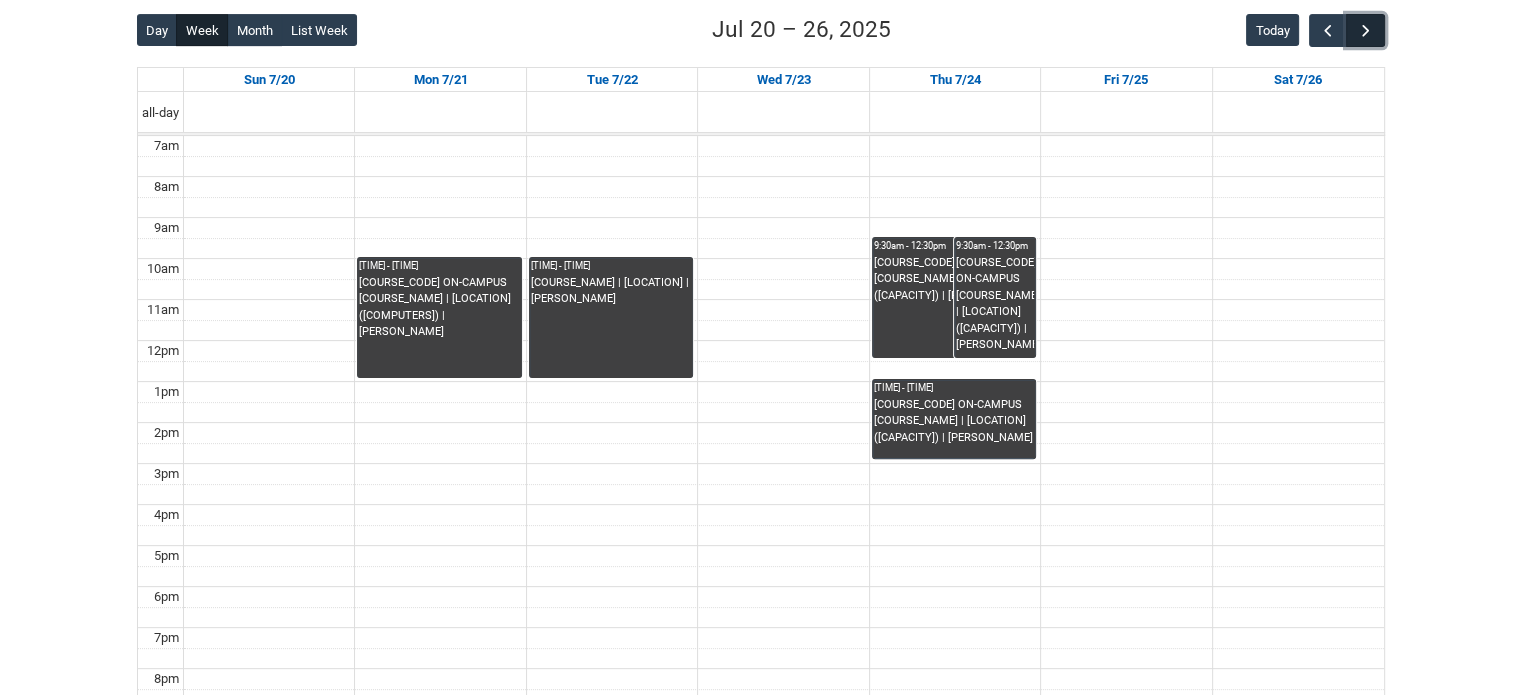 click at bounding box center (1365, 30) 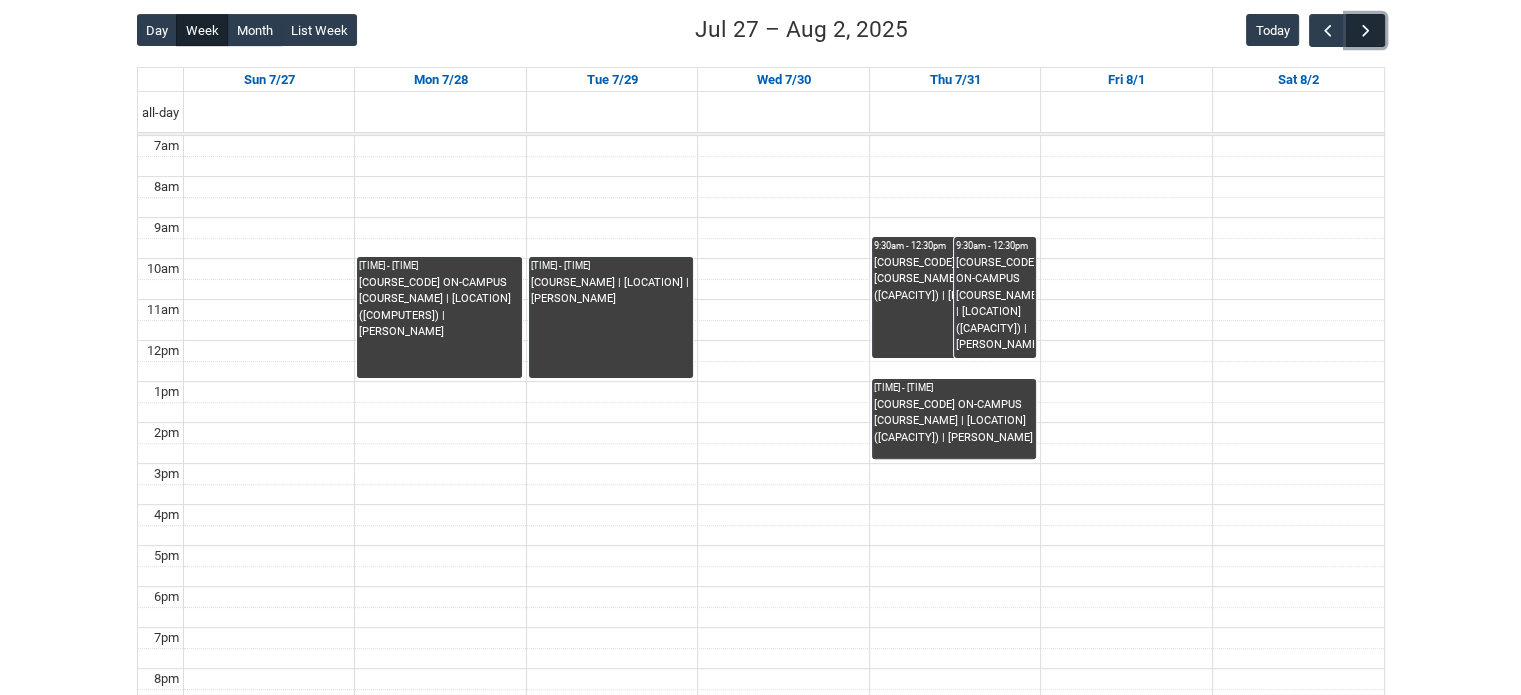 click at bounding box center [1365, 30] 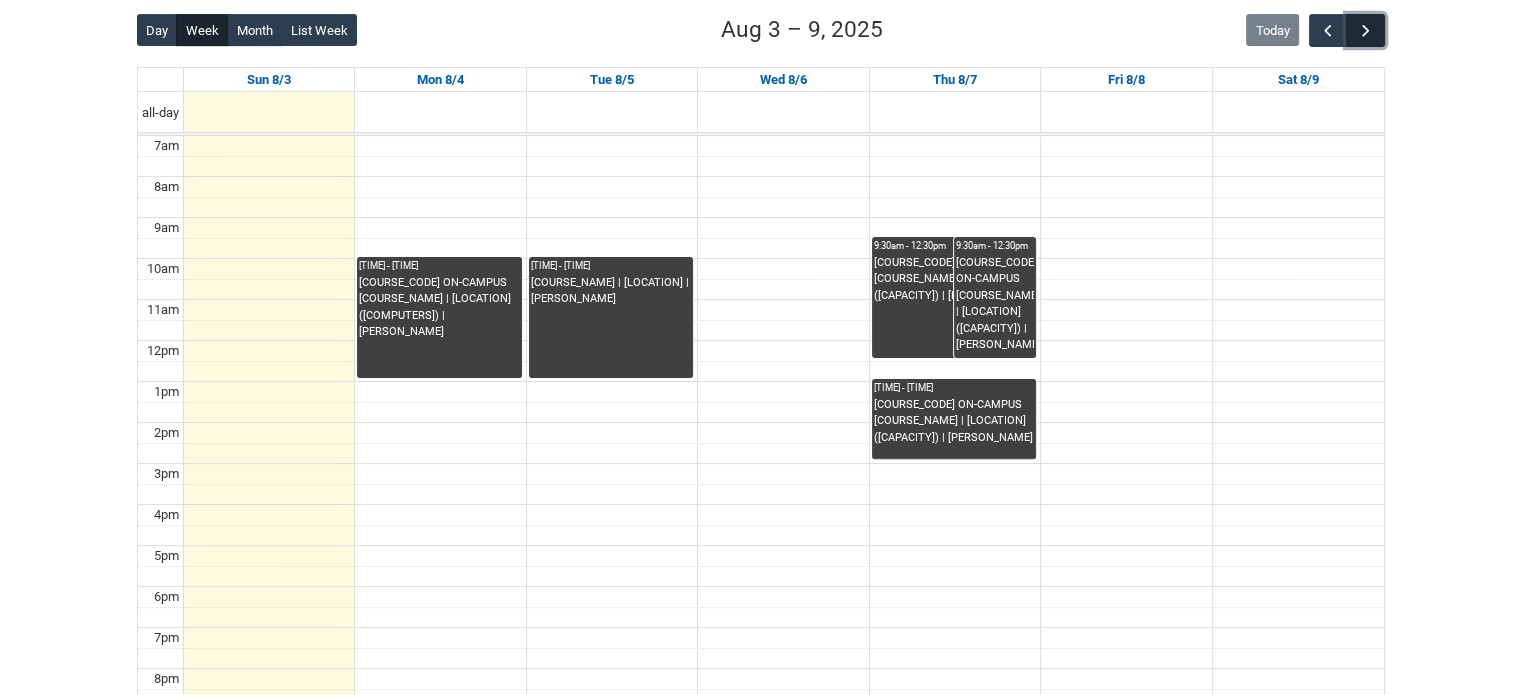 click at bounding box center [1365, 30] 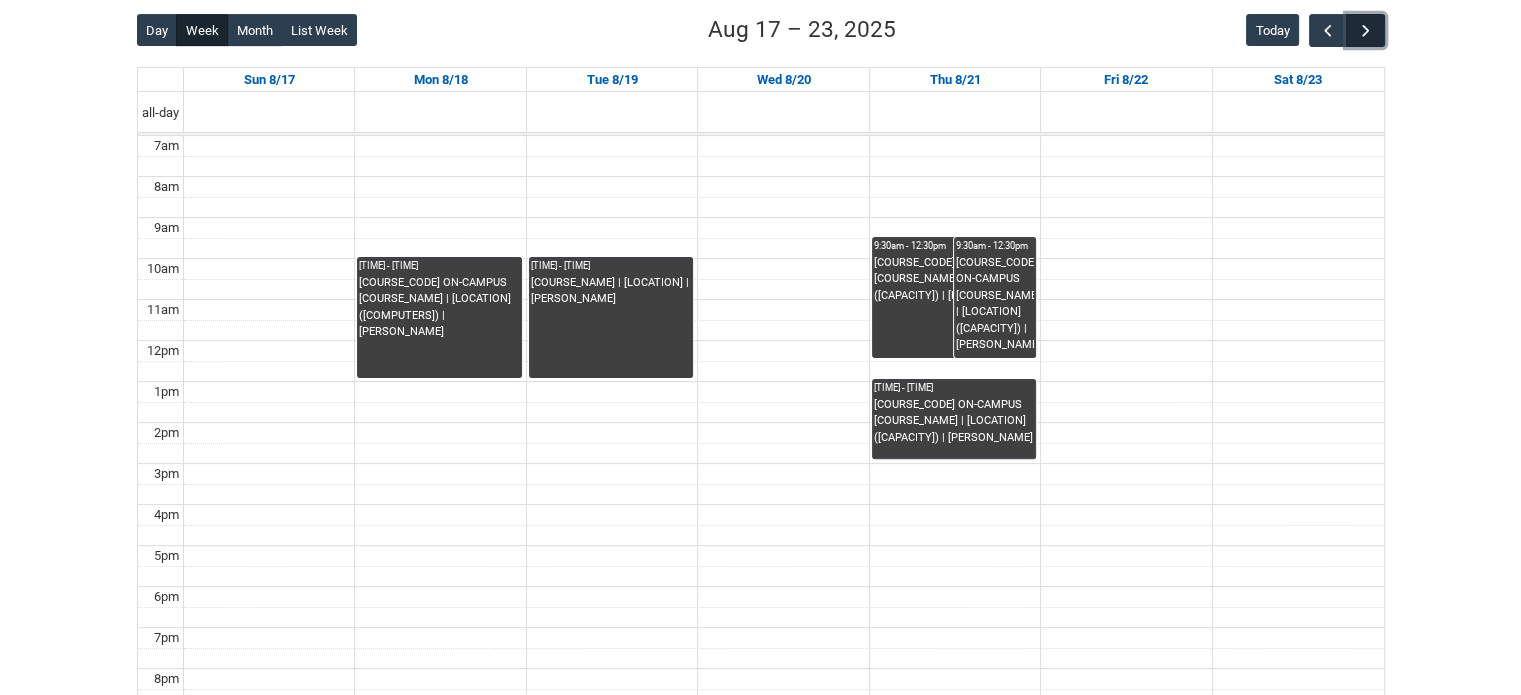 click at bounding box center [1365, 30] 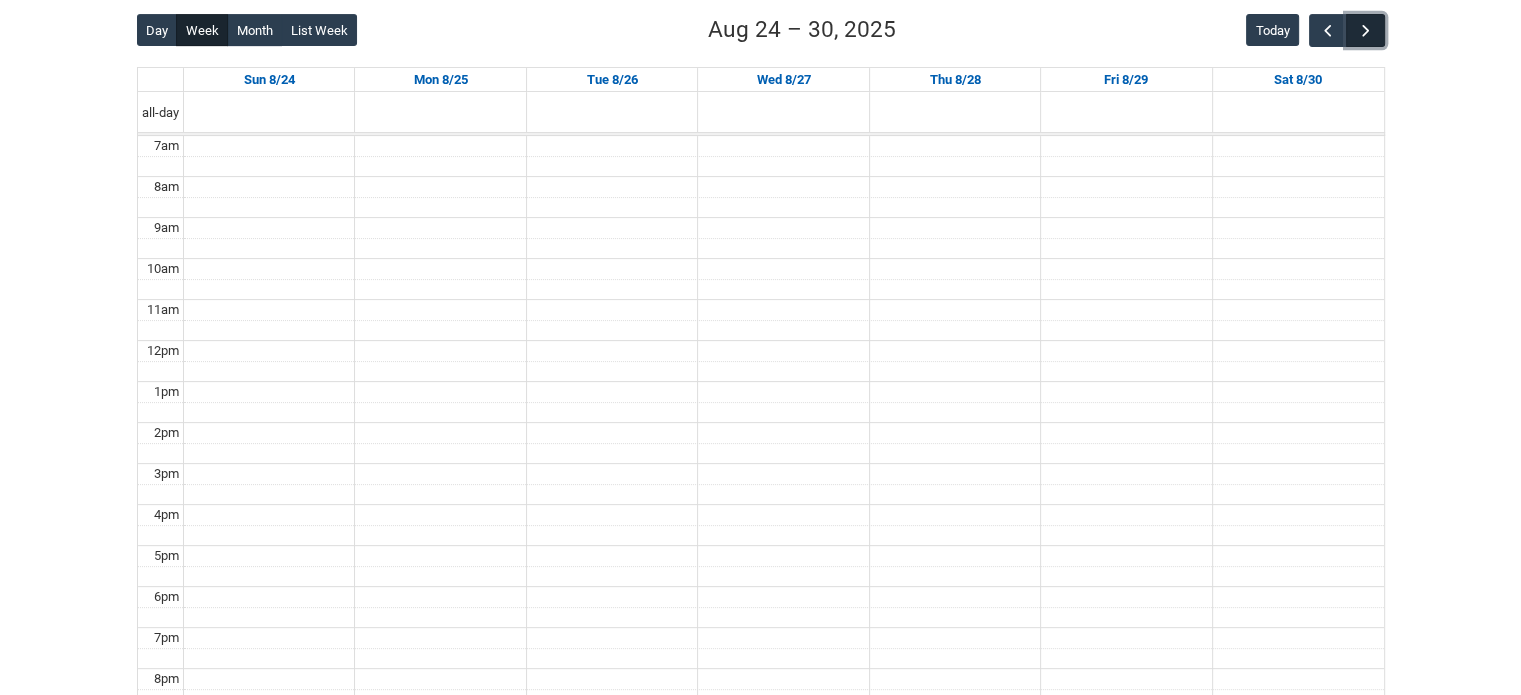 click at bounding box center (1365, 30) 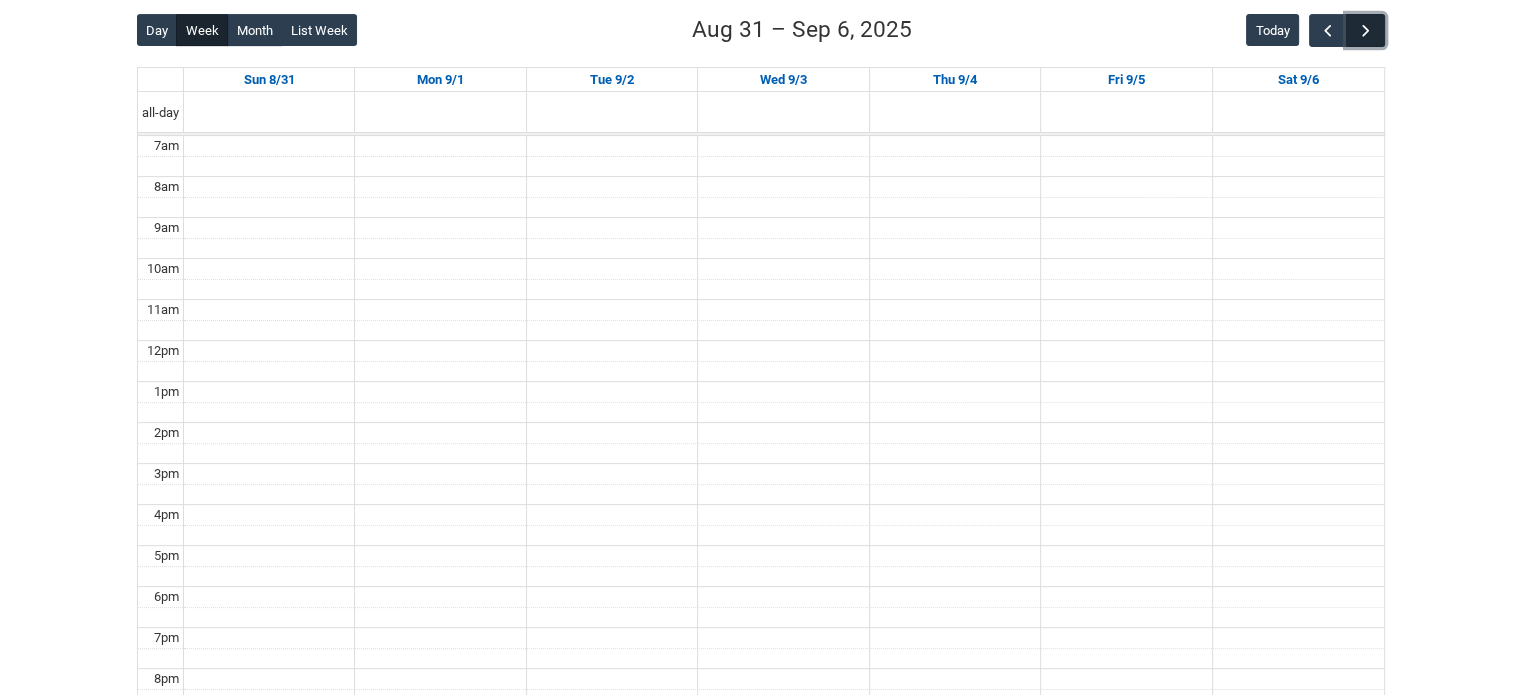click at bounding box center [1365, 30] 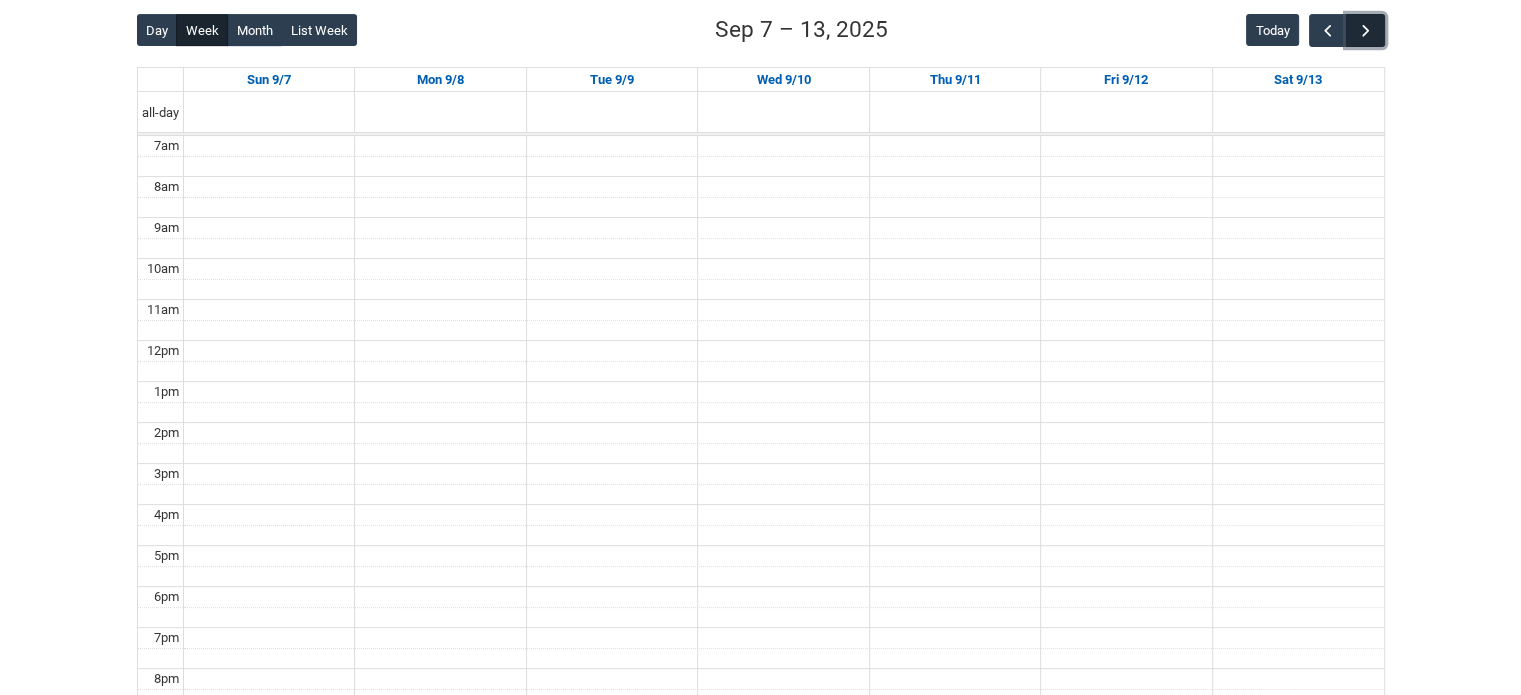 click at bounding box center (1365, 30) 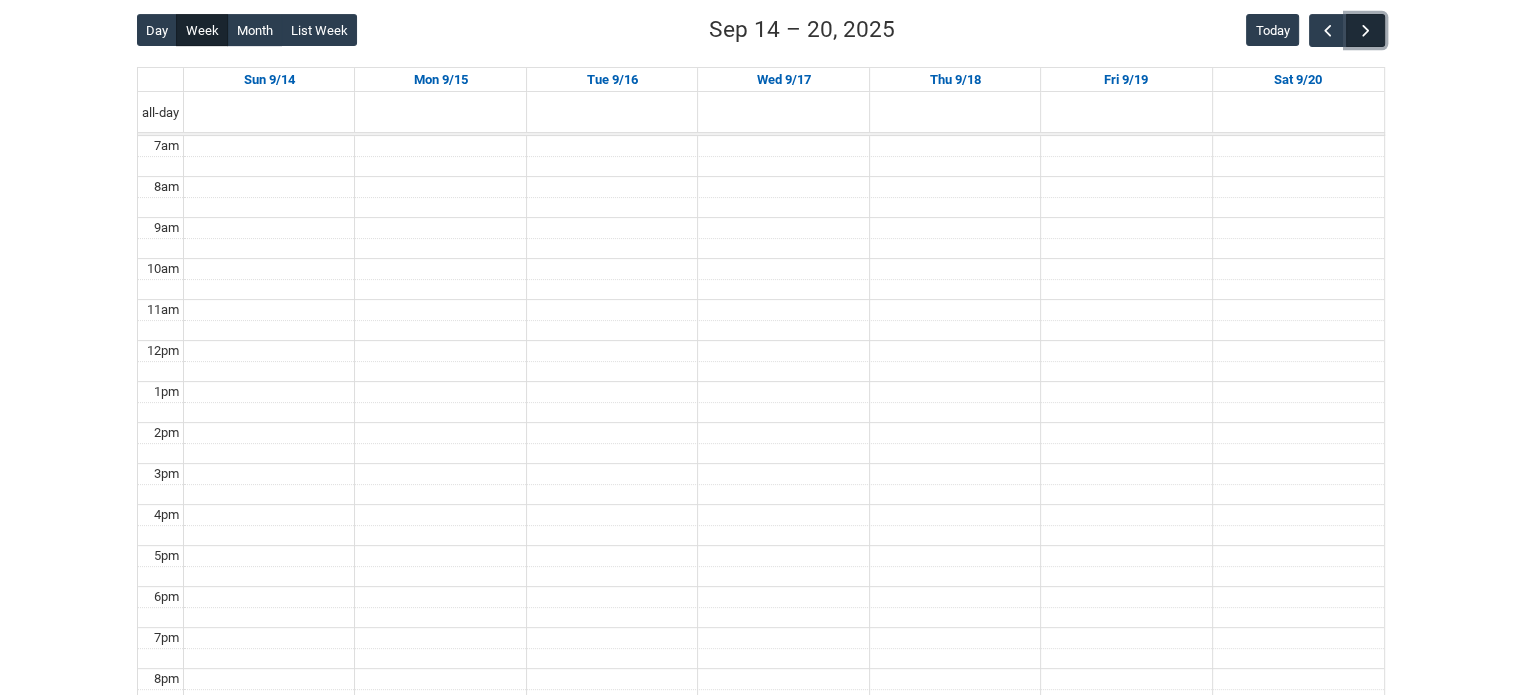 click at bounding box center [1365, 30] 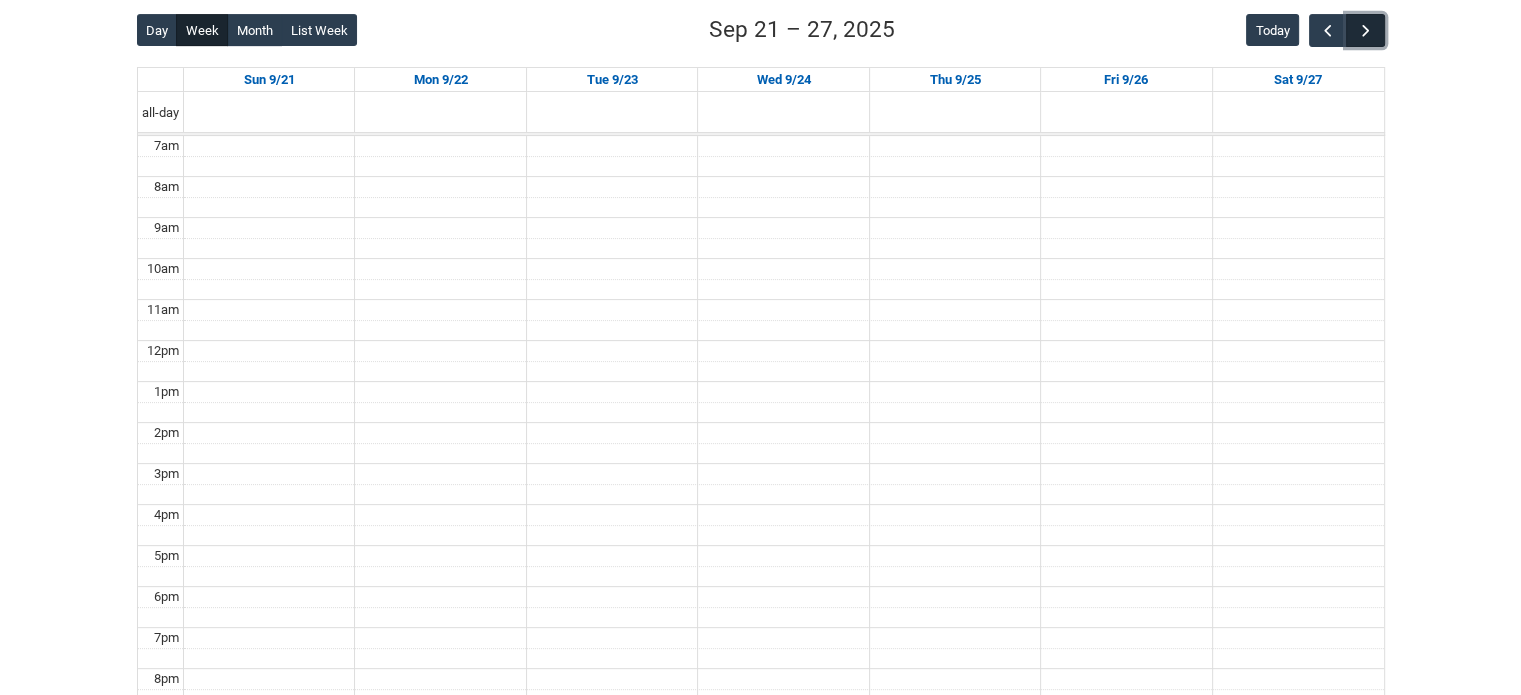 click at bounding box center (1365, 30) 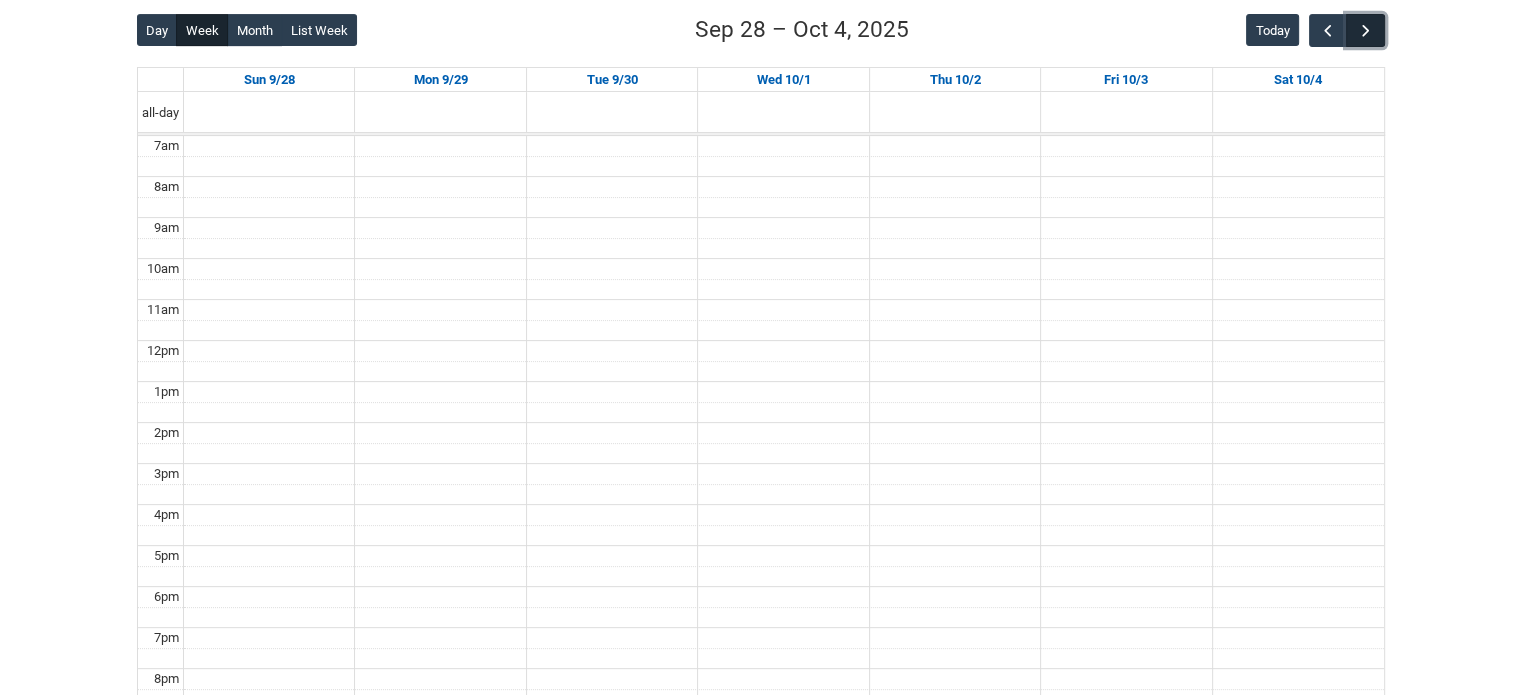 click at bounding box center (1365, 30) 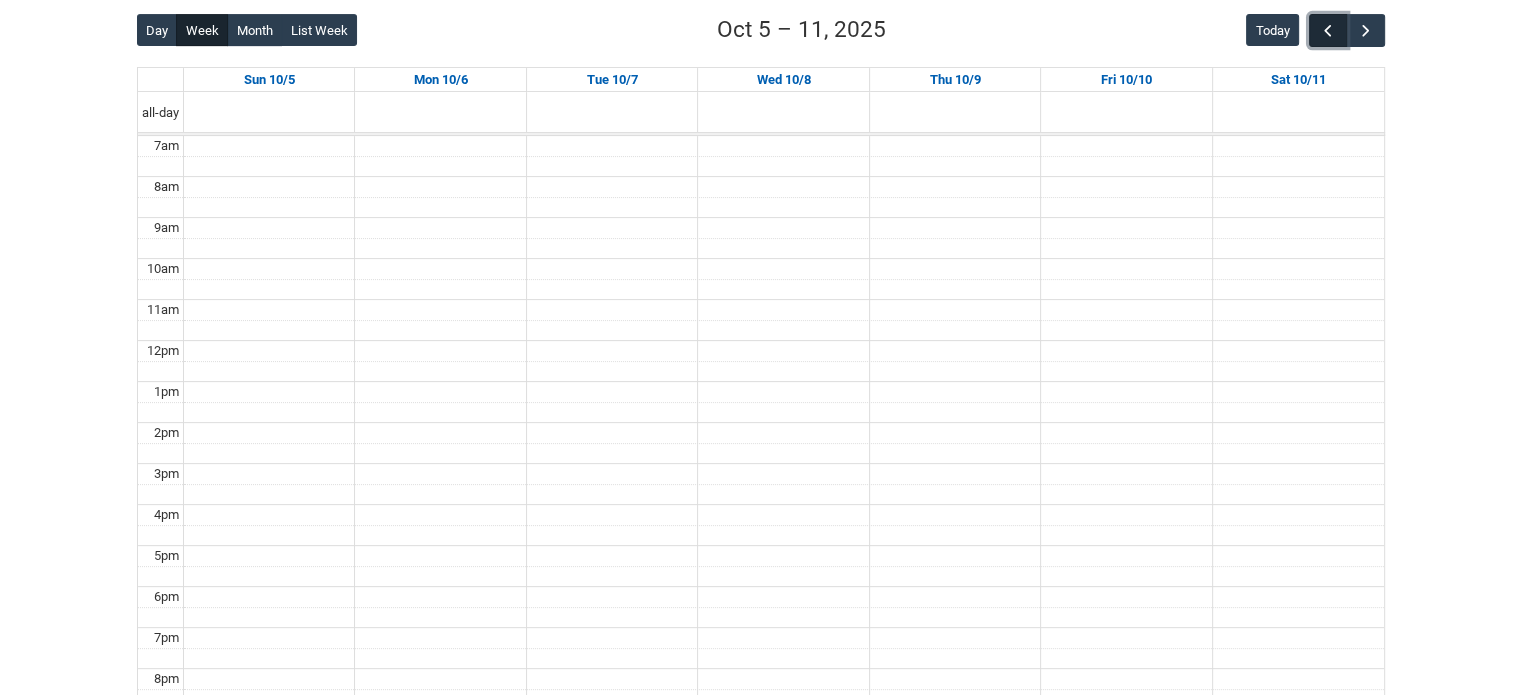 click at bounding box center [1328, 31] 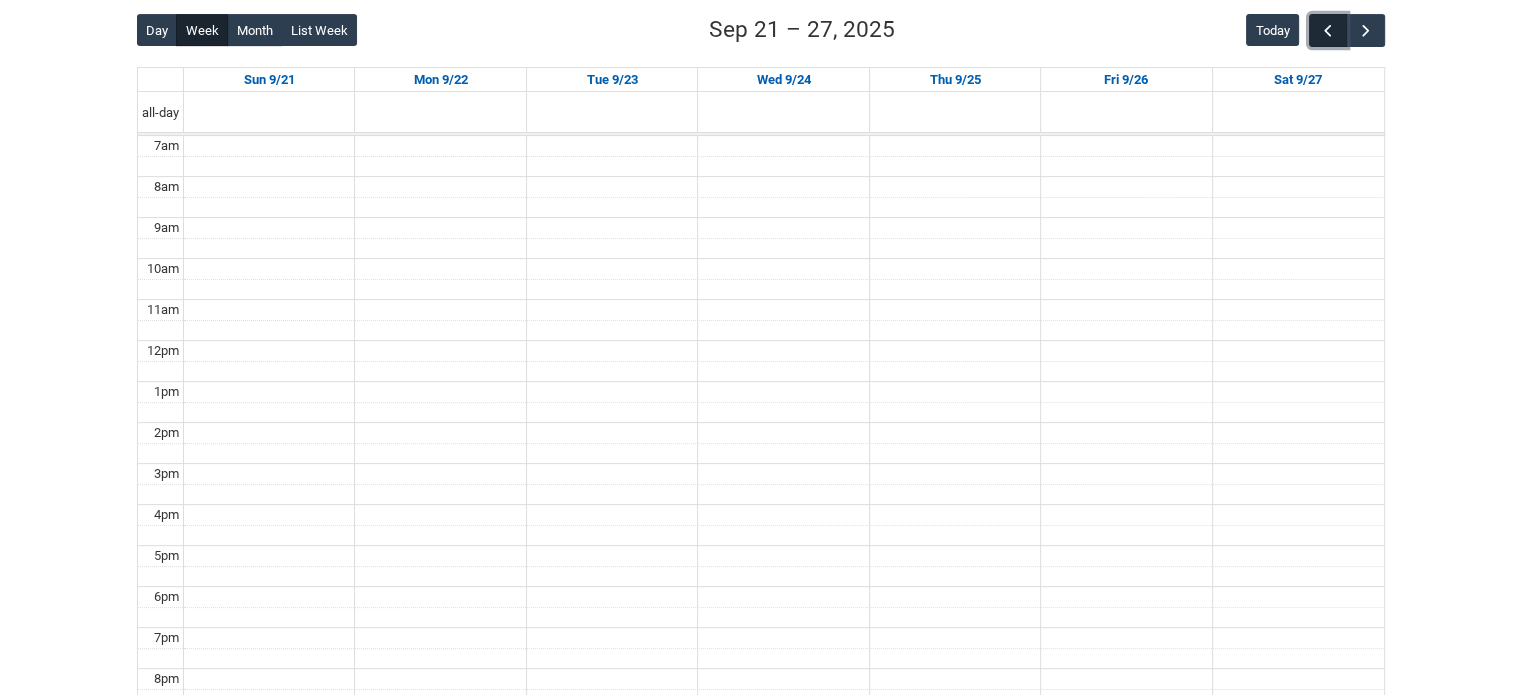 click at bounding box center [1328, 31] 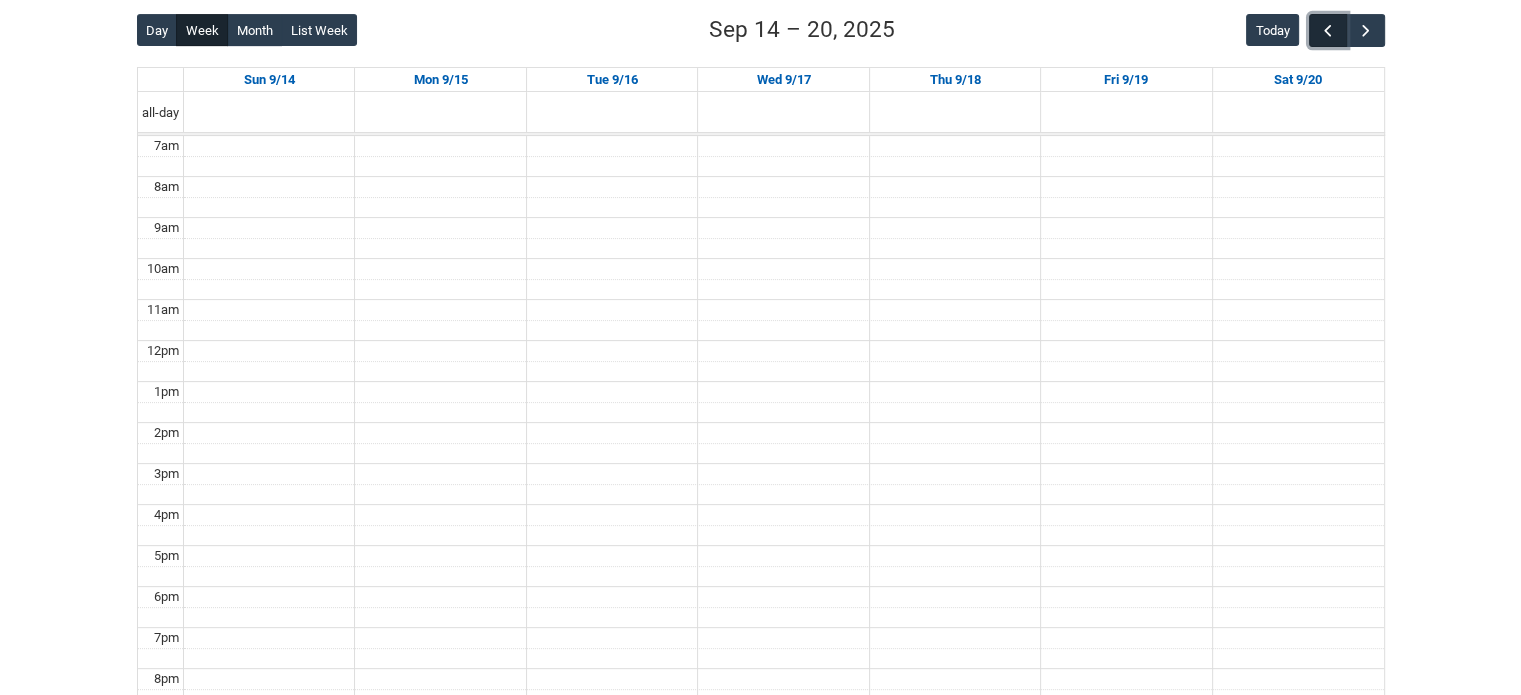 click at bounding box center (1328, 31) 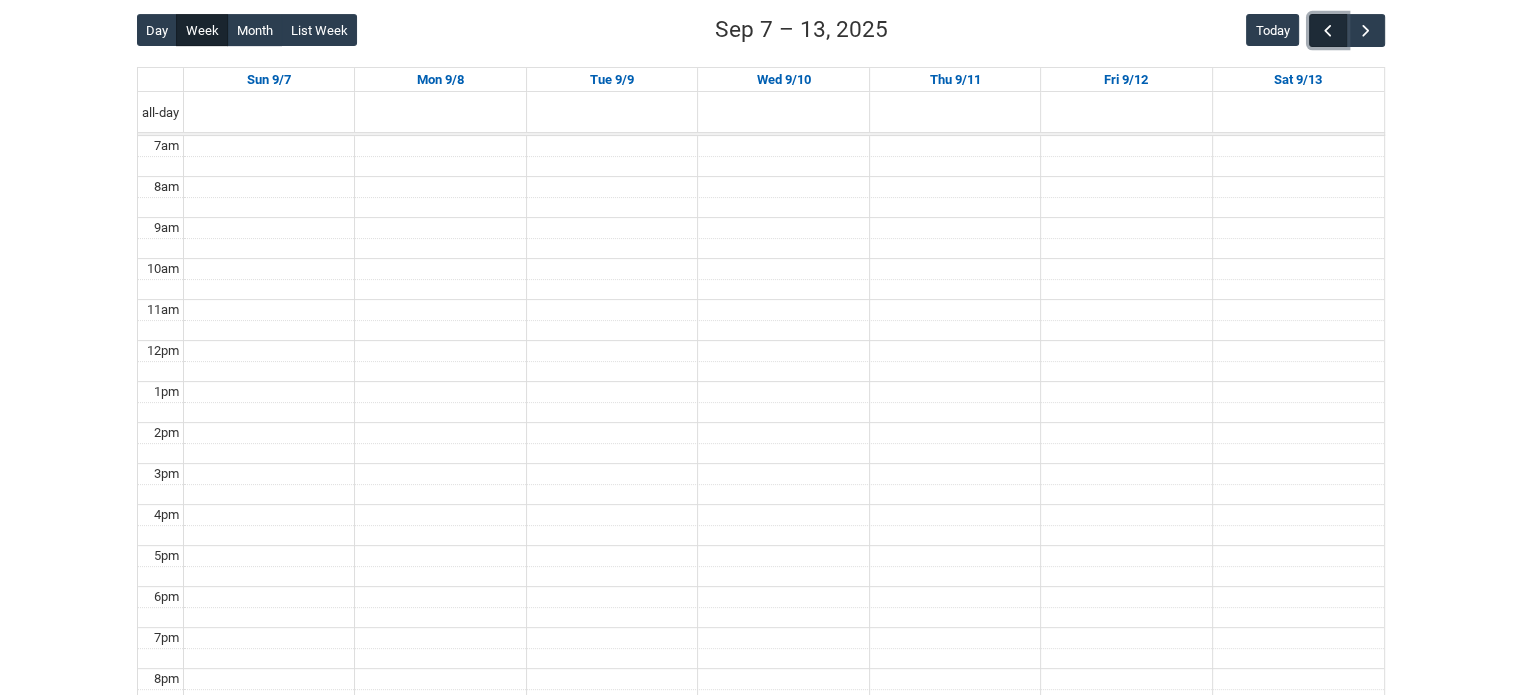 click at bounding box center (1328, 31) 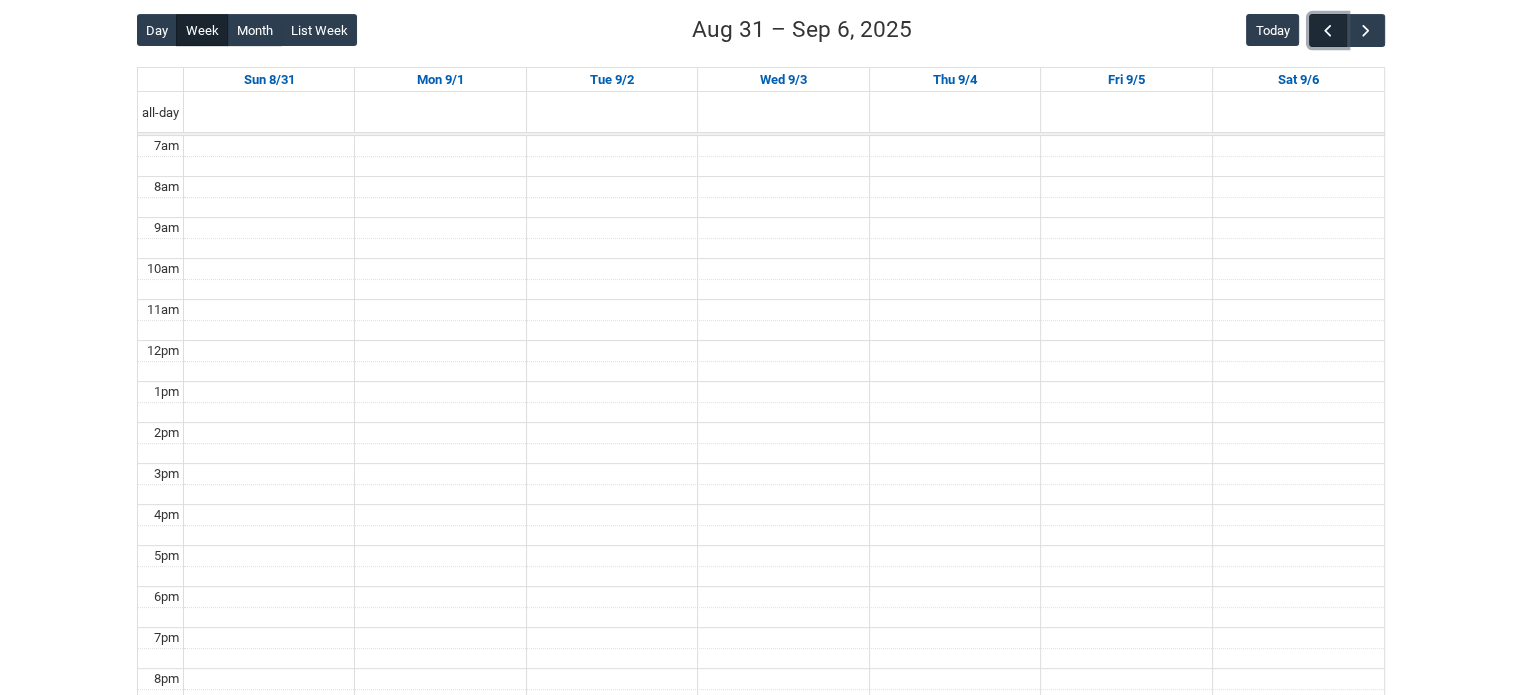 click at bounding box center [1328, 31] 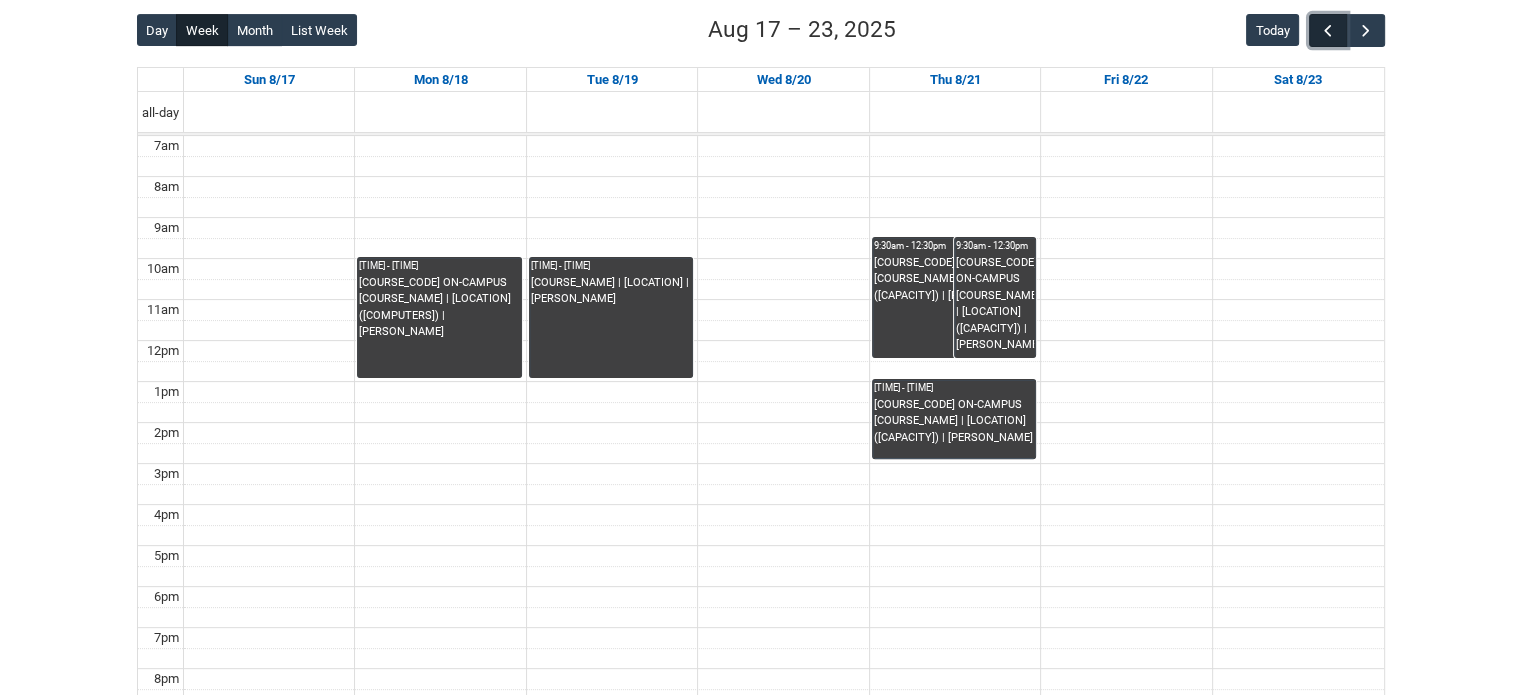 click at bounding box center (1328, 31) 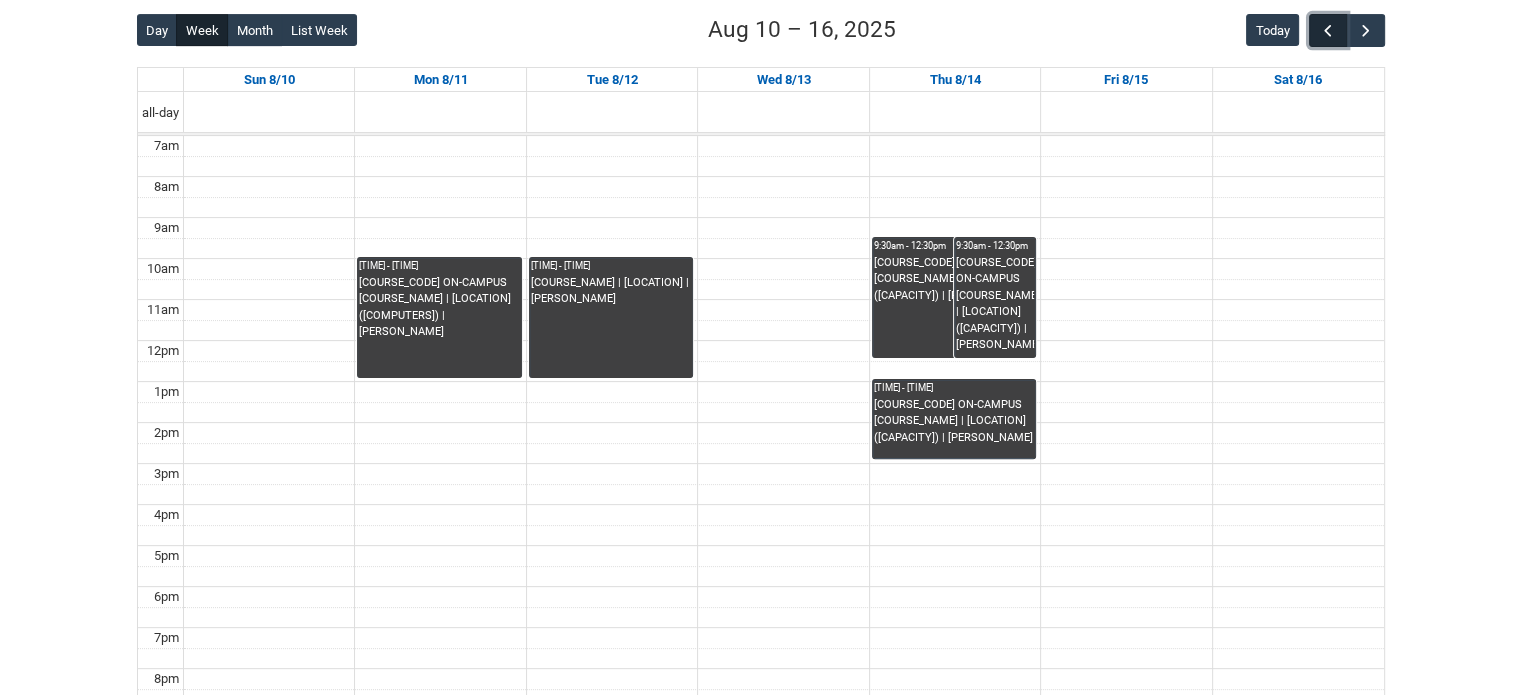 click at bounding box center (1328, 31) 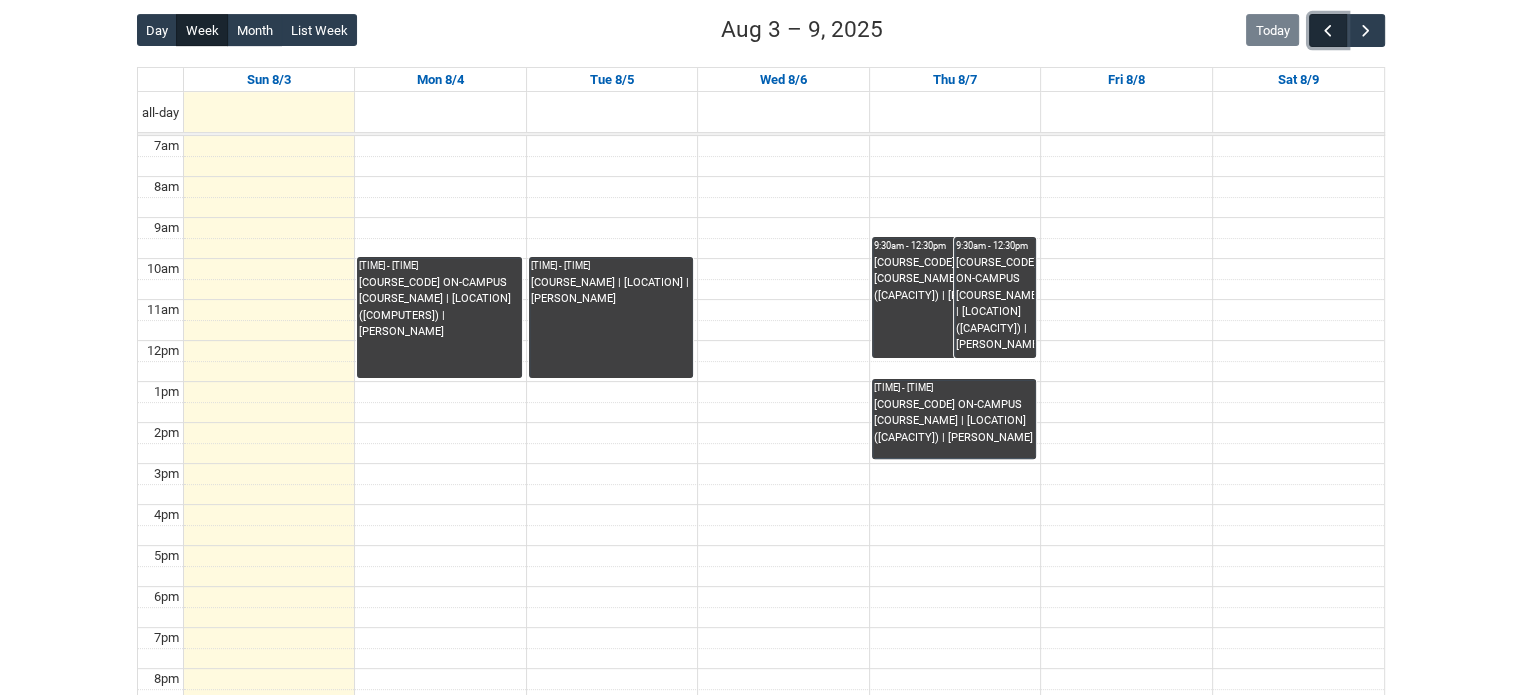 click at bounding box center [1328, 31] 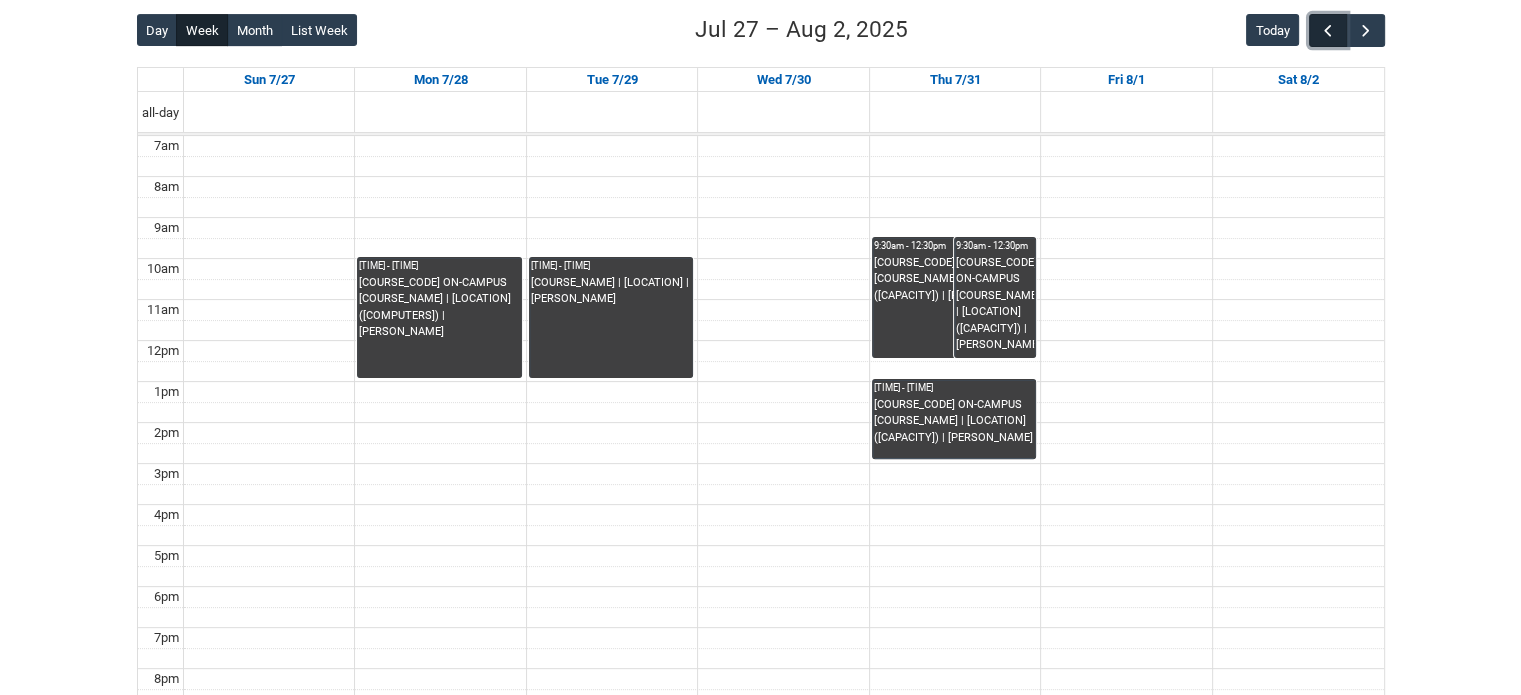 click at bounding box center (1328, 31) 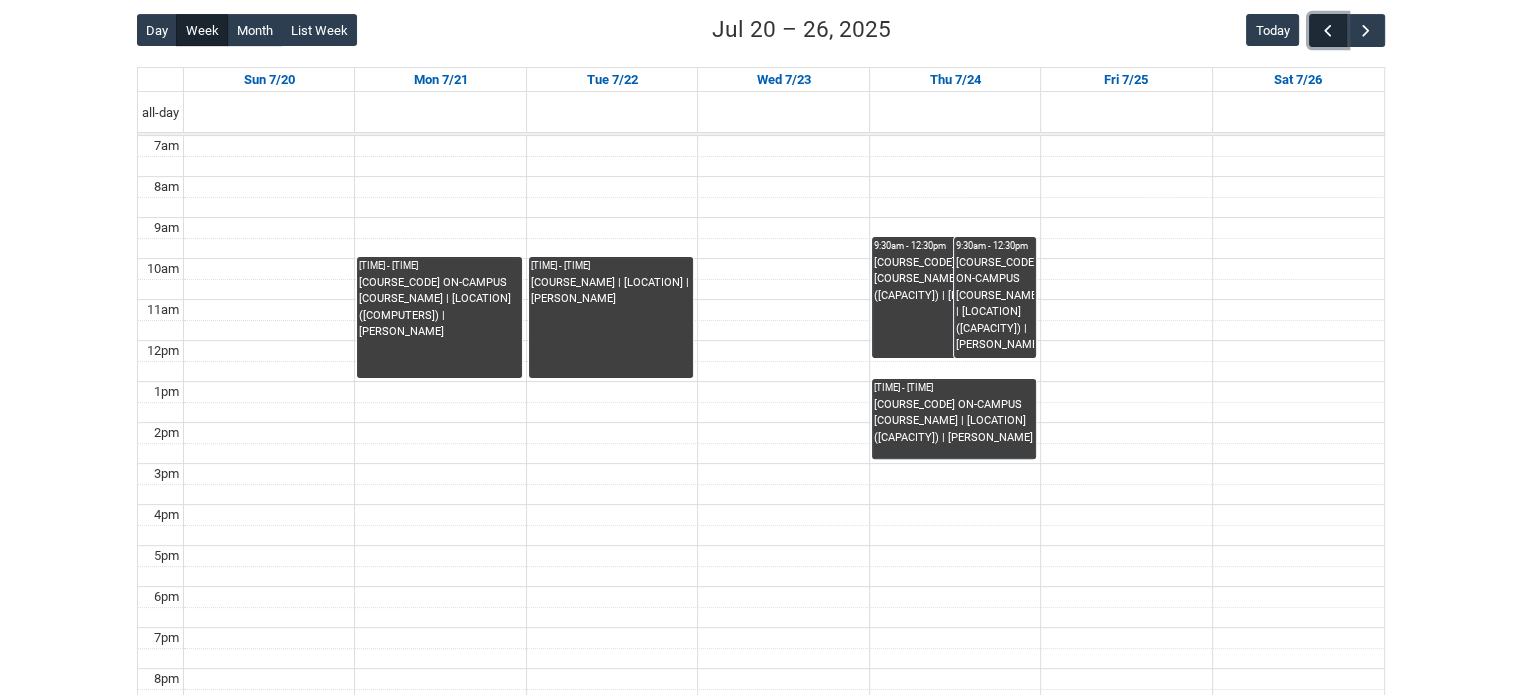 click at bounding box center [1328, 31] 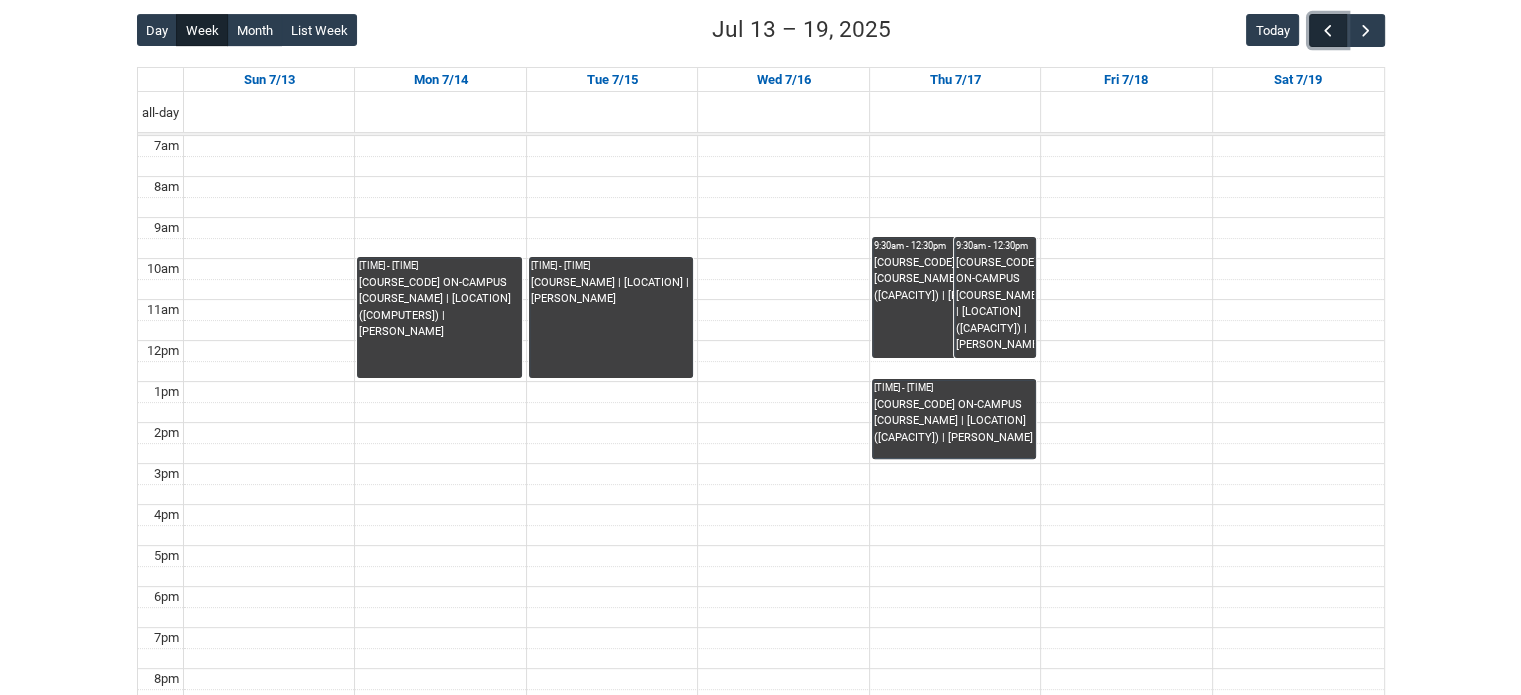 click at bounding box center (1328, 31) 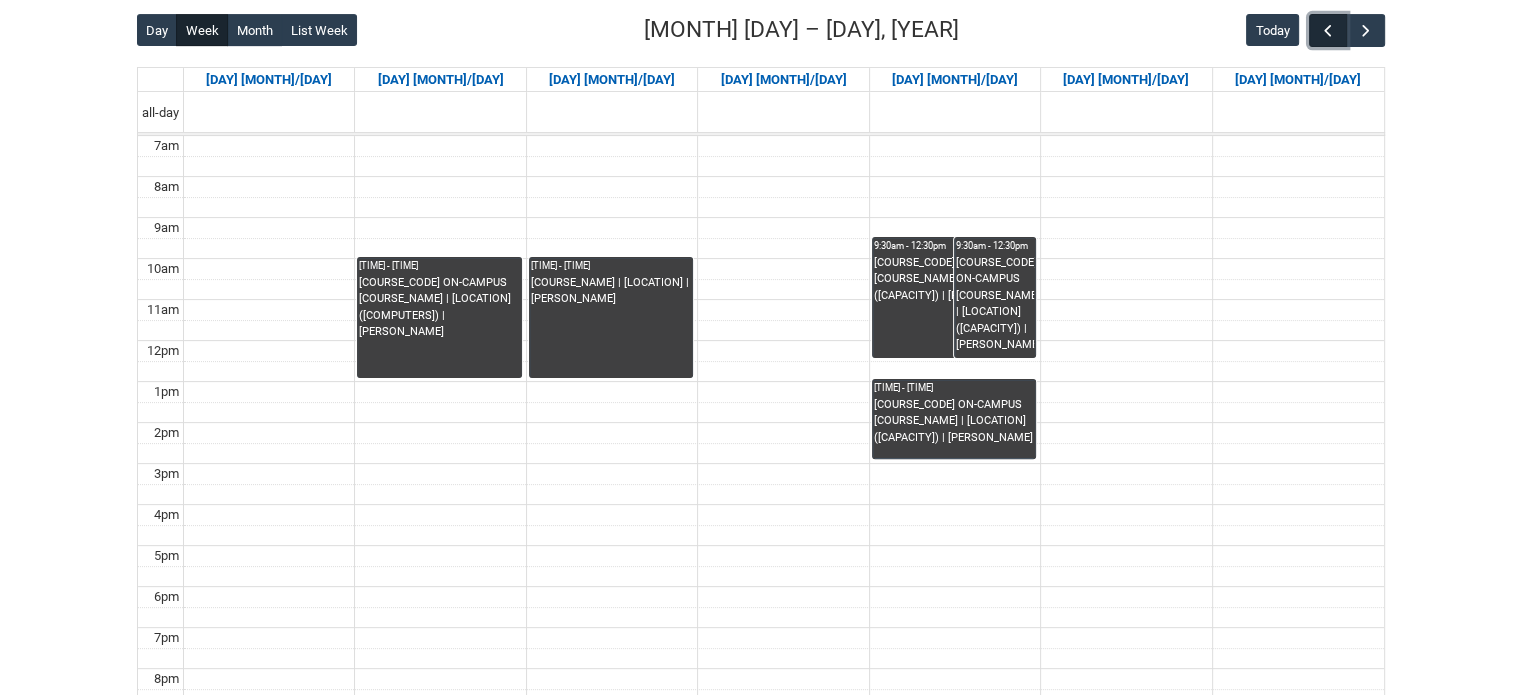 click at bounding box center [1328, 31] 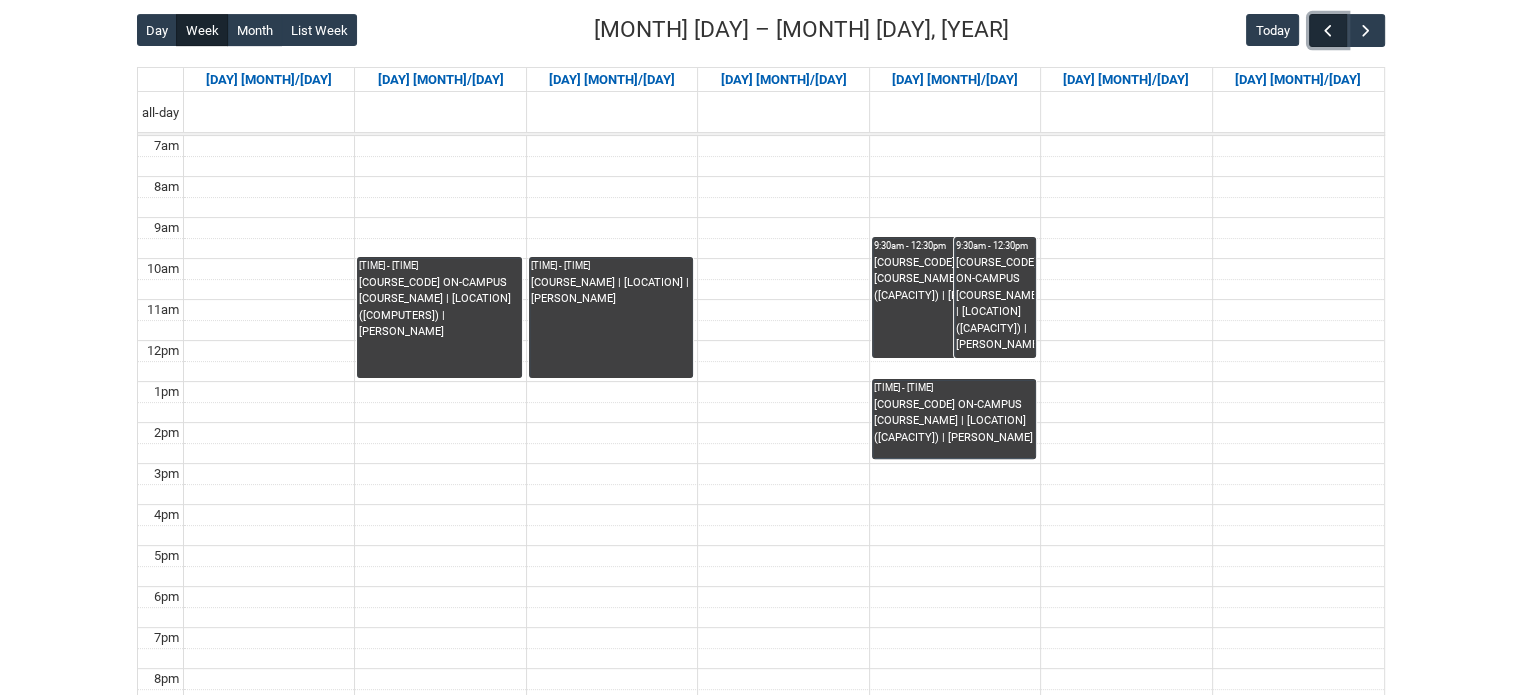click at bounding box center (1328, 31) 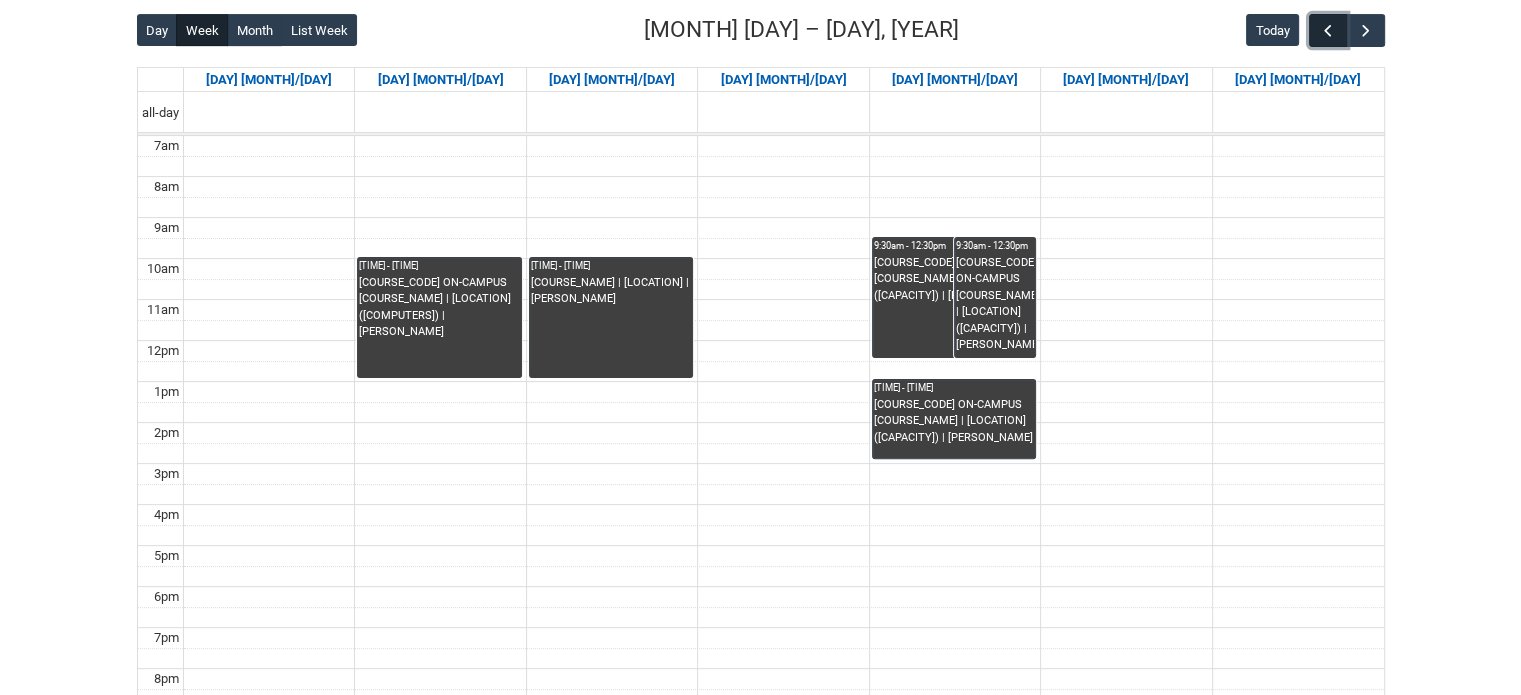click at bounding box center [1328, 31] 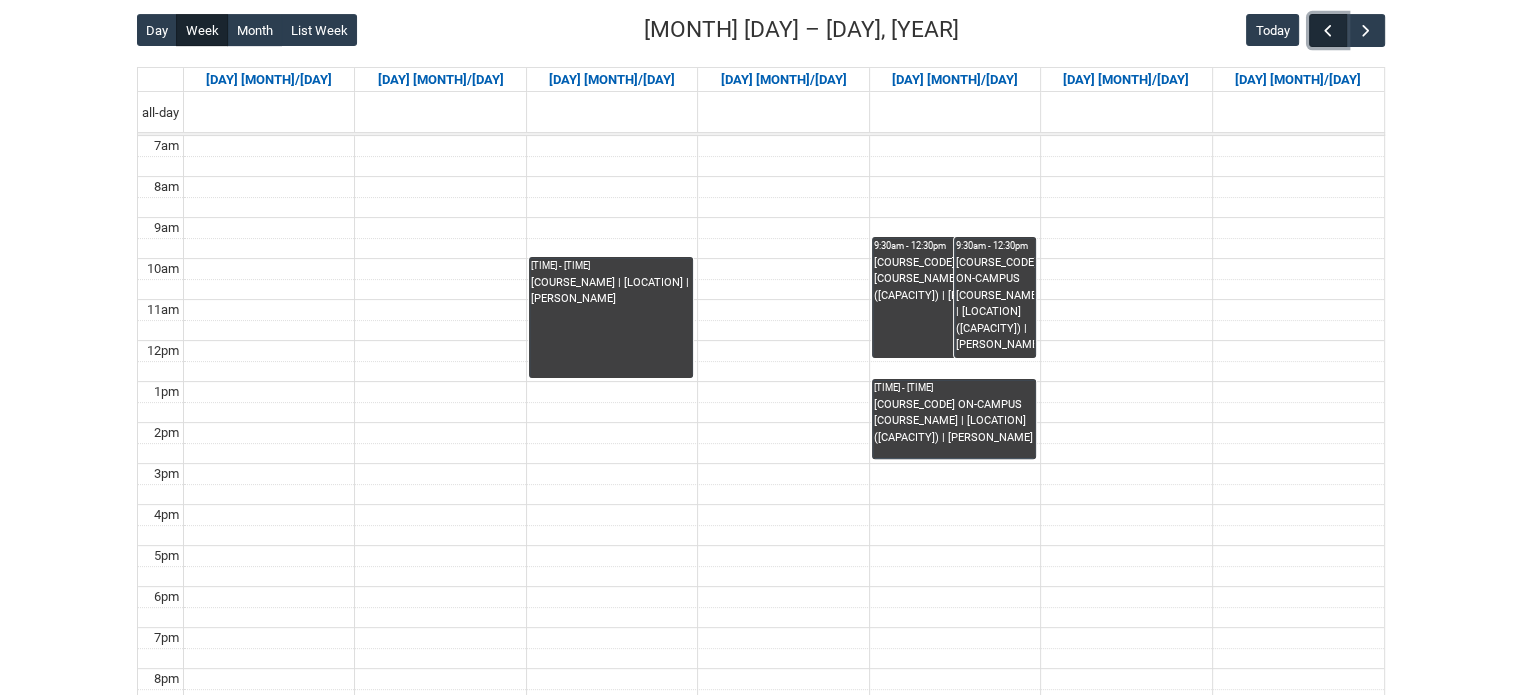 click at bounding box center (1328, 31) 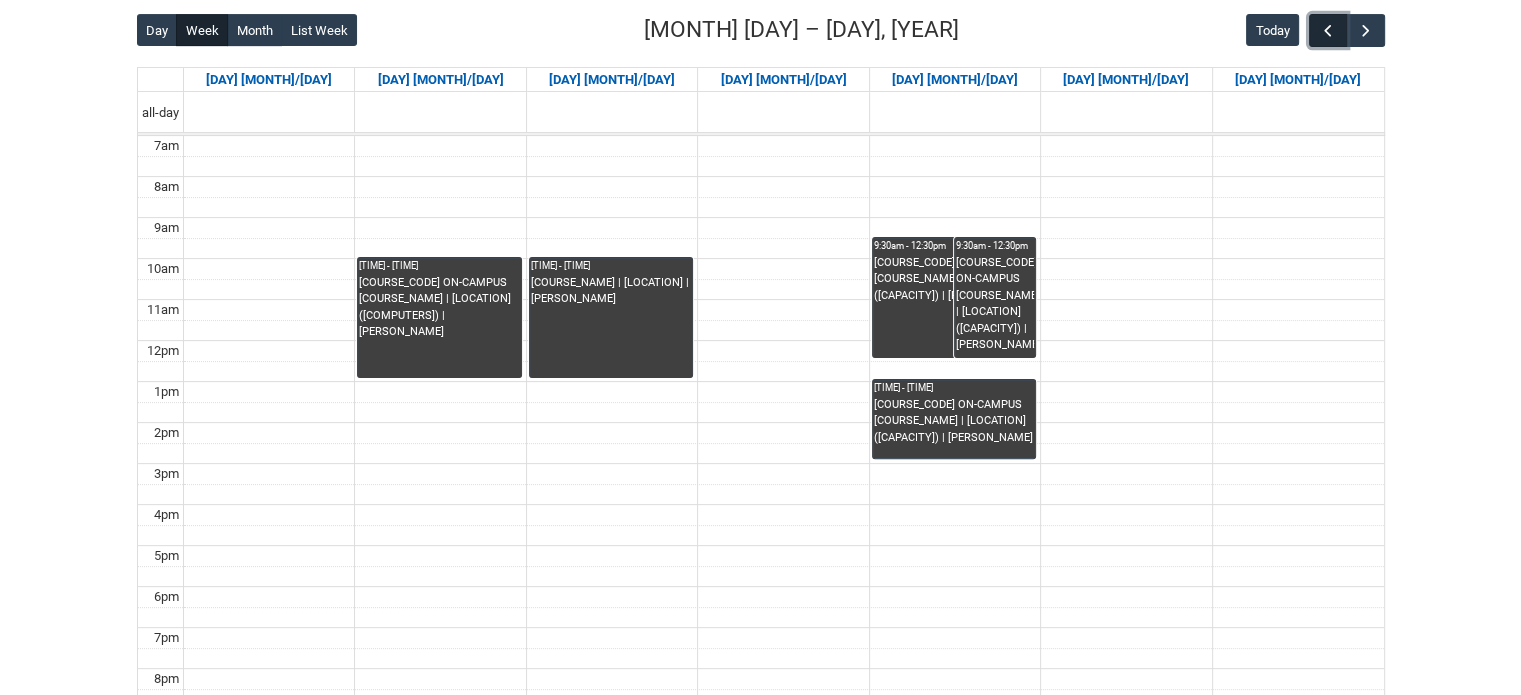 click at bounding box center [1328, 31] 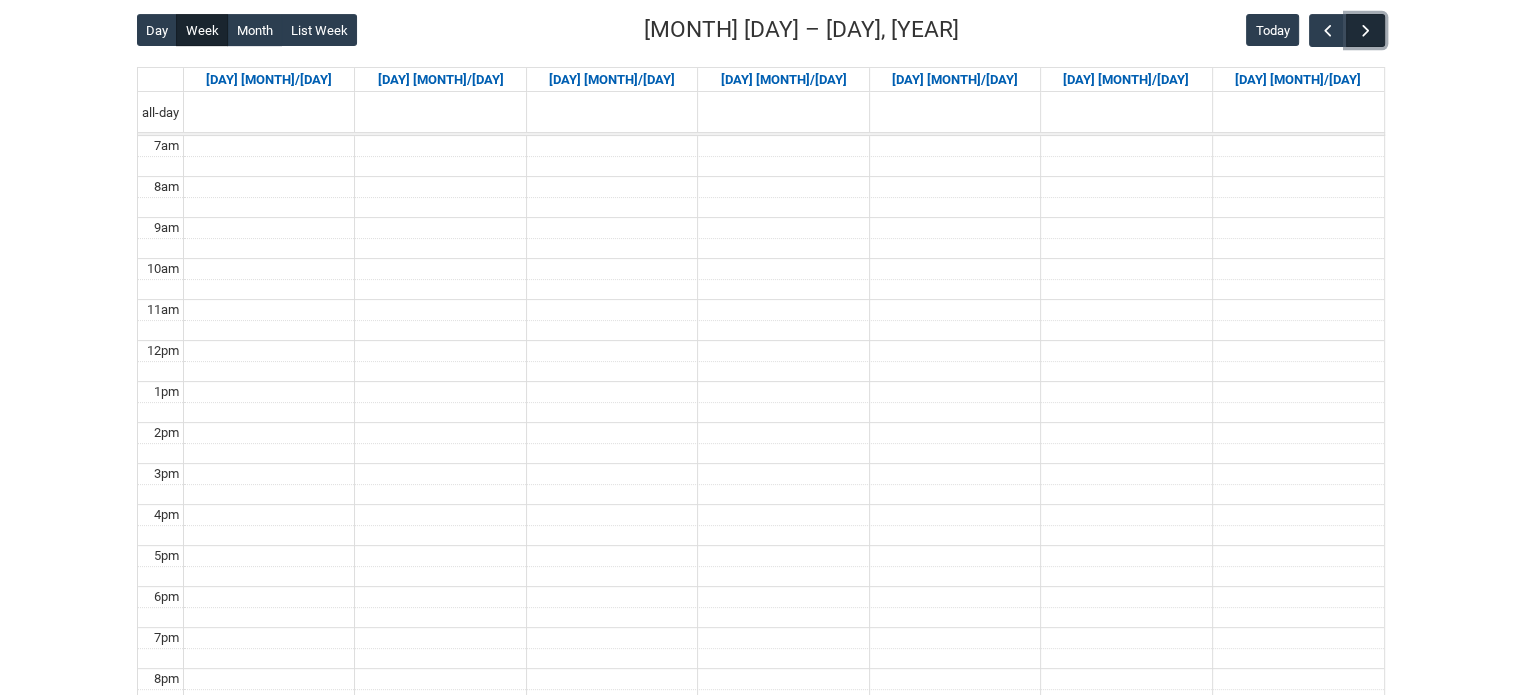 click at bounding box center (1366, 31) 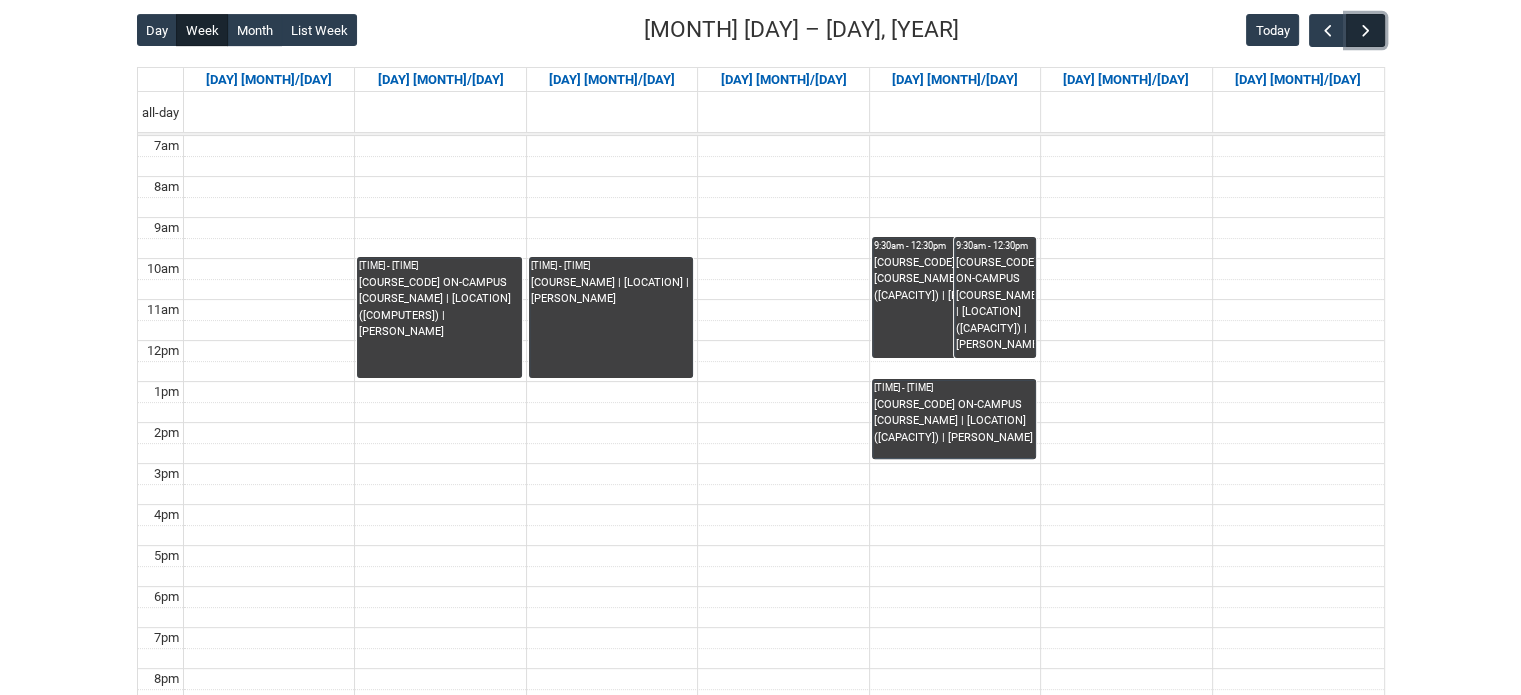 click at bounding box center (1366, 31) 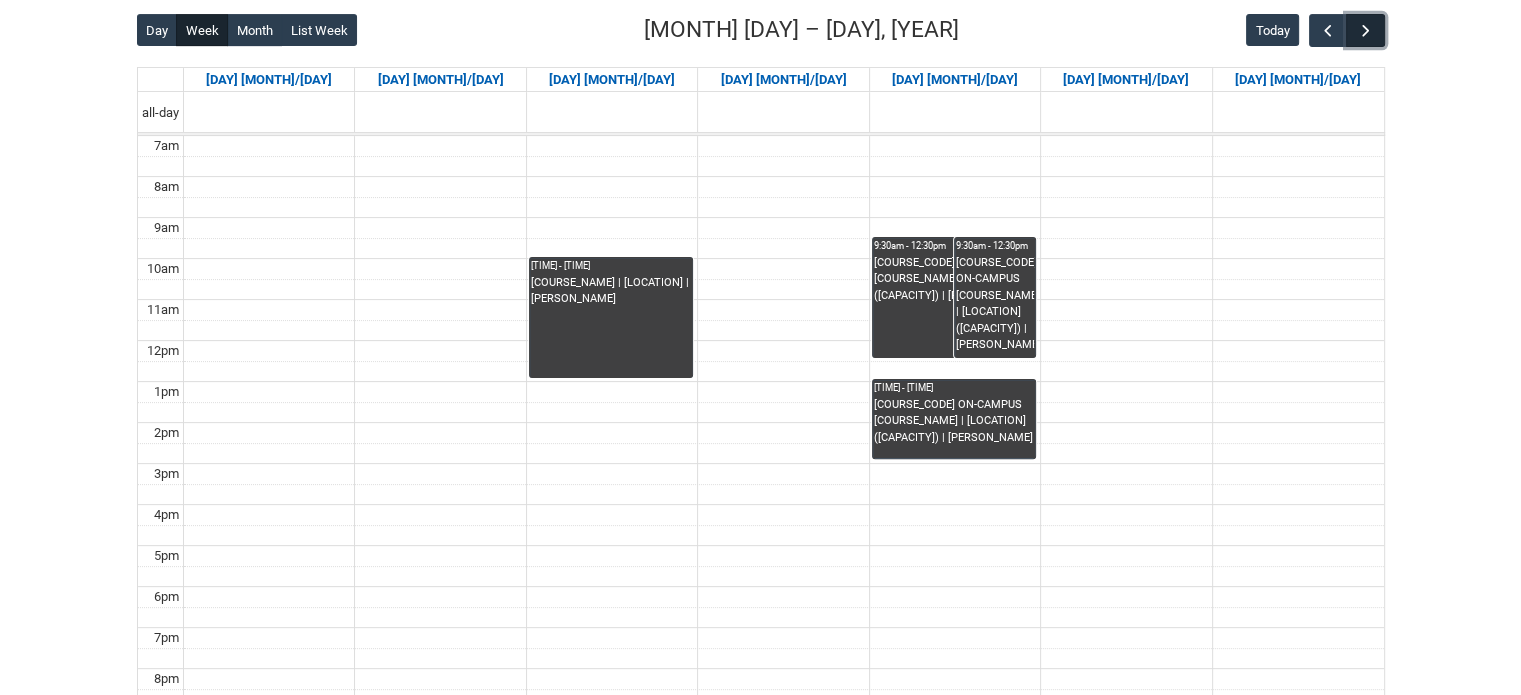 click at bounding box center [1366, 31] 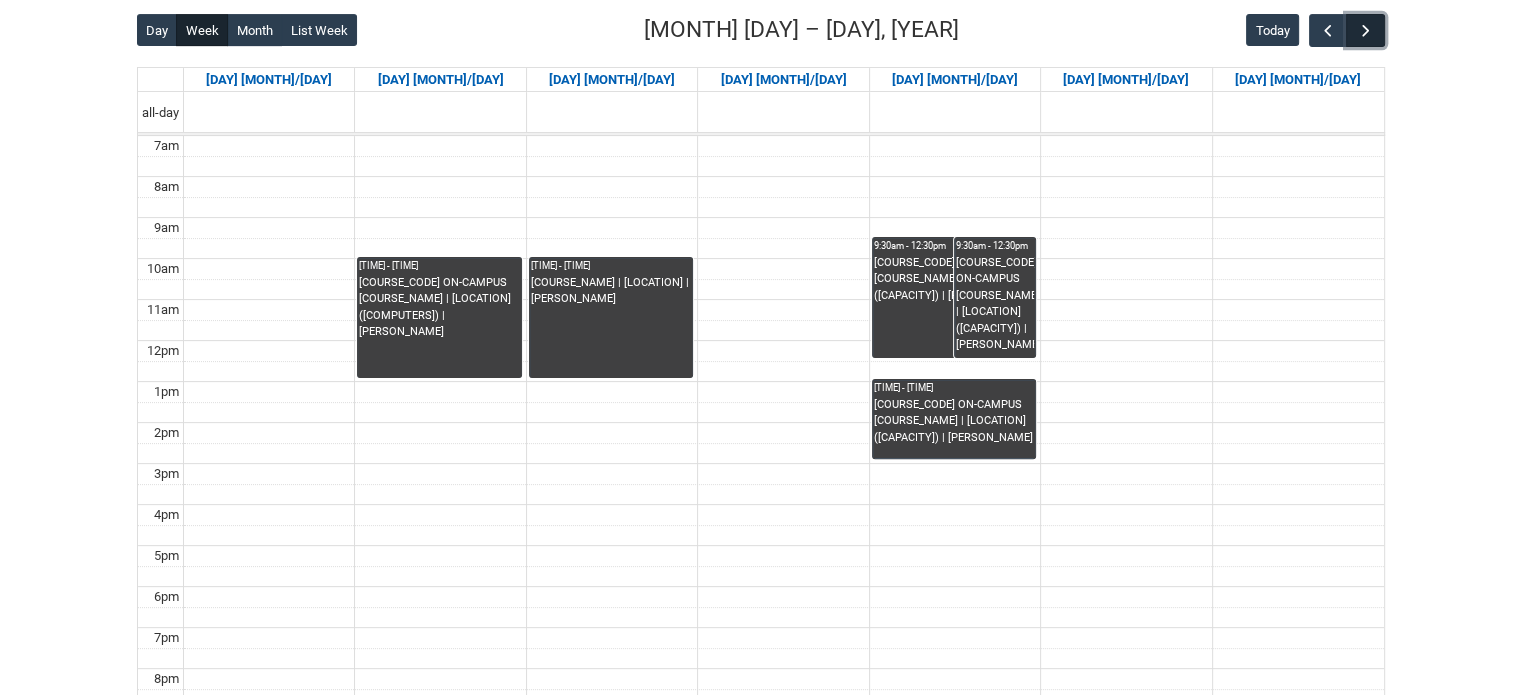 click at bounding box center (1366, 31) 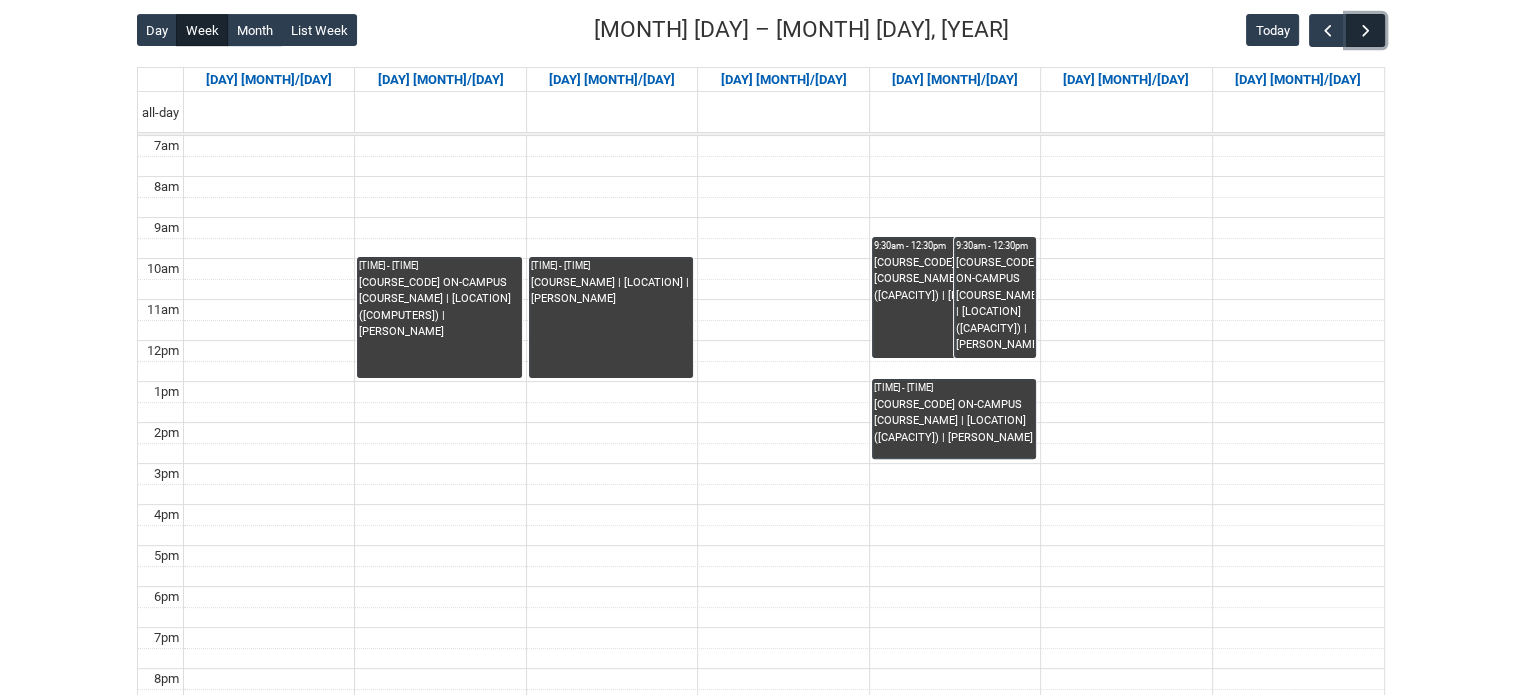 click at bounding box center [1366, 31] 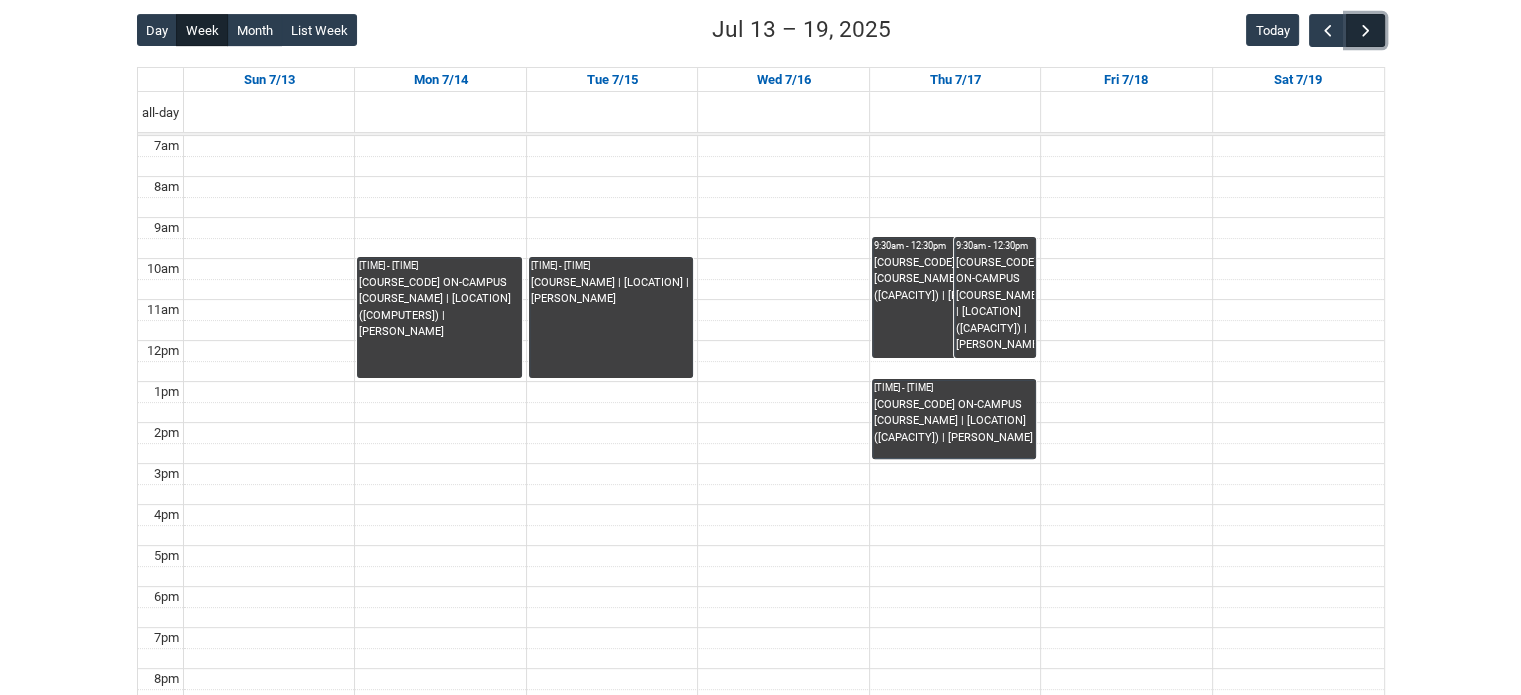 click at bounding box center (1366, 31) 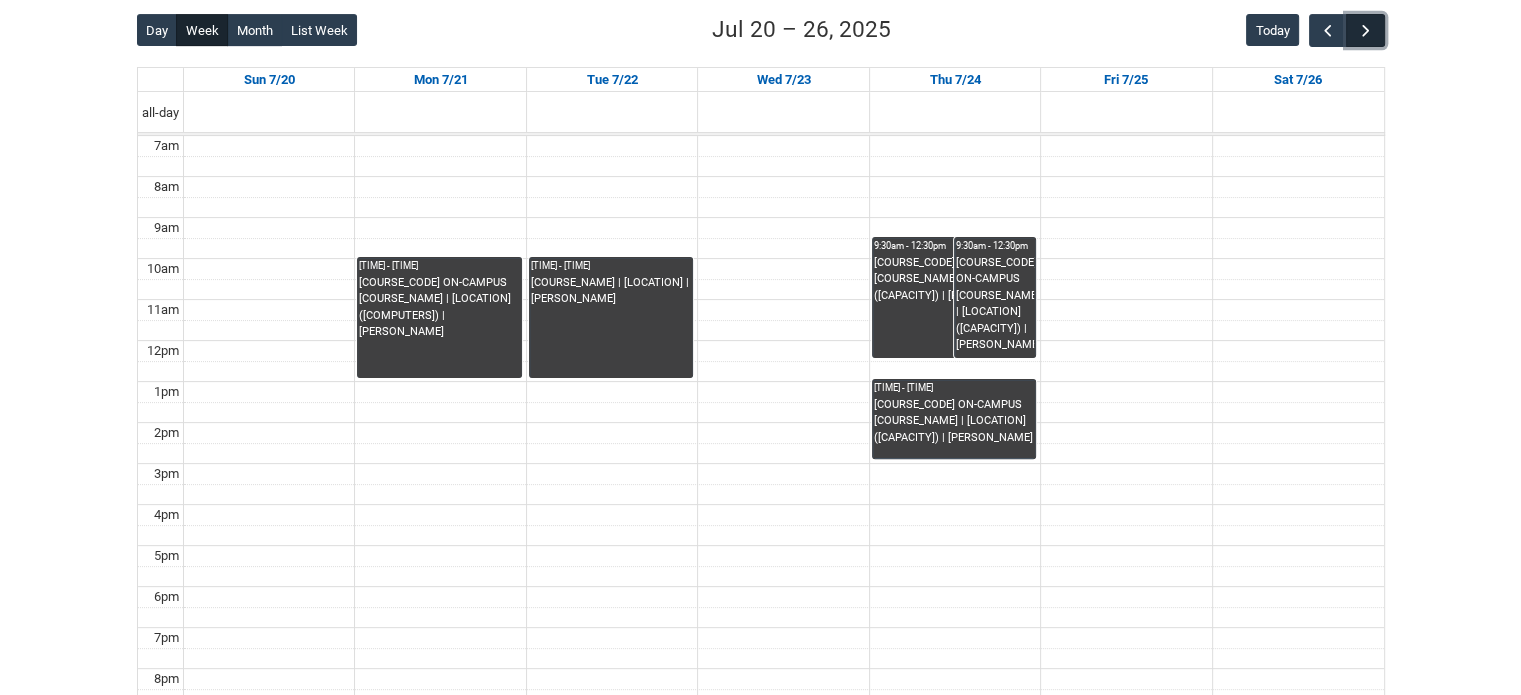 click at bounding box center [1366, 31] 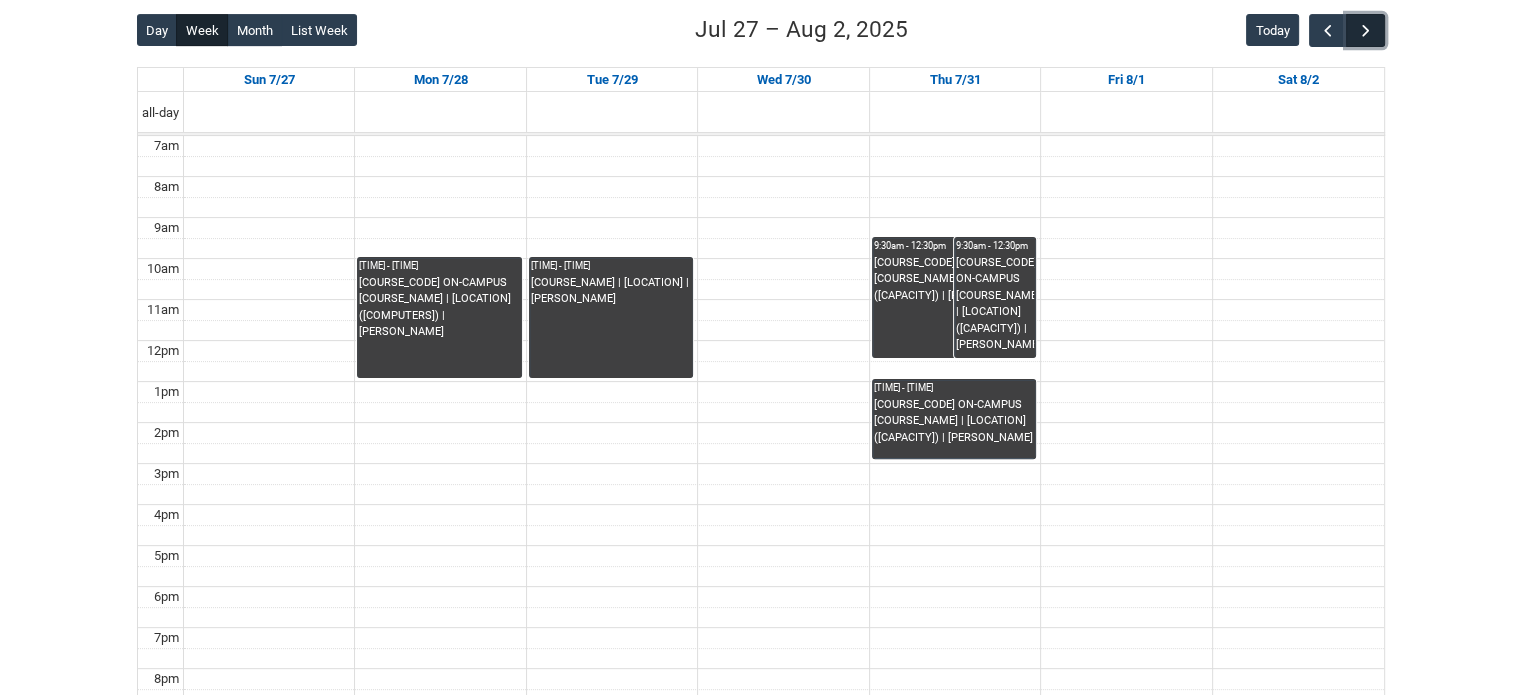 click at bounding box center (1366, 31) 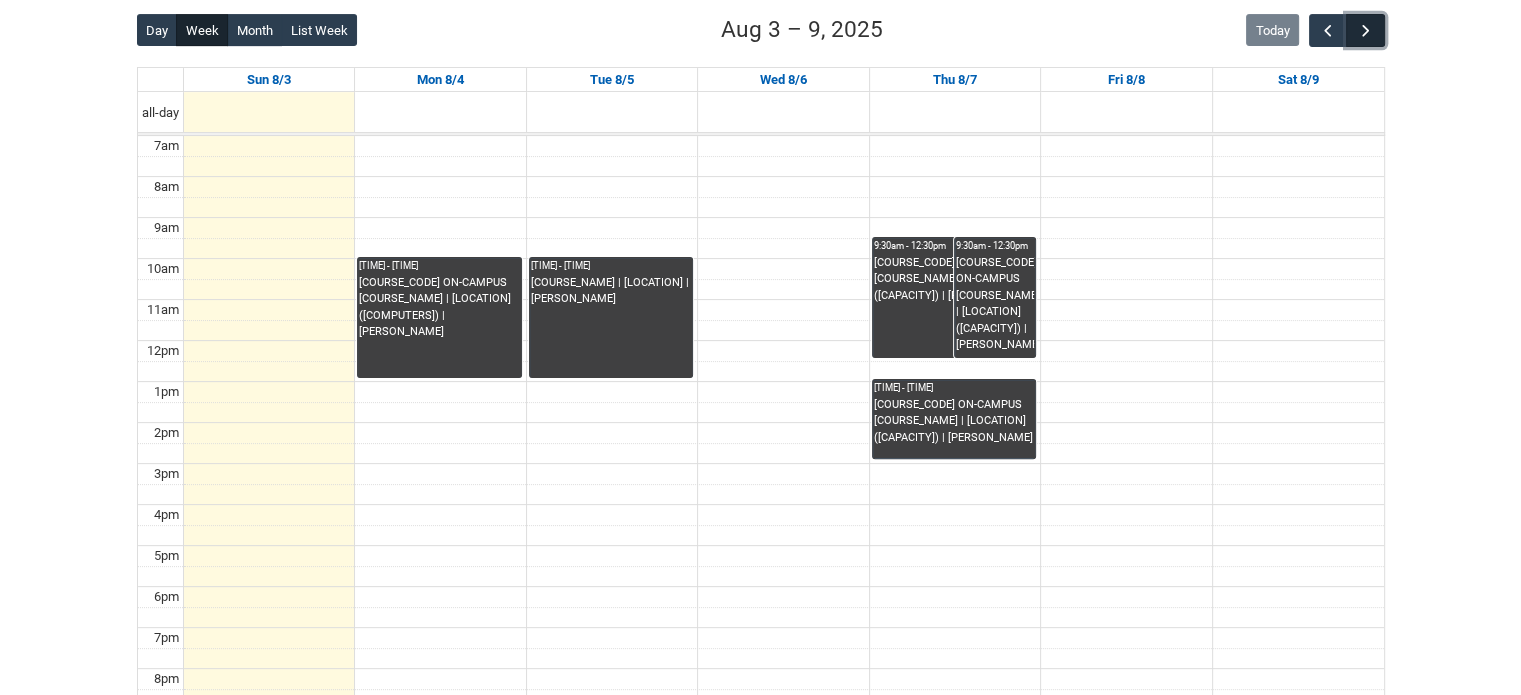 click at bounding box center (1366, 31) 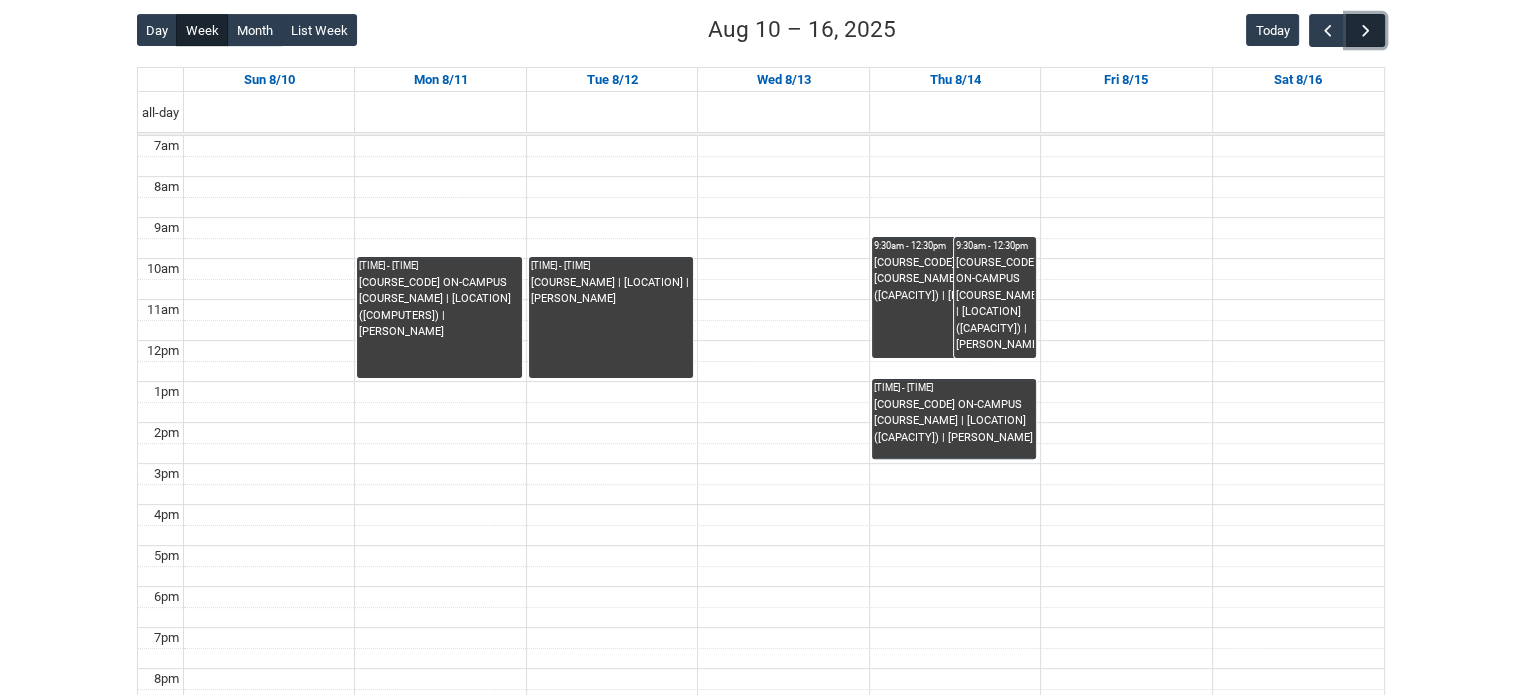 click at bounding box center (1366, 31) 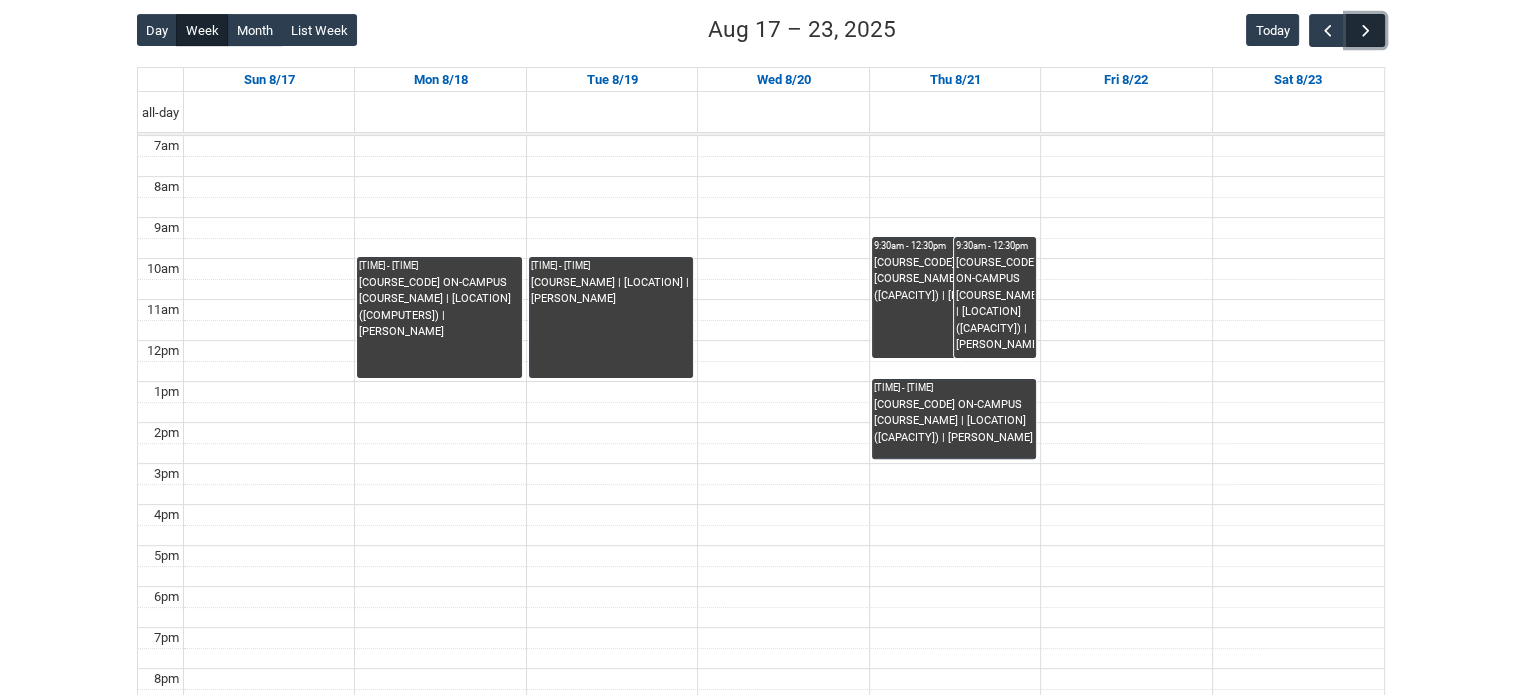 click at bounding box center [1366, 31] 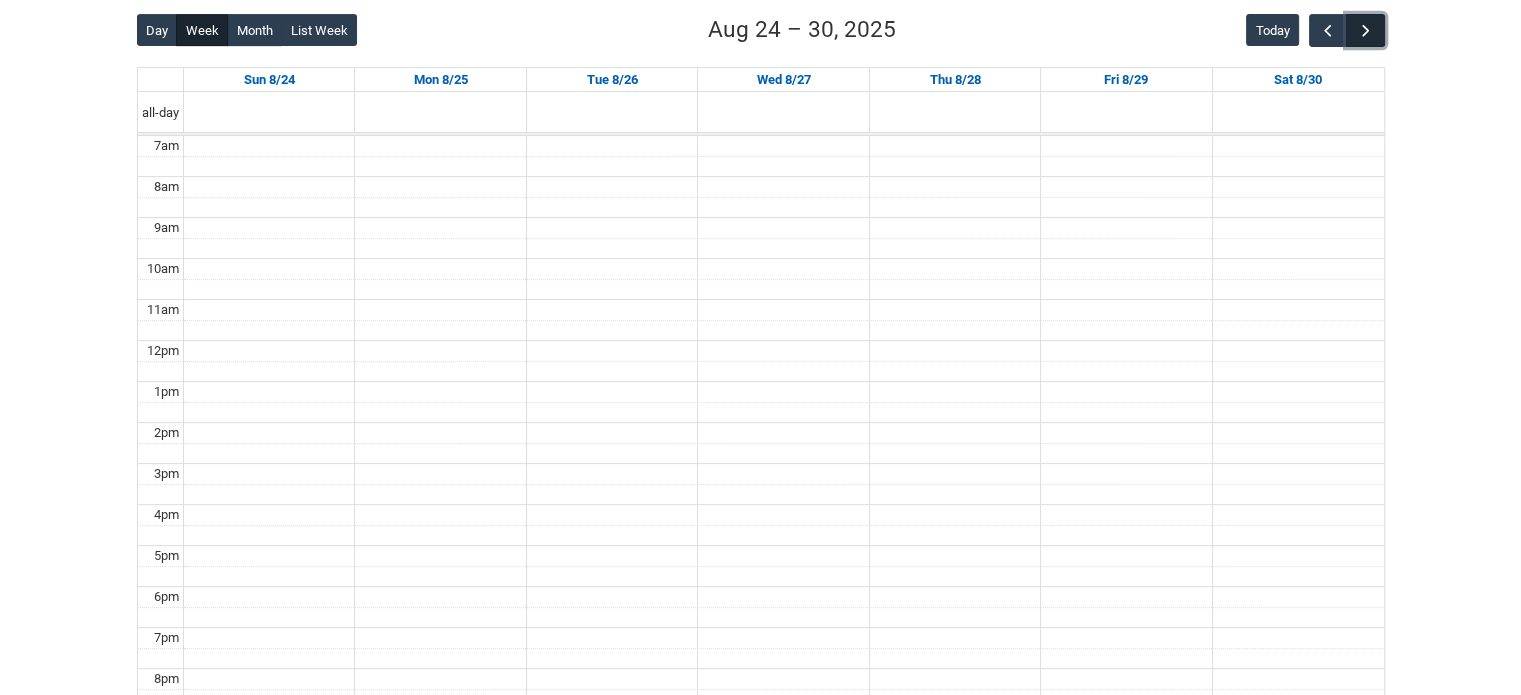 click at bounding box center [1366, 31] 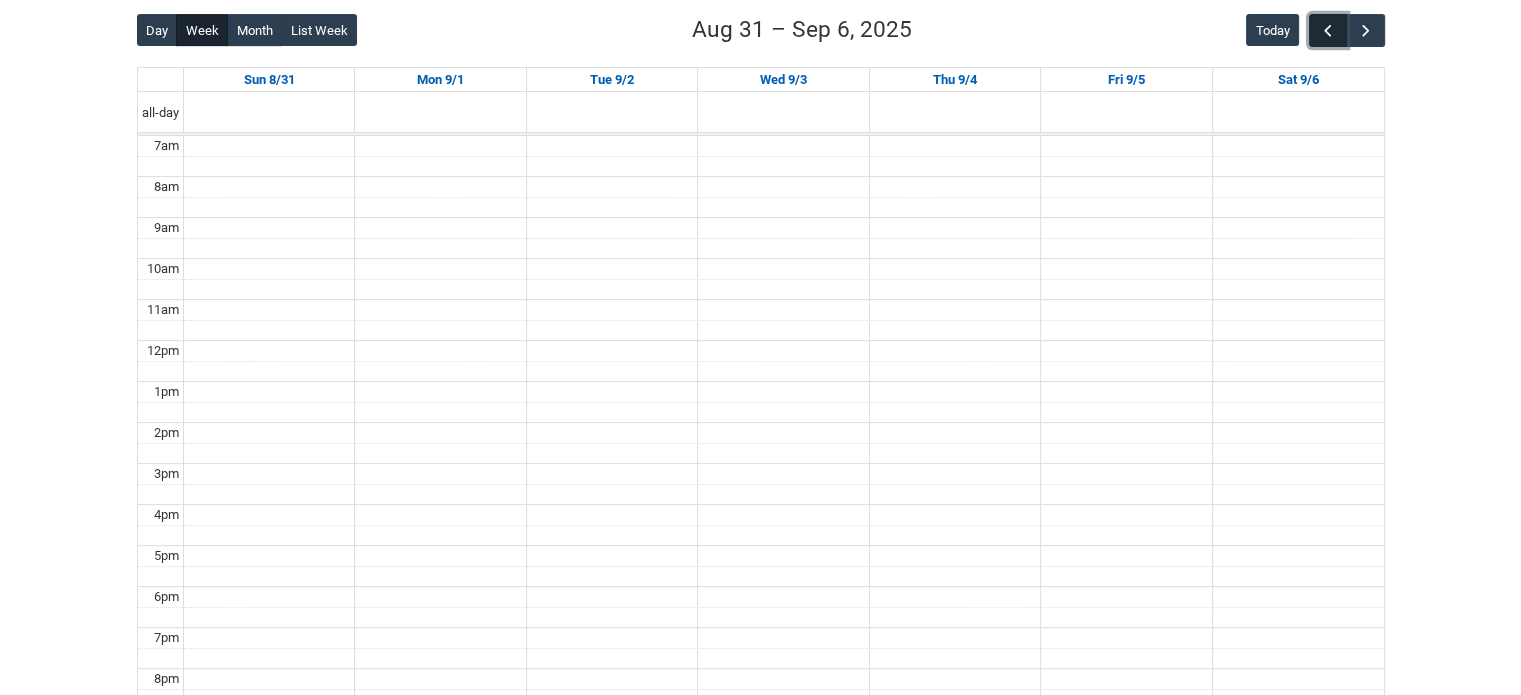 click at bounding box center [1328, 31] 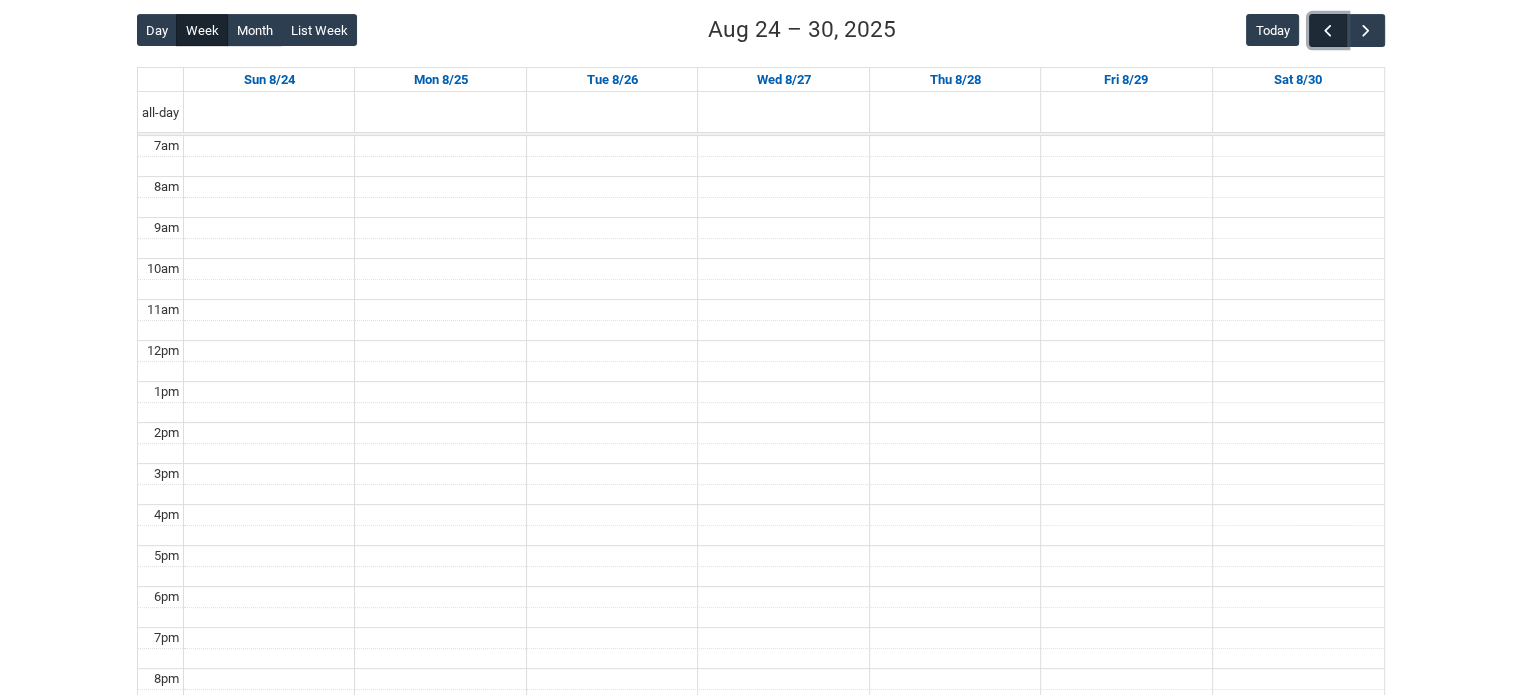 click at bounding box center (1328, 31) 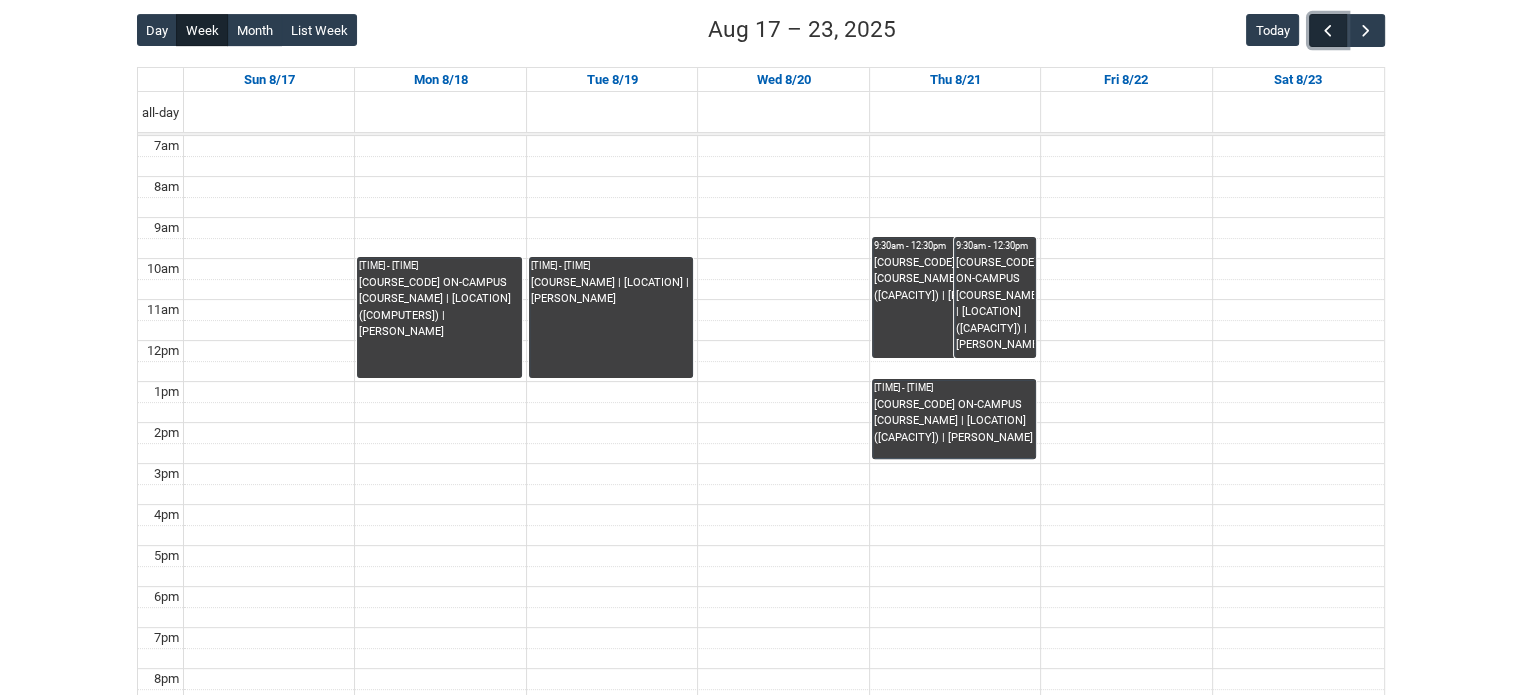 click at bounding box center [1328, 31] 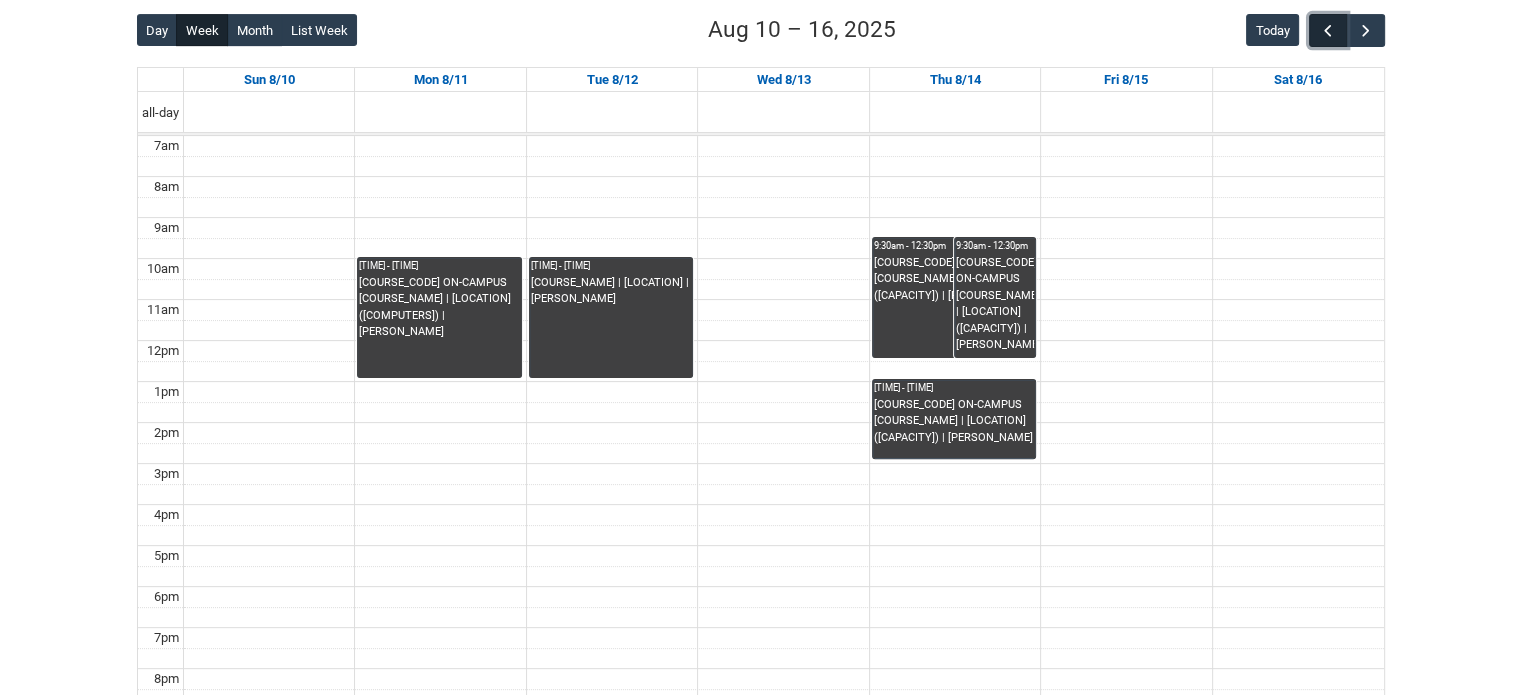 click at bounding box center [1328, 31] 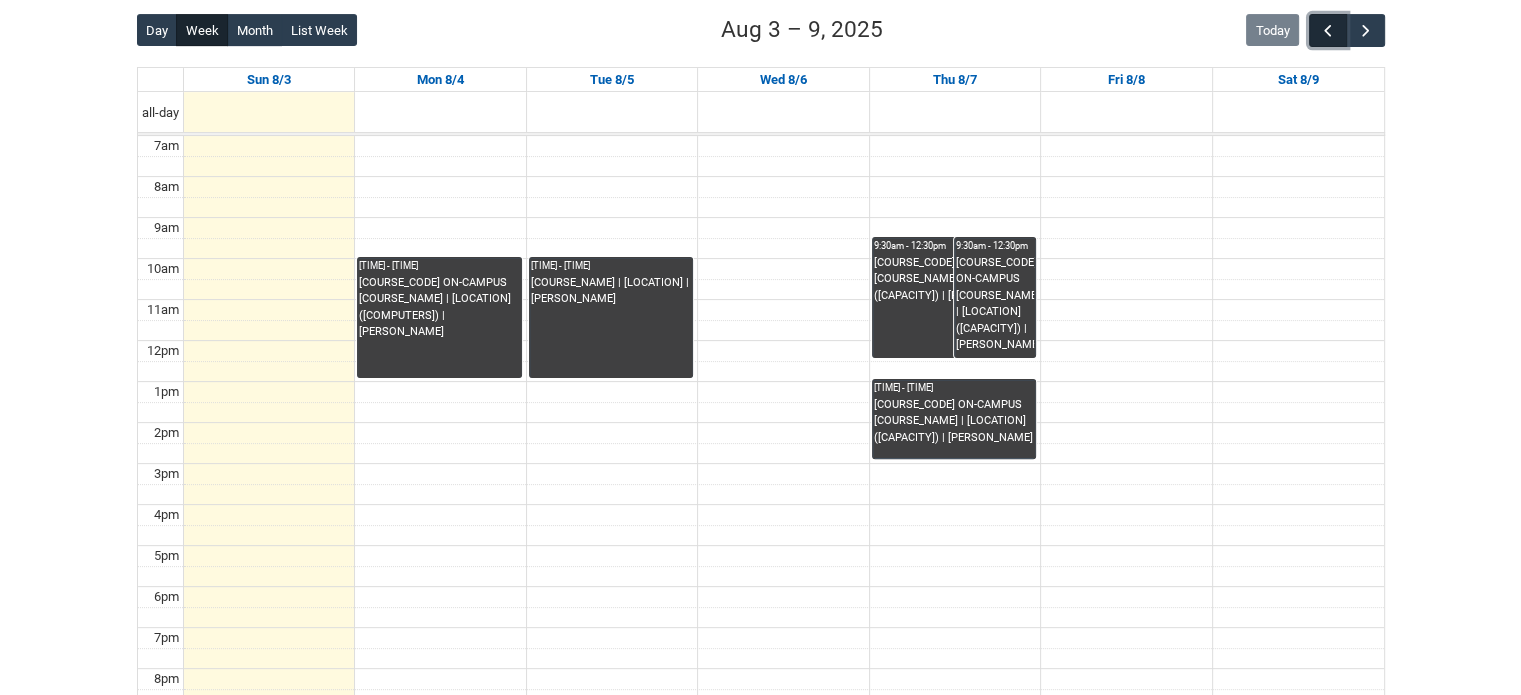click at bounding box center [1328, 31] 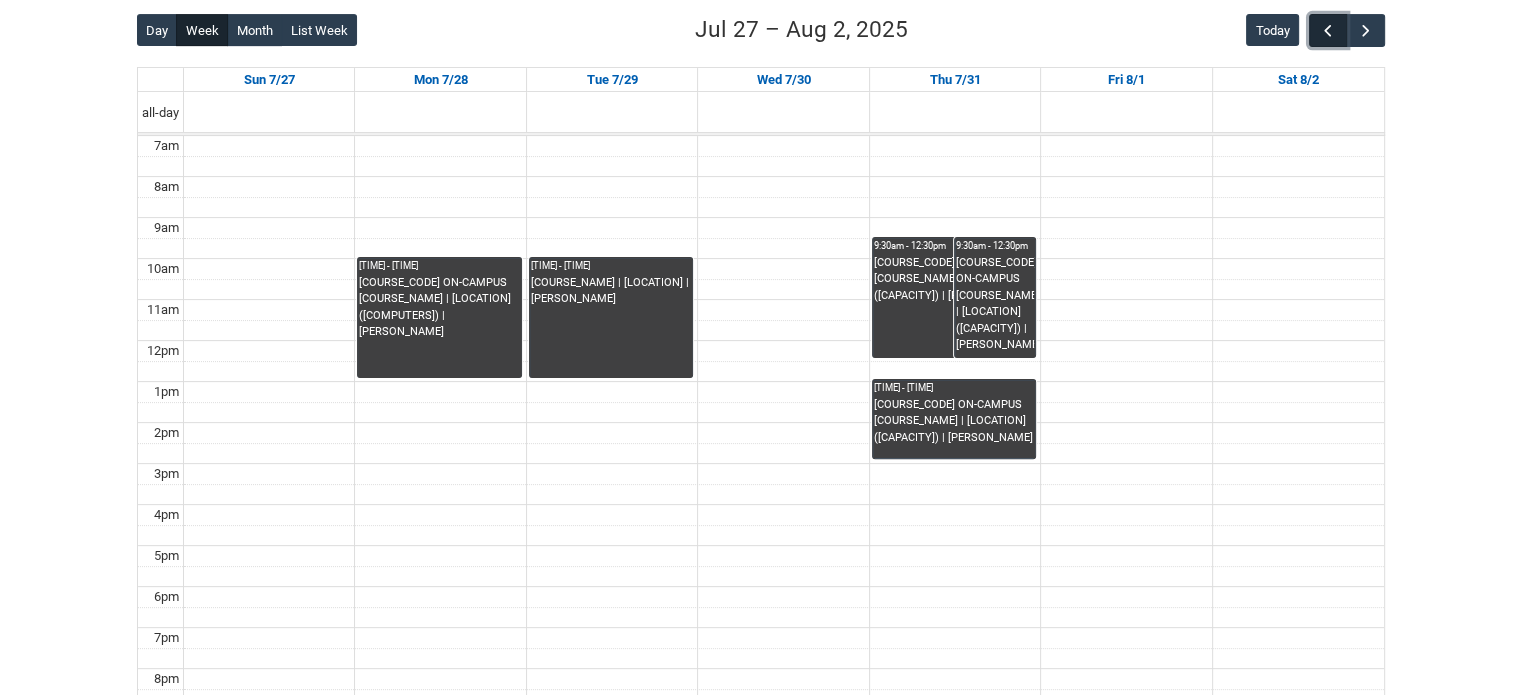 click at bounding box center (1328, 31) 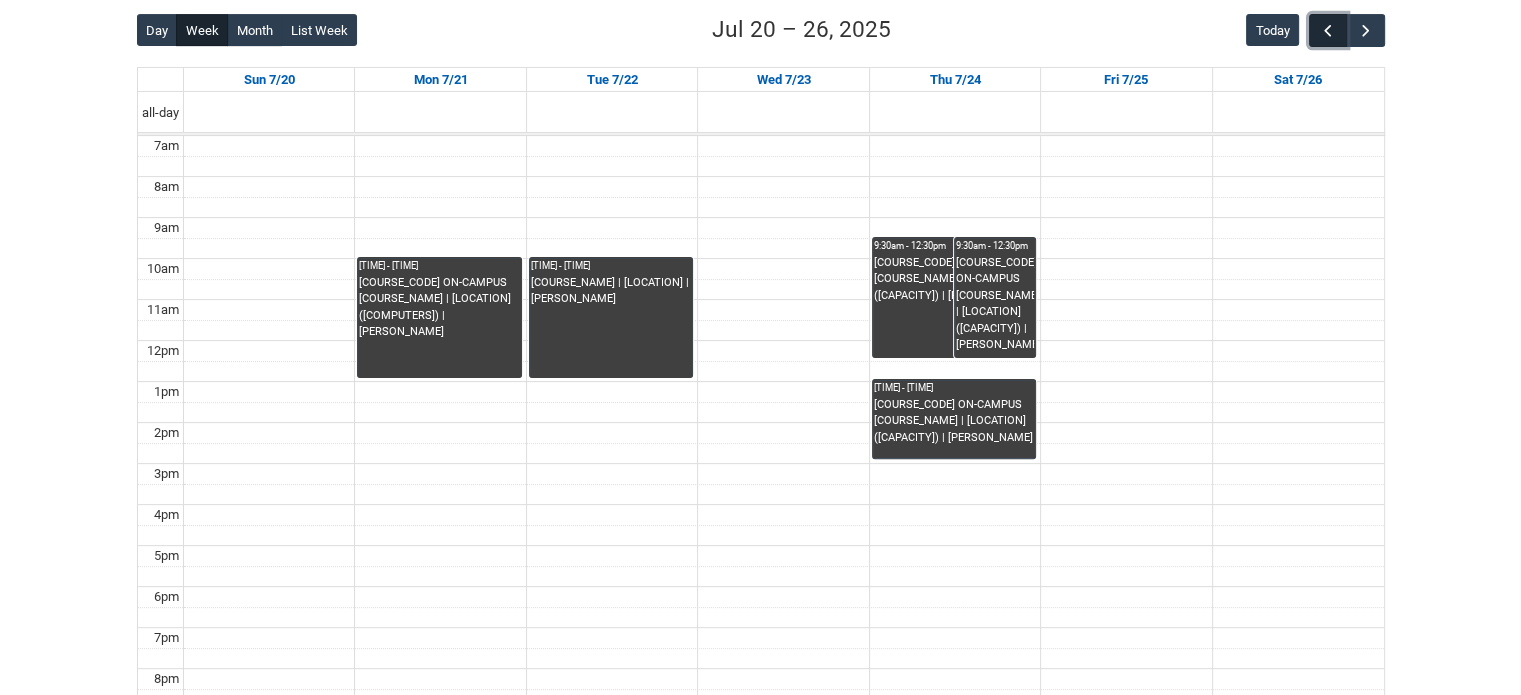 click at bounding box center (1328, 31) 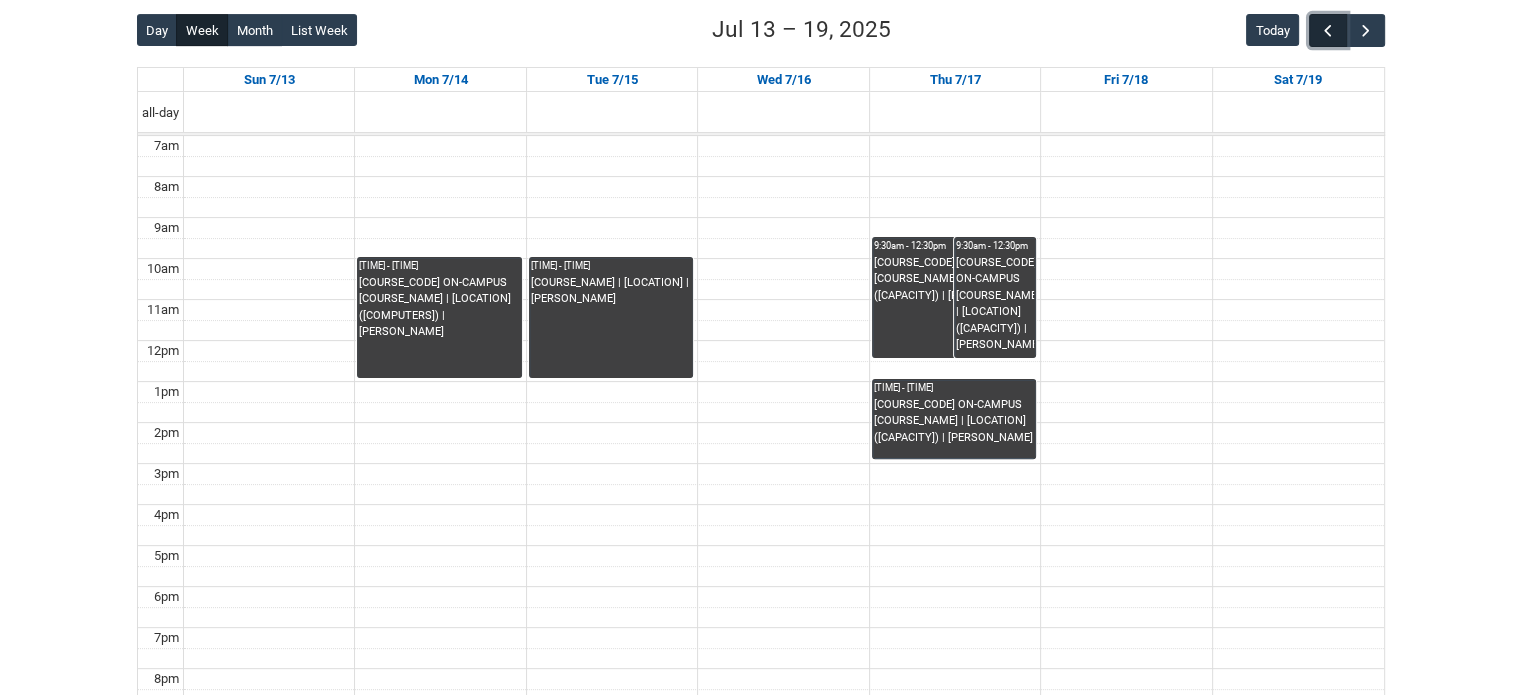 click at bounding box center (1328, 31) 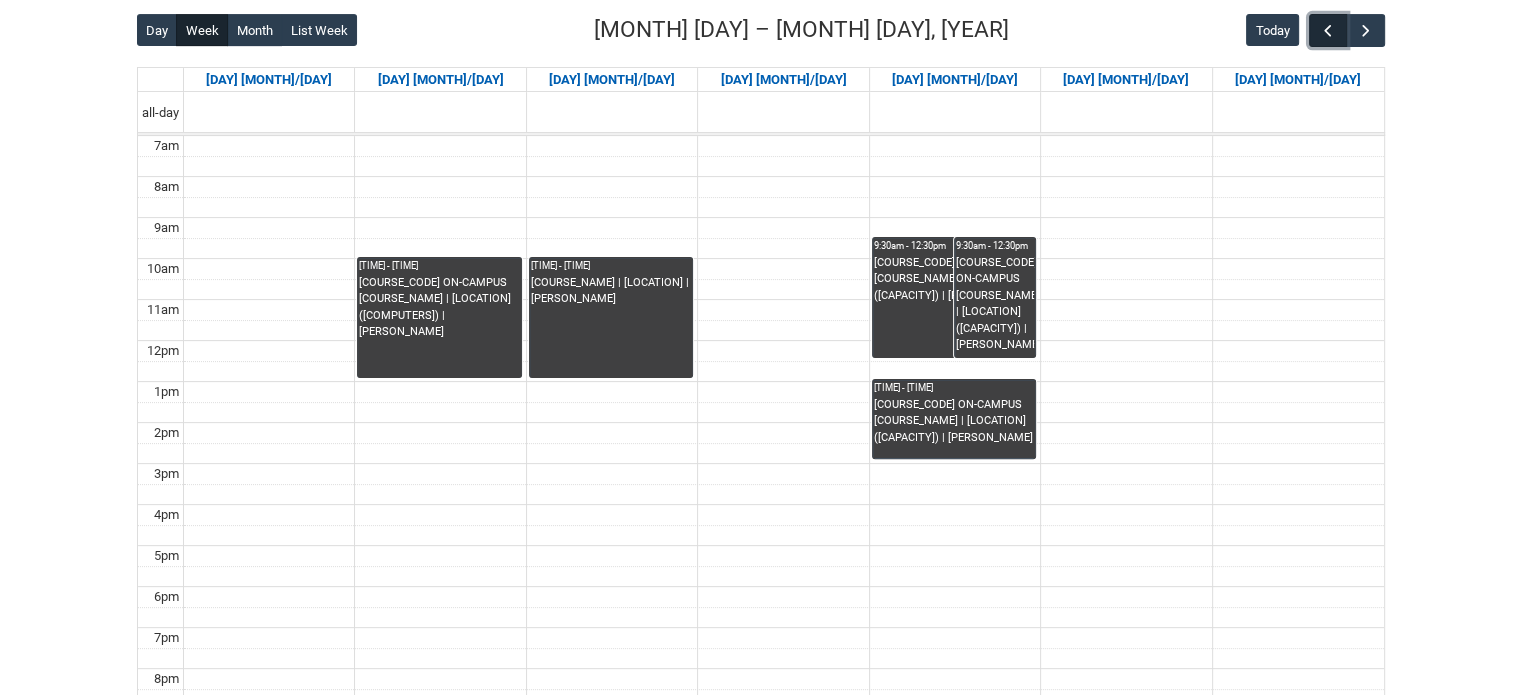 click at bounding box center (1328, 31) 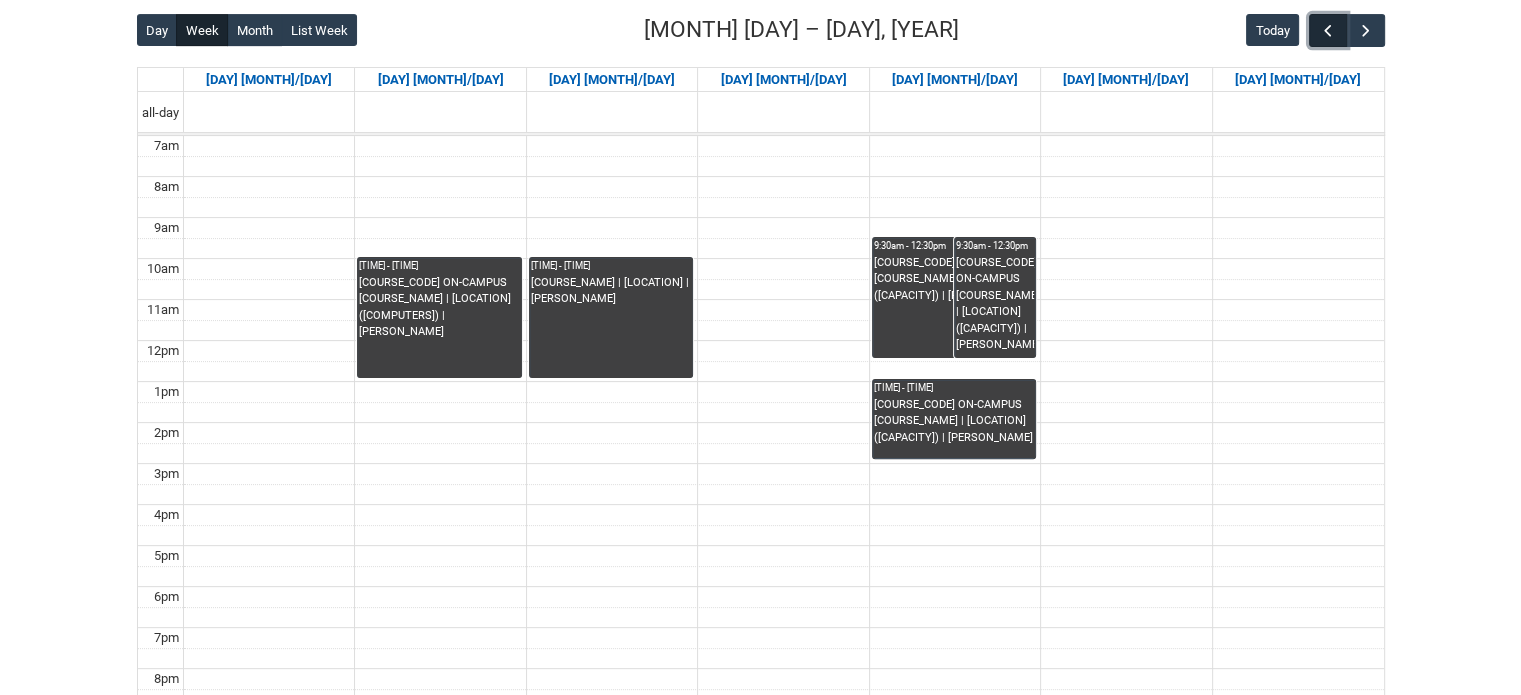 click at bounding box center (1328, 31) 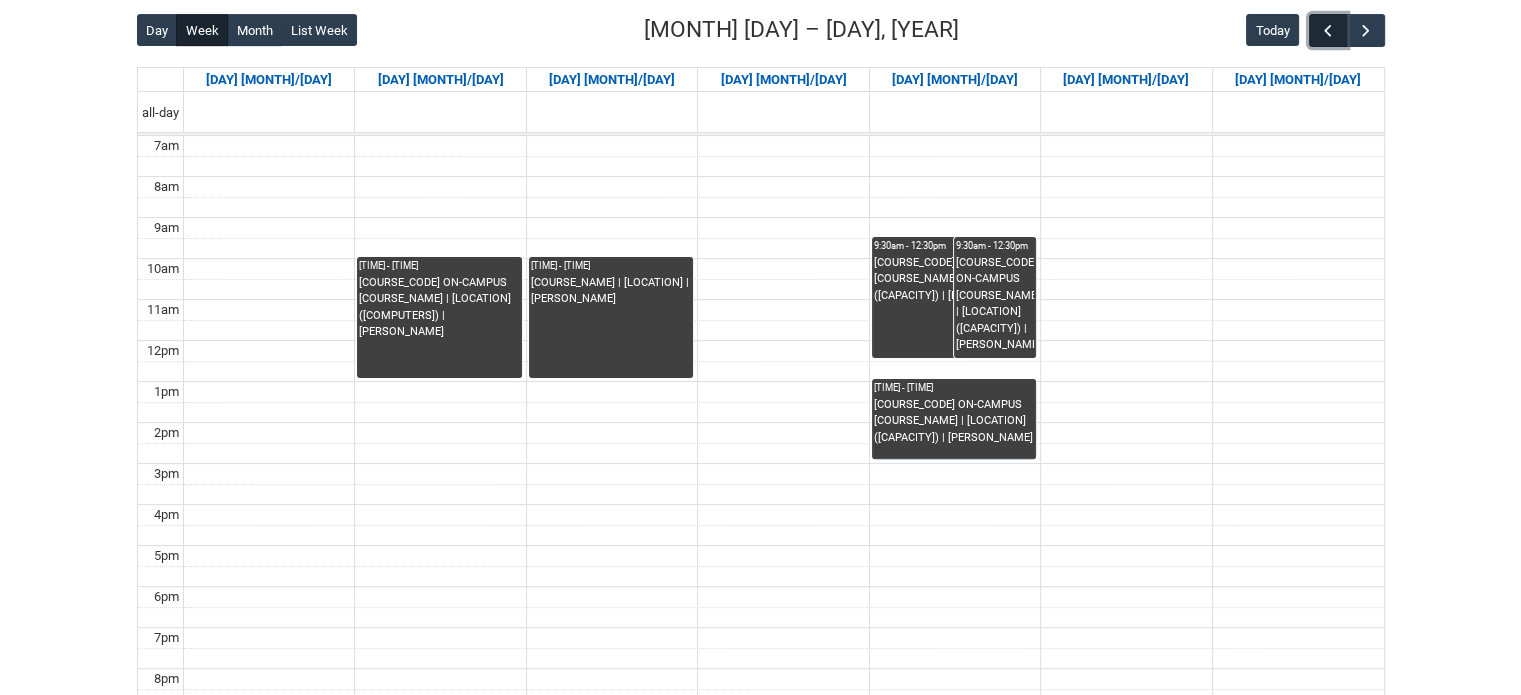click at bounding box center (1328, 31) 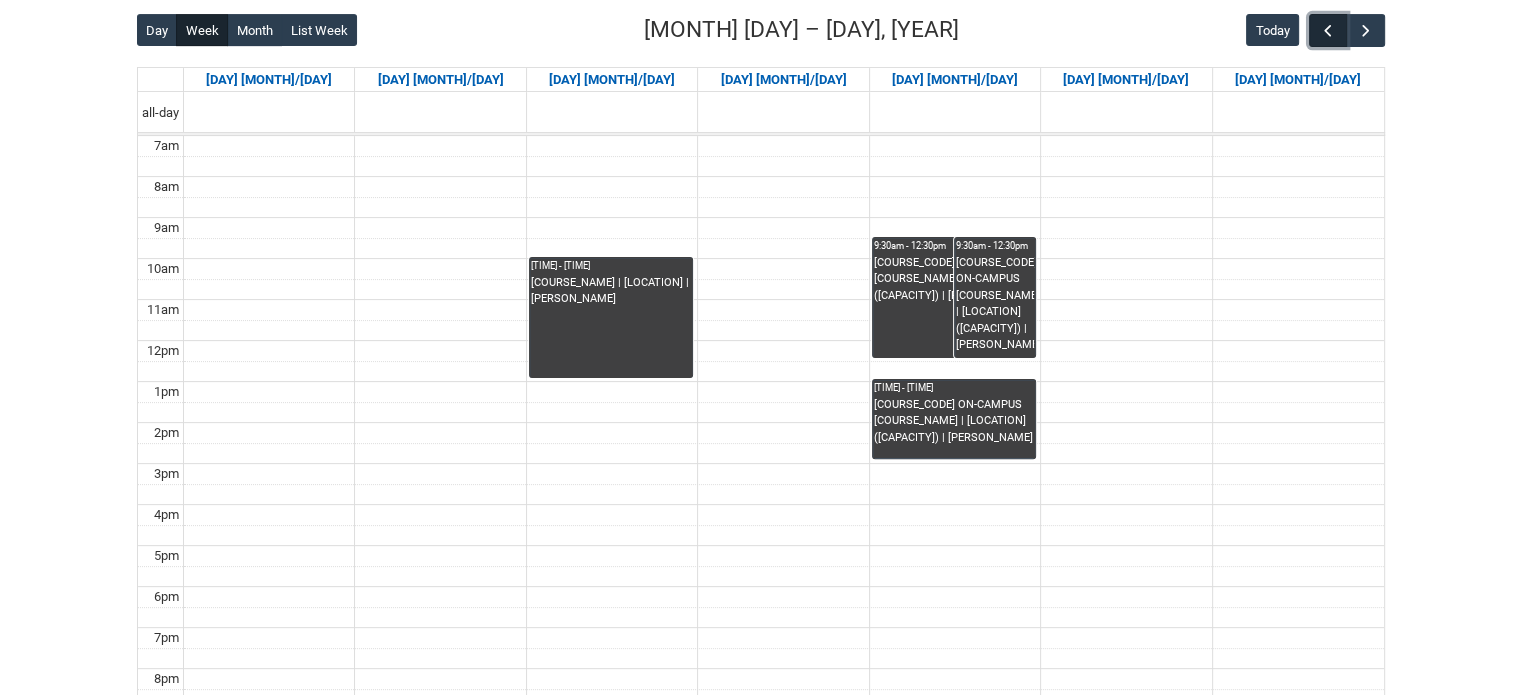 click at bounding box center (1328, 31) 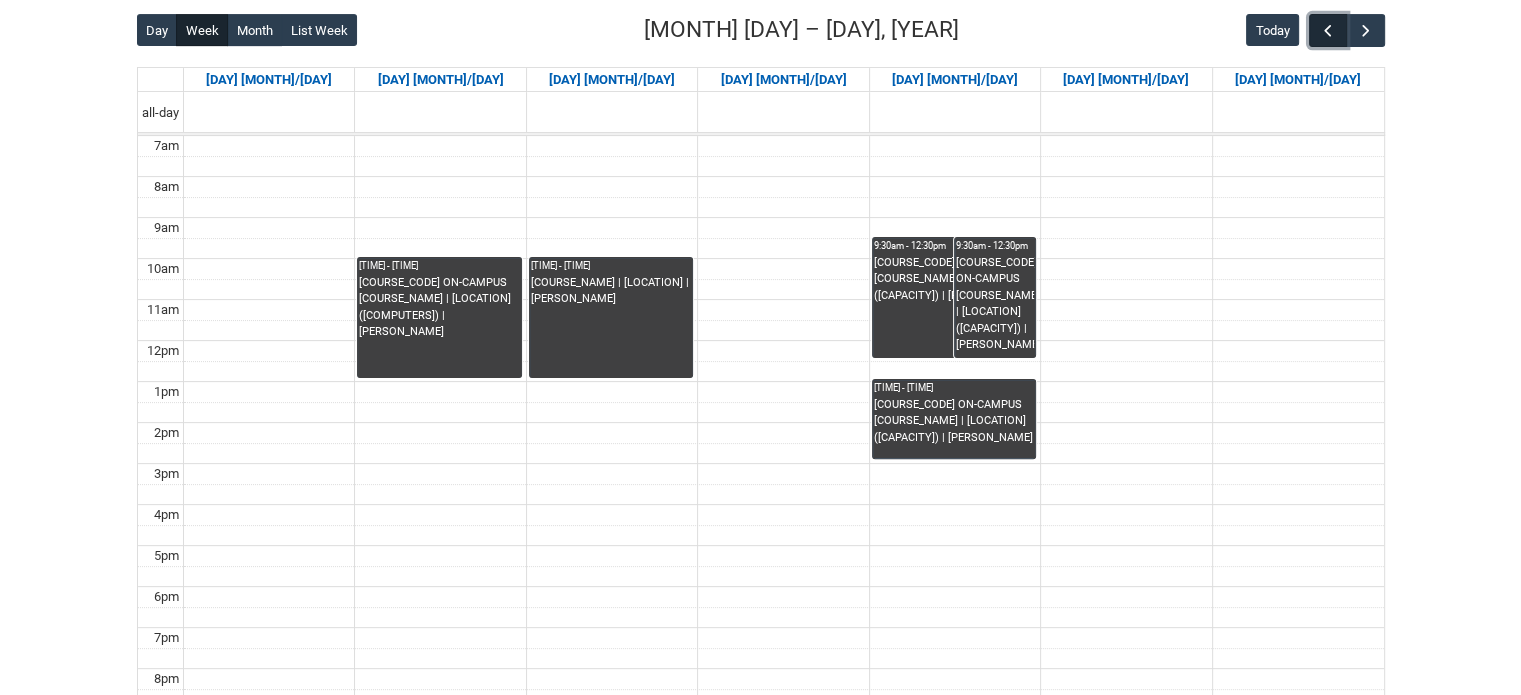 click at bounding box center [1328, 31] 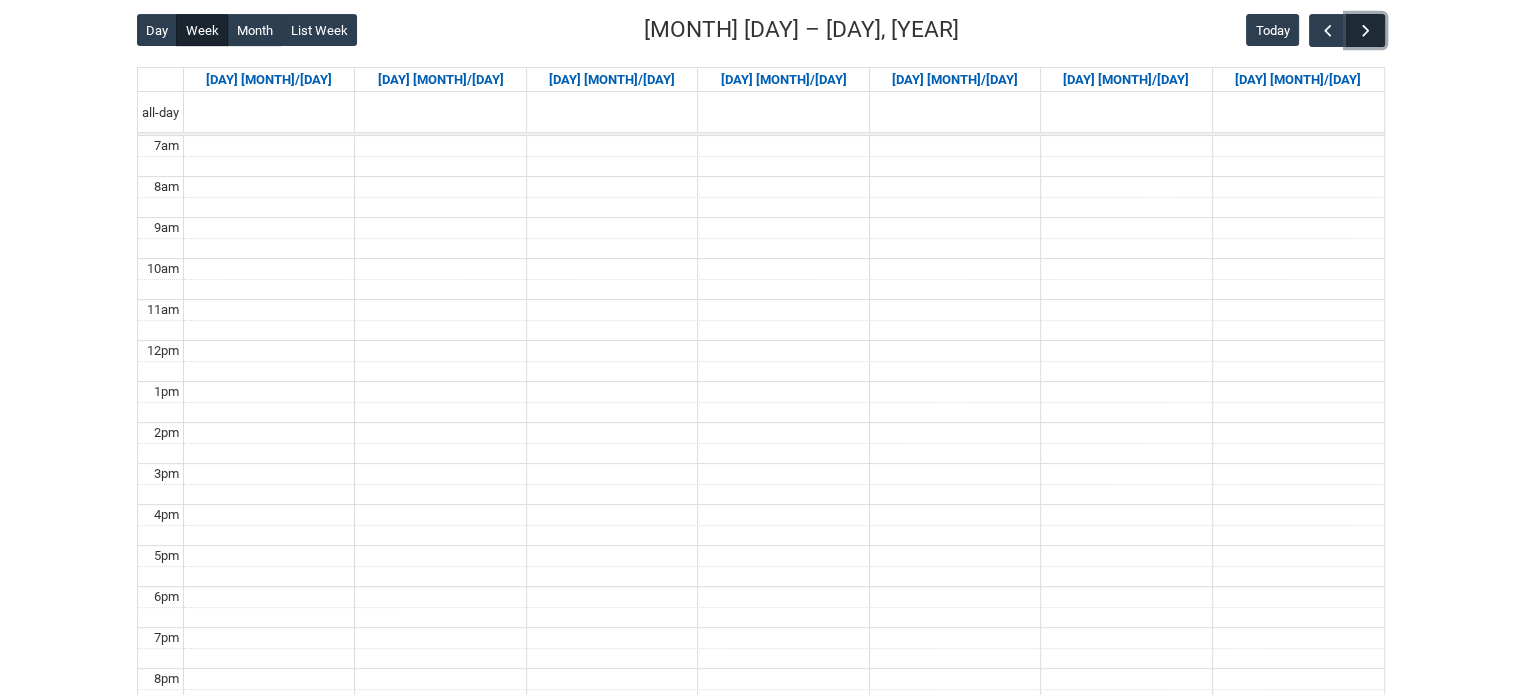 click at bounding box center (1366, 31) 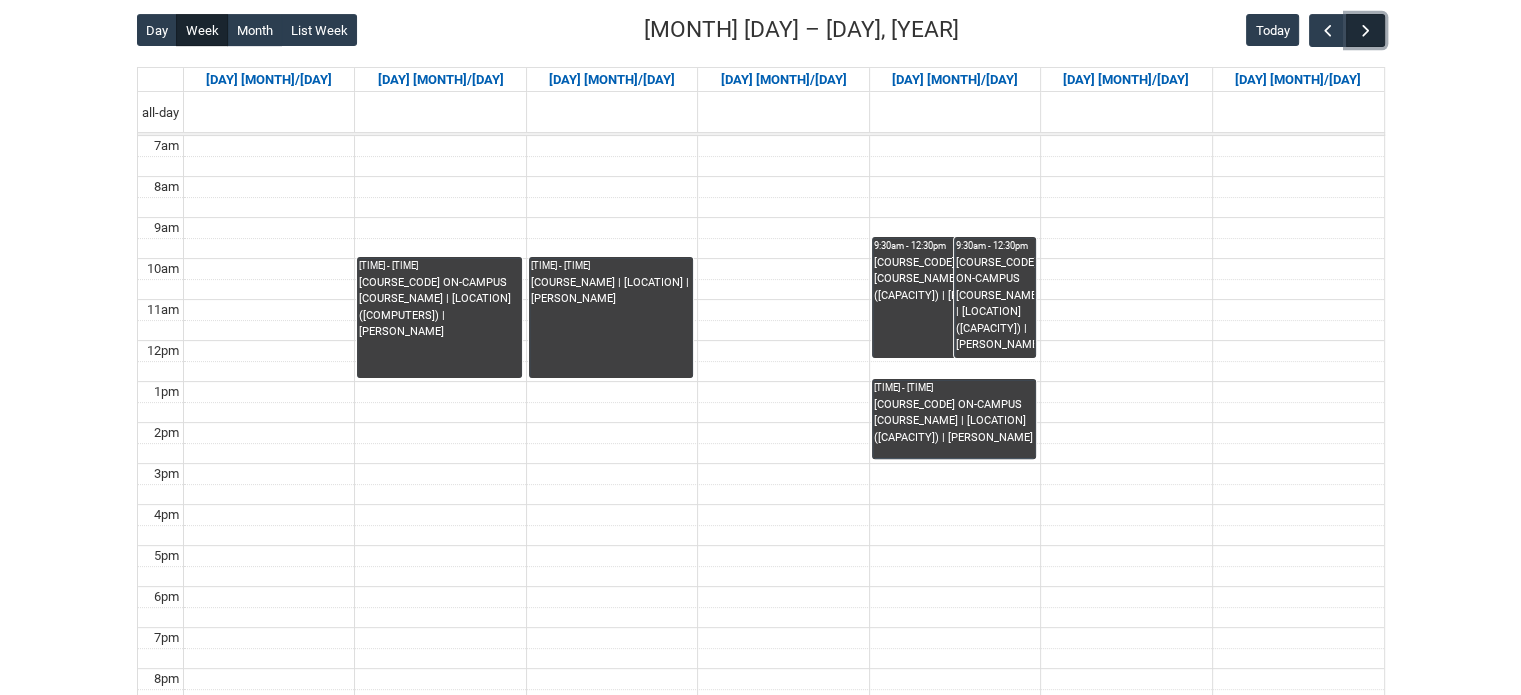 click at bounding box center [1366, 31] 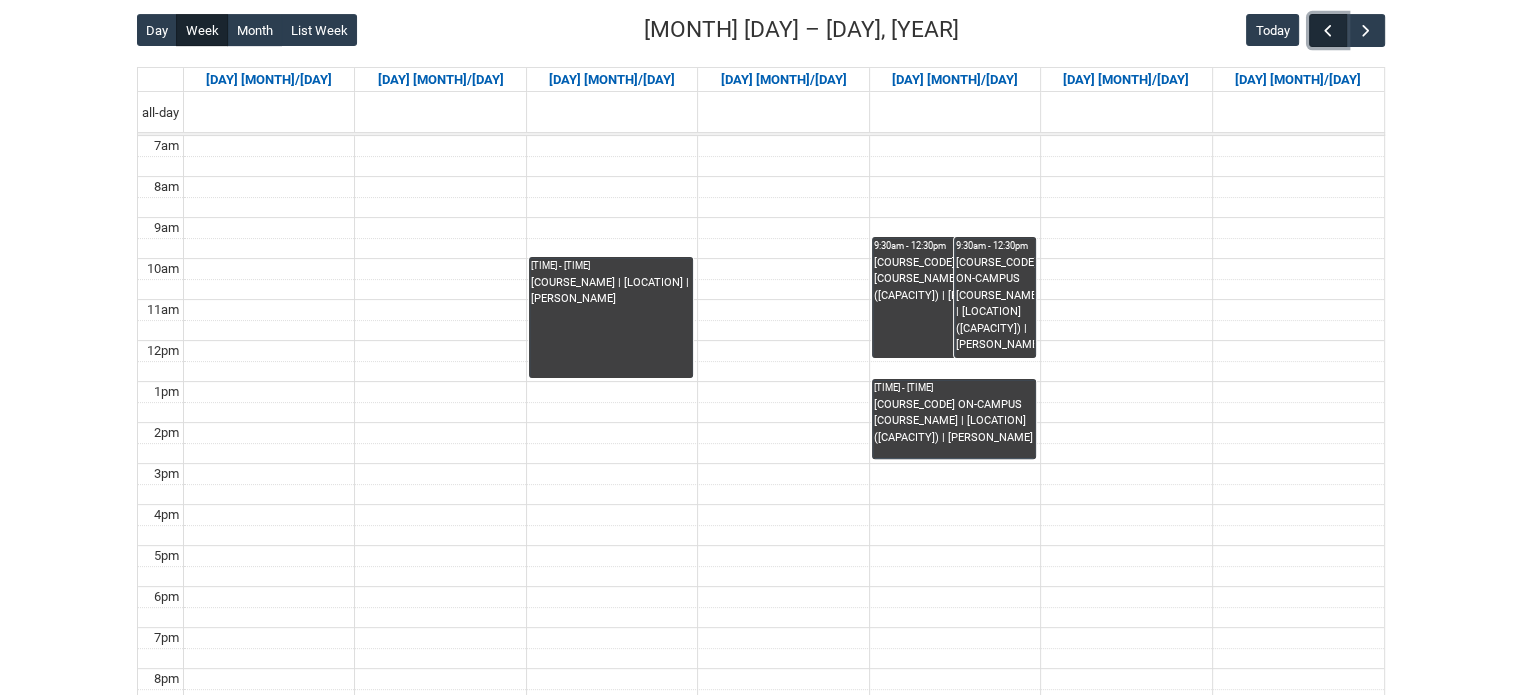click at bounding box center [1328, 31] 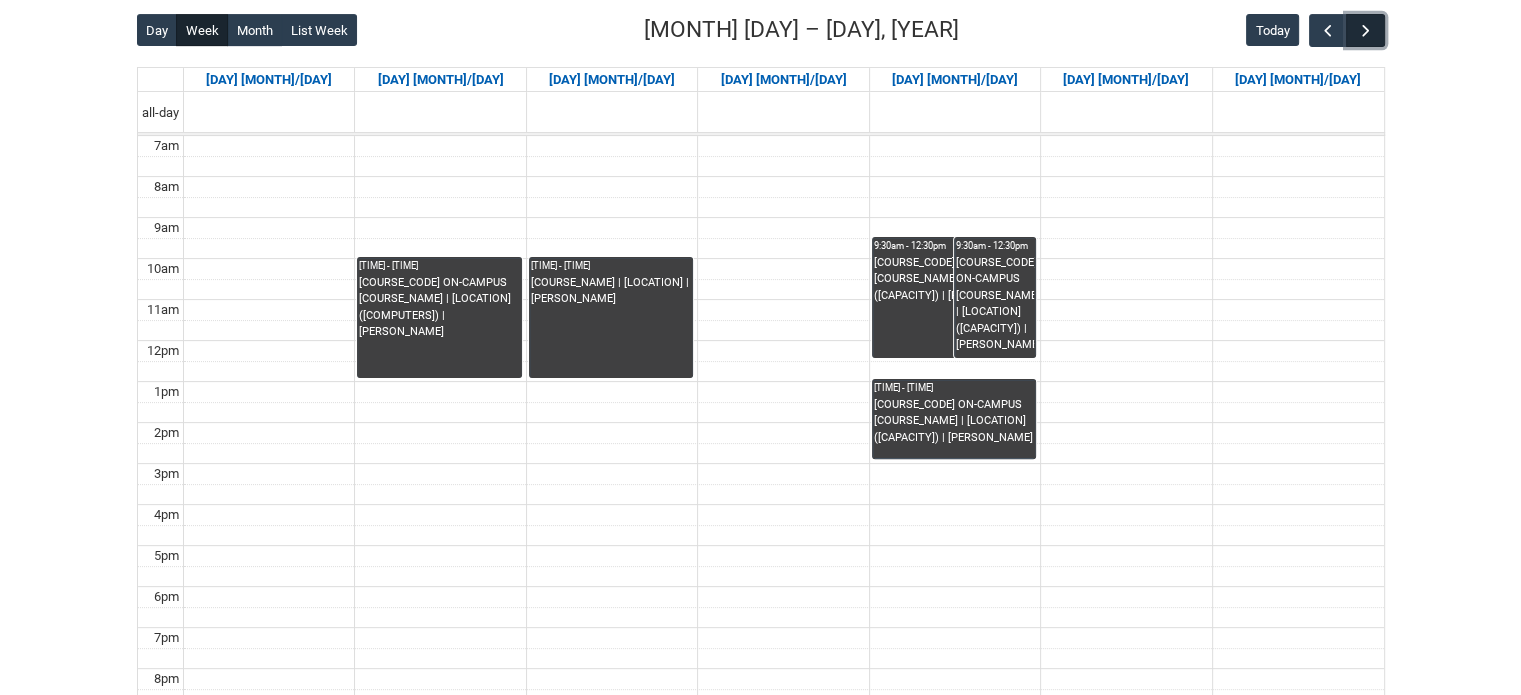 click at bounding box center (1365, 30) 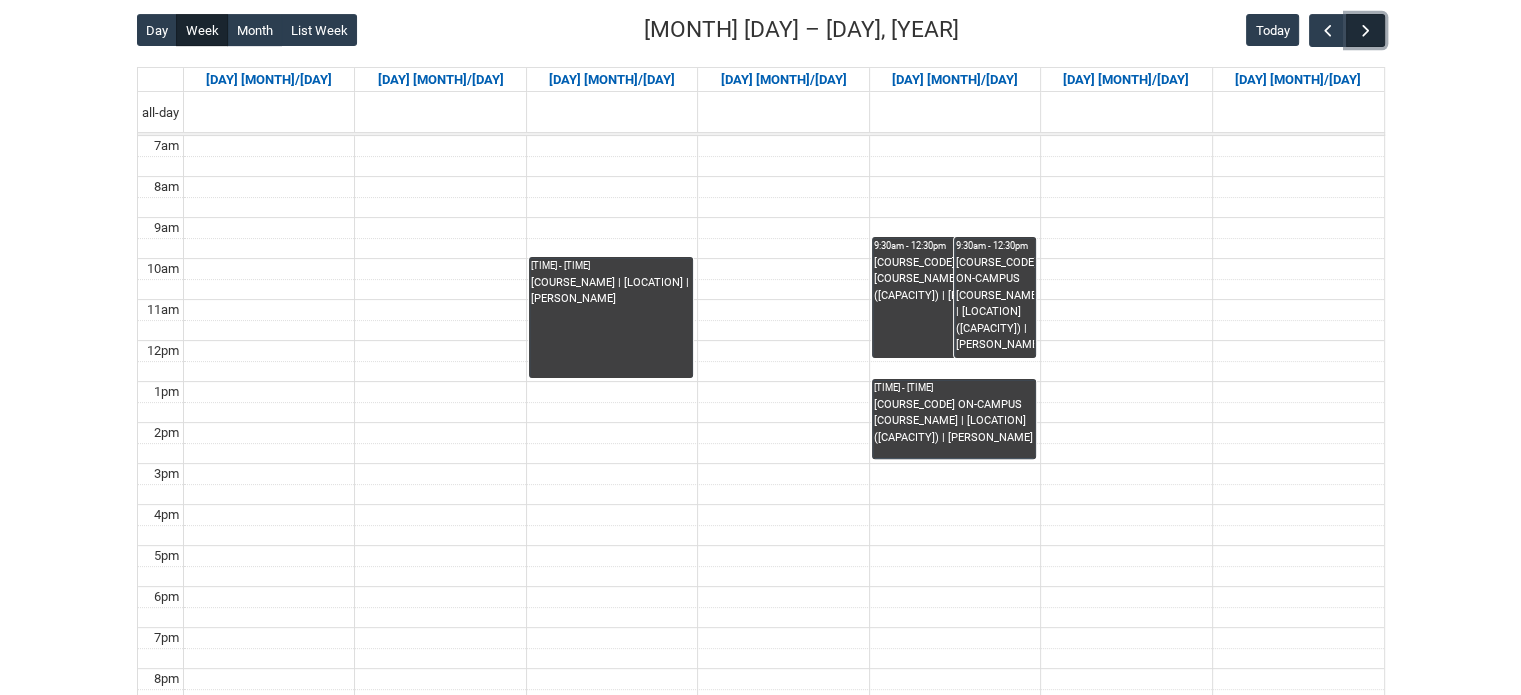 click at bounding box center (1366, 31) 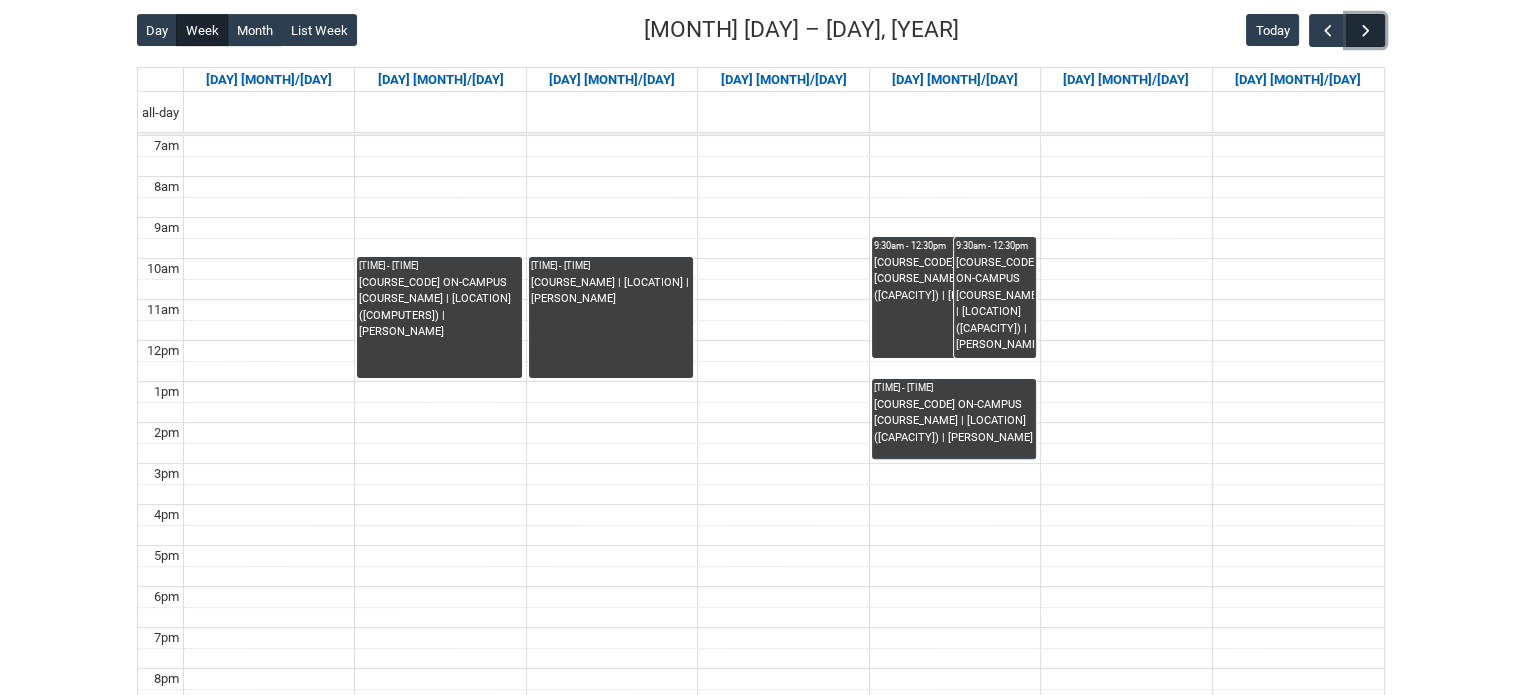 click at bounding box center [1366, 31] 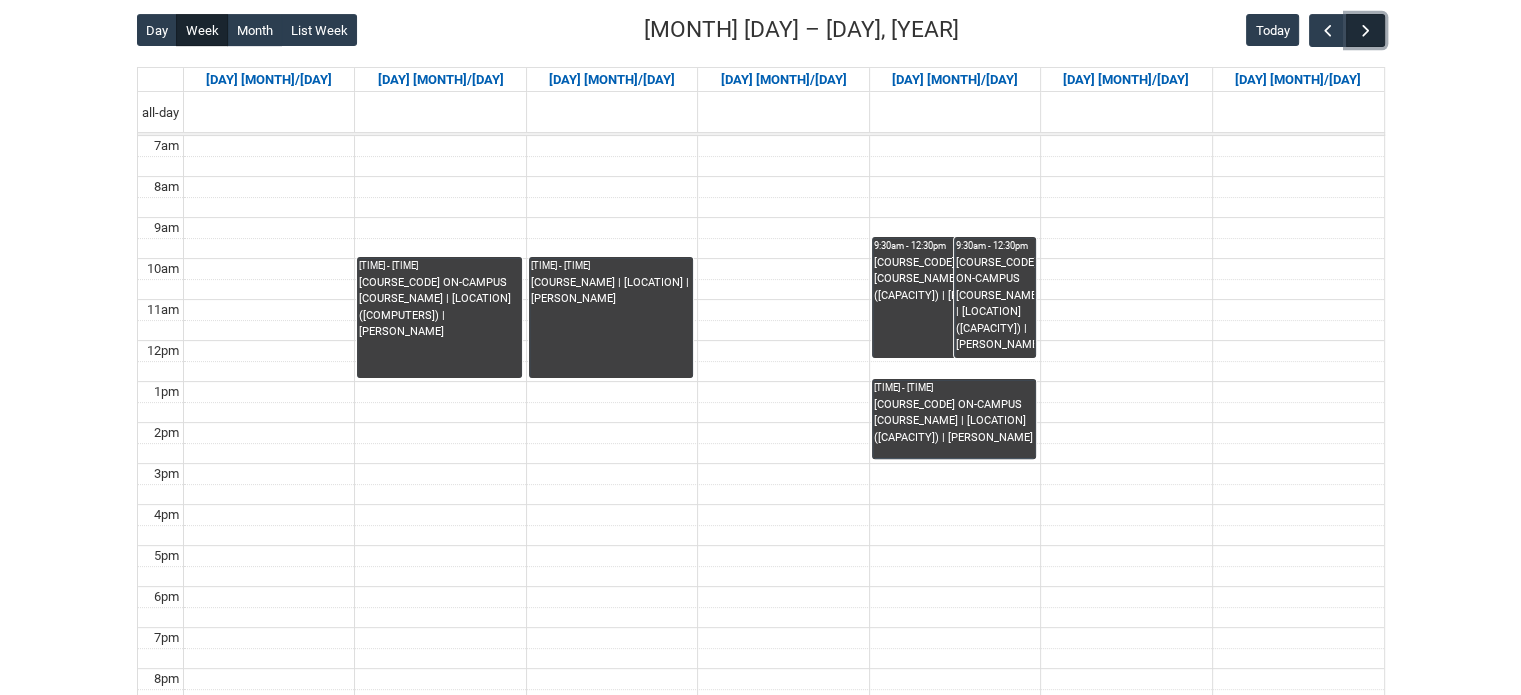 click at bounding box center [1366, 31] 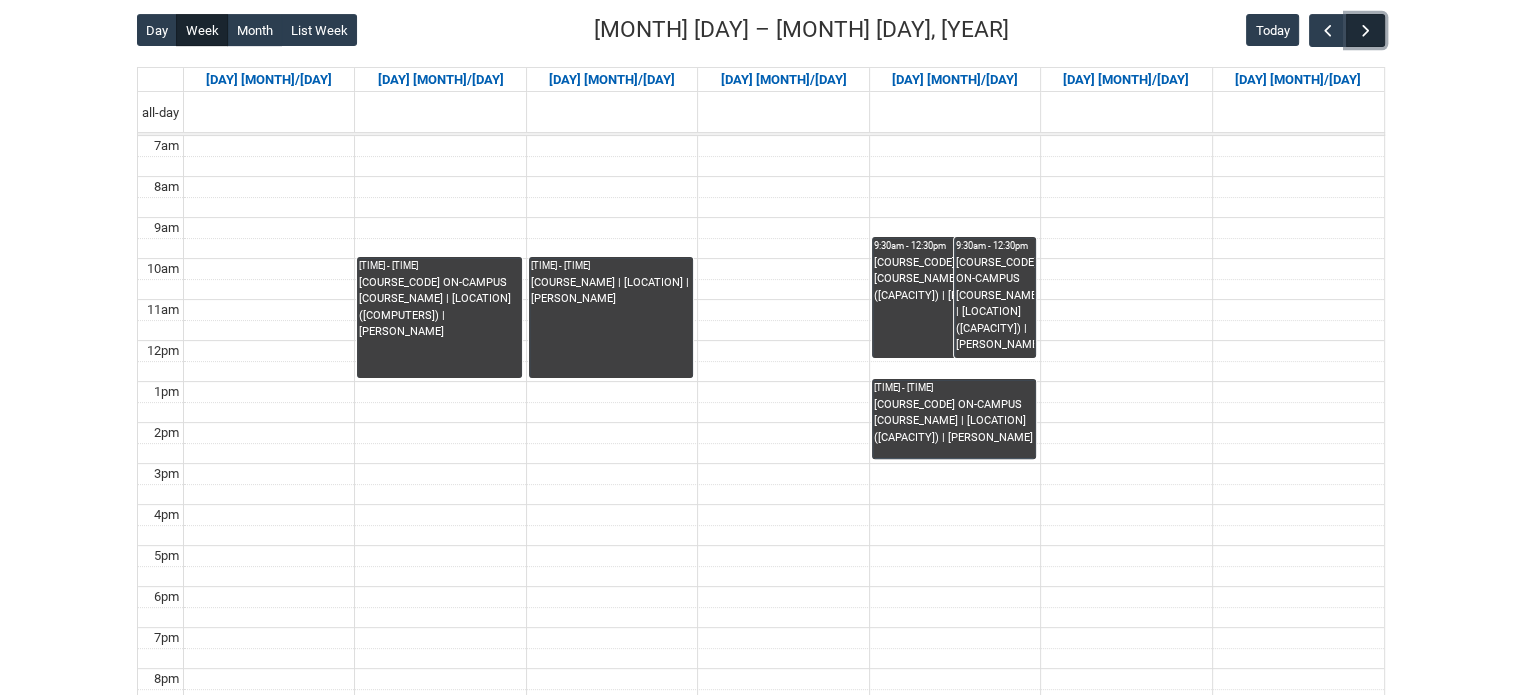 click at bounding box center (1366, 31) 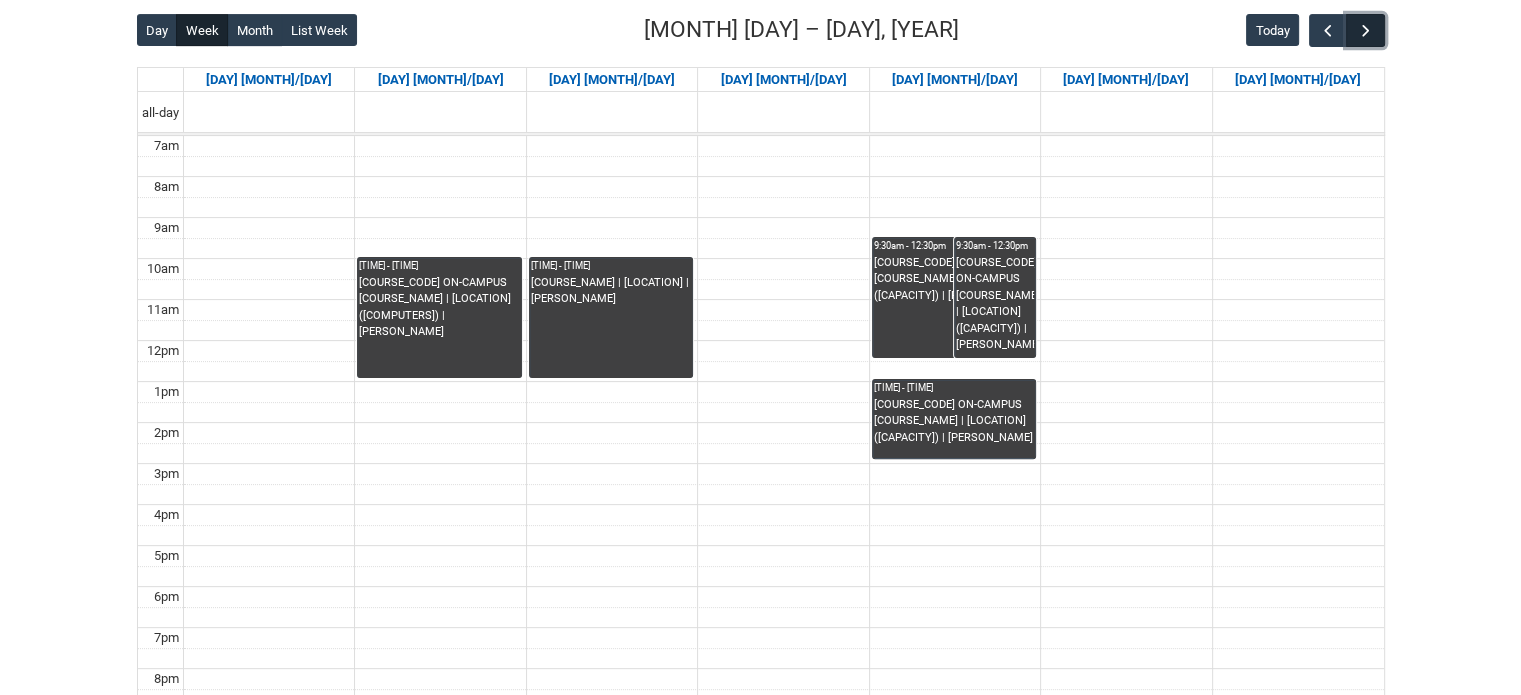 click at bounding box center (1366, 31) 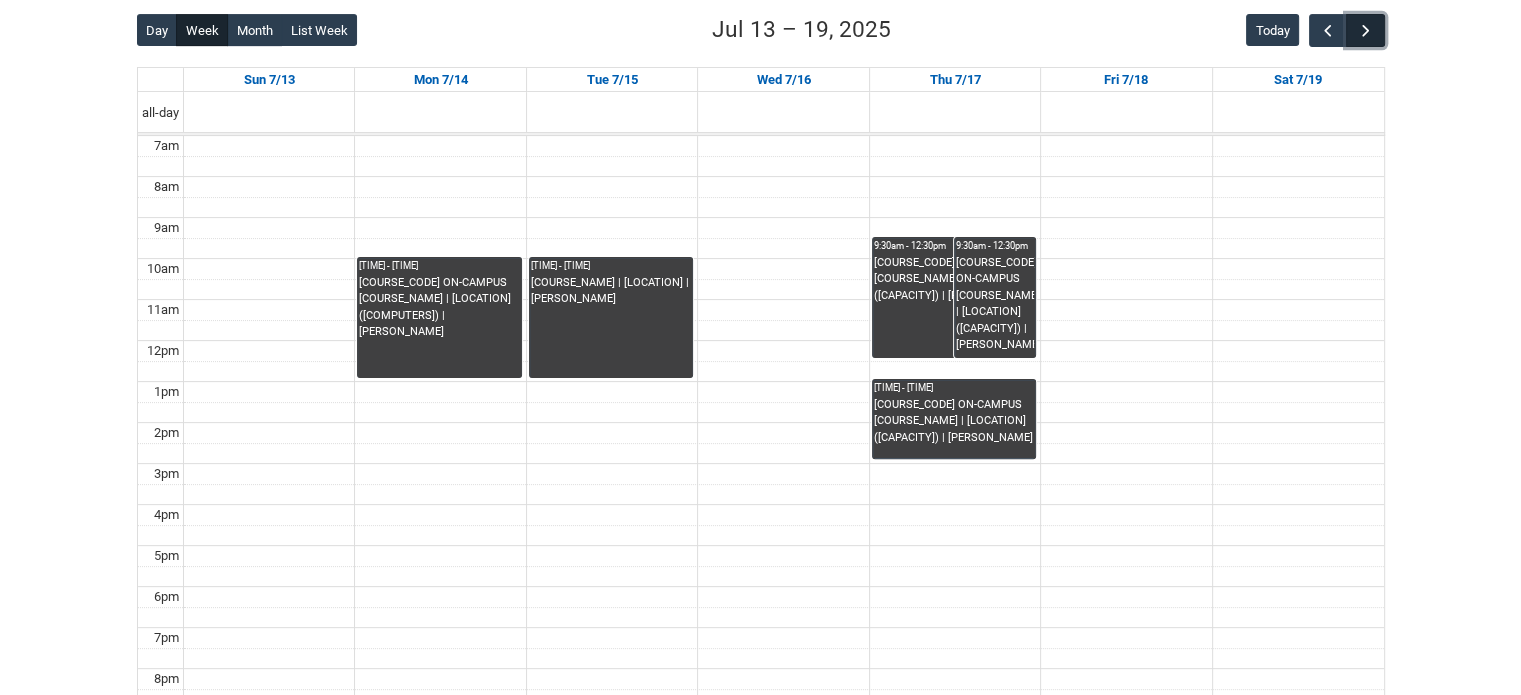 click at bounding box center [1366, 31] 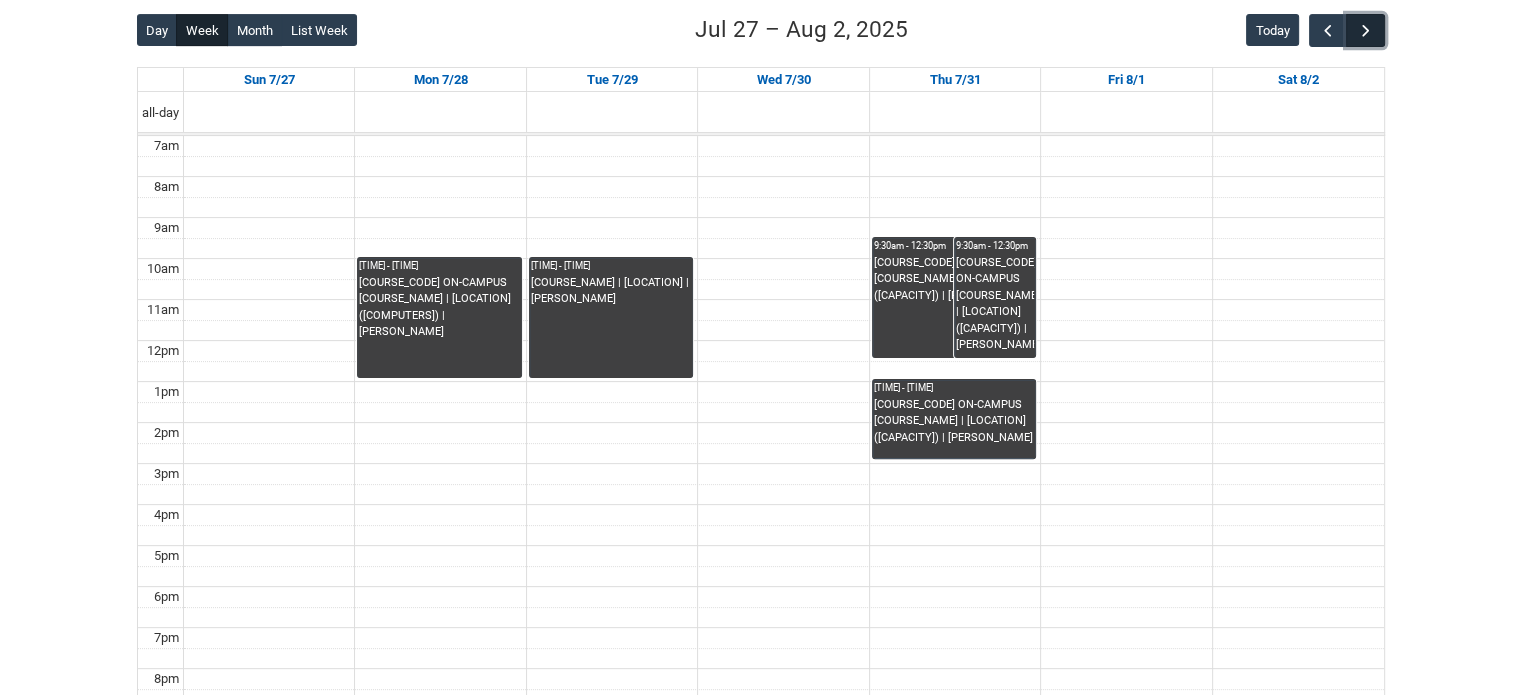 click at bounding box center [1366, 31] 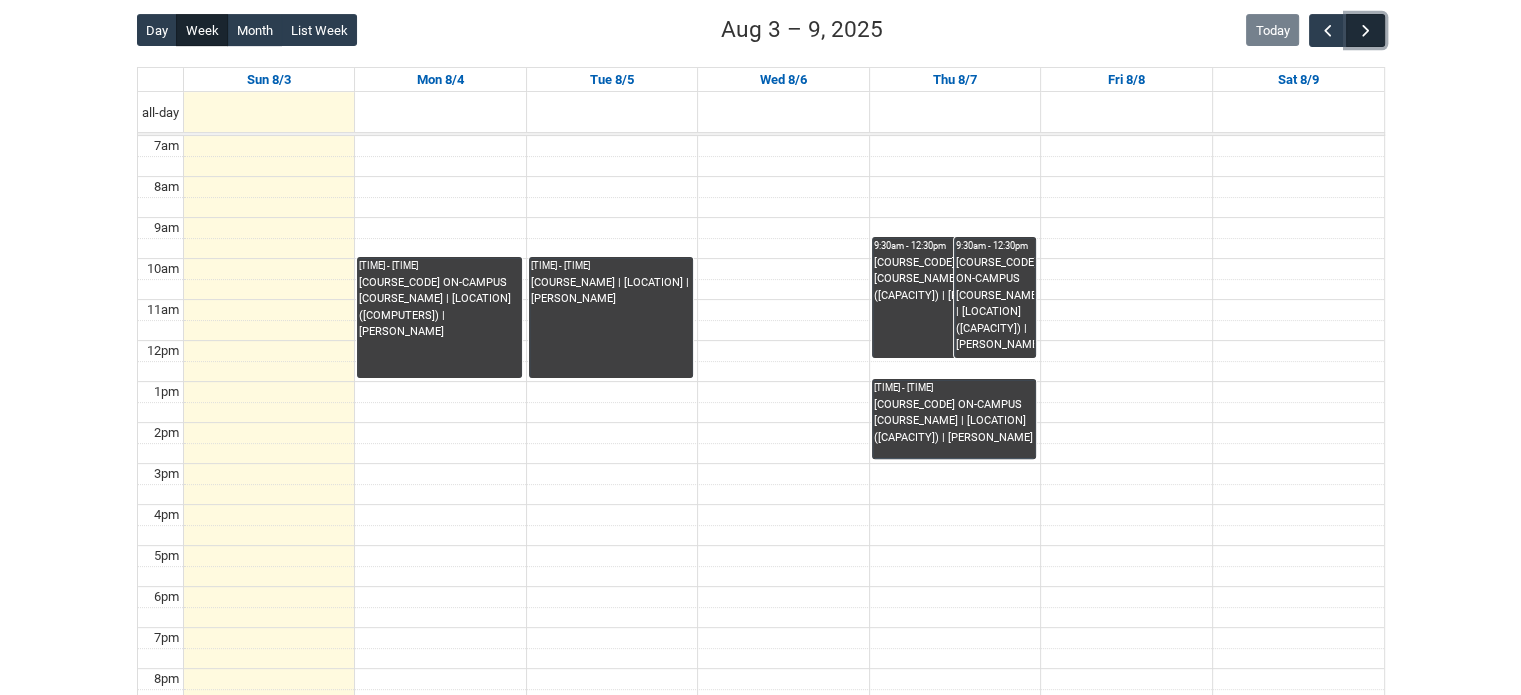 click at bounding box center (1366, 31) 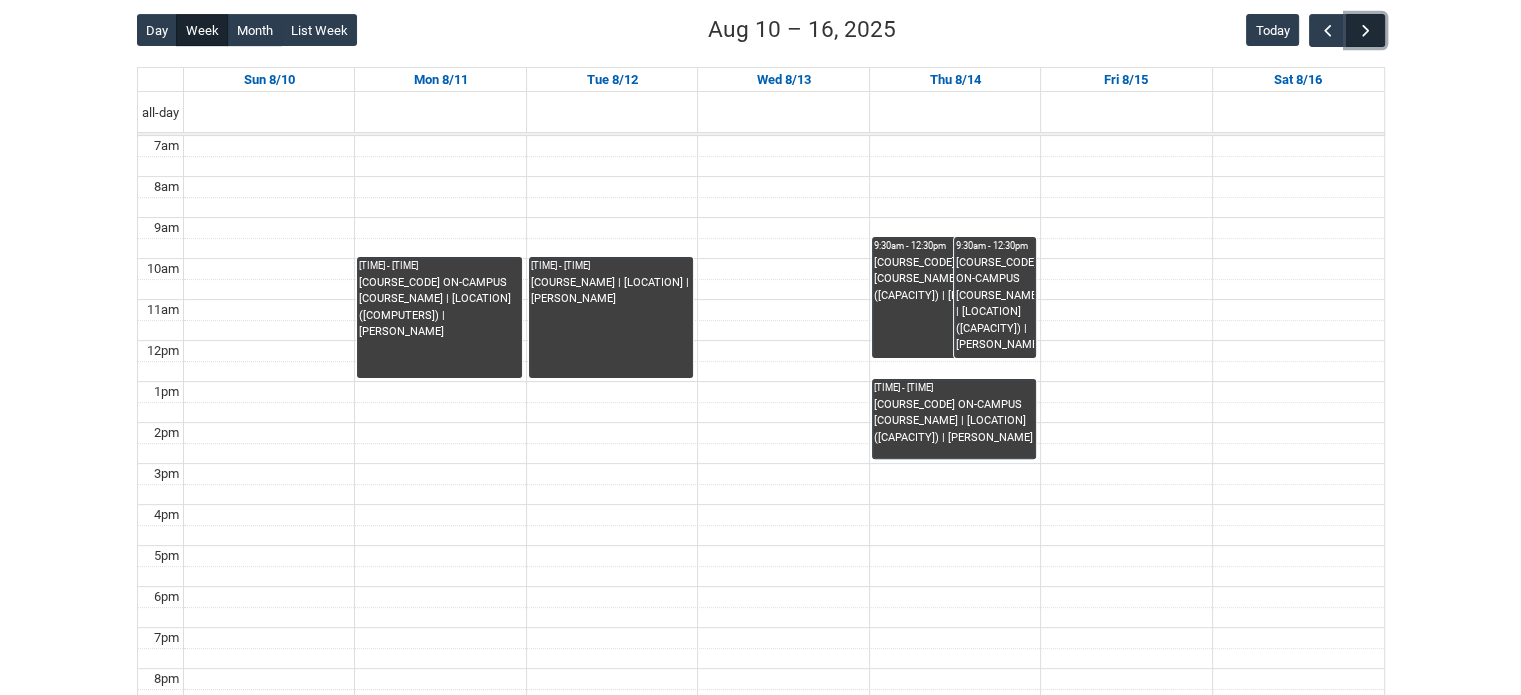 click at bounding box center (1366, 31) 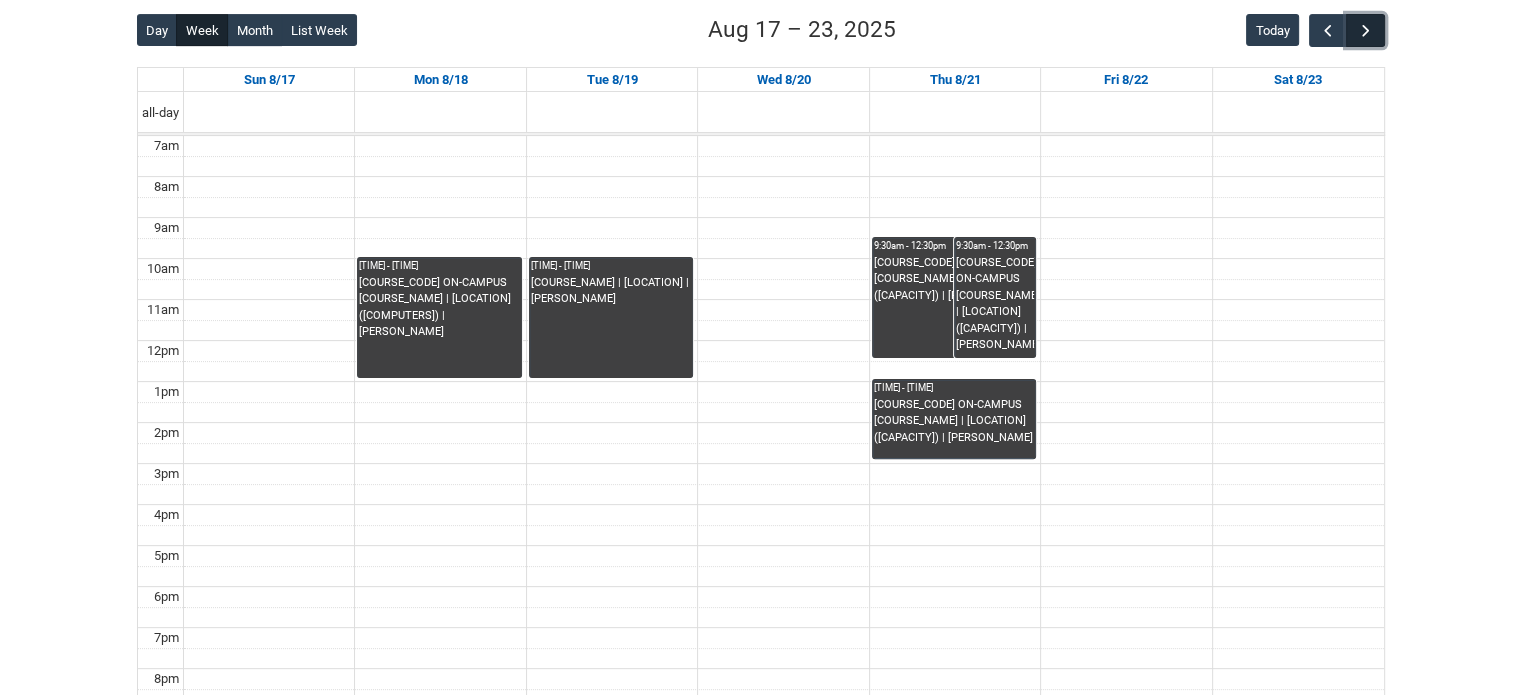 click at bounding box center (1366, 31) 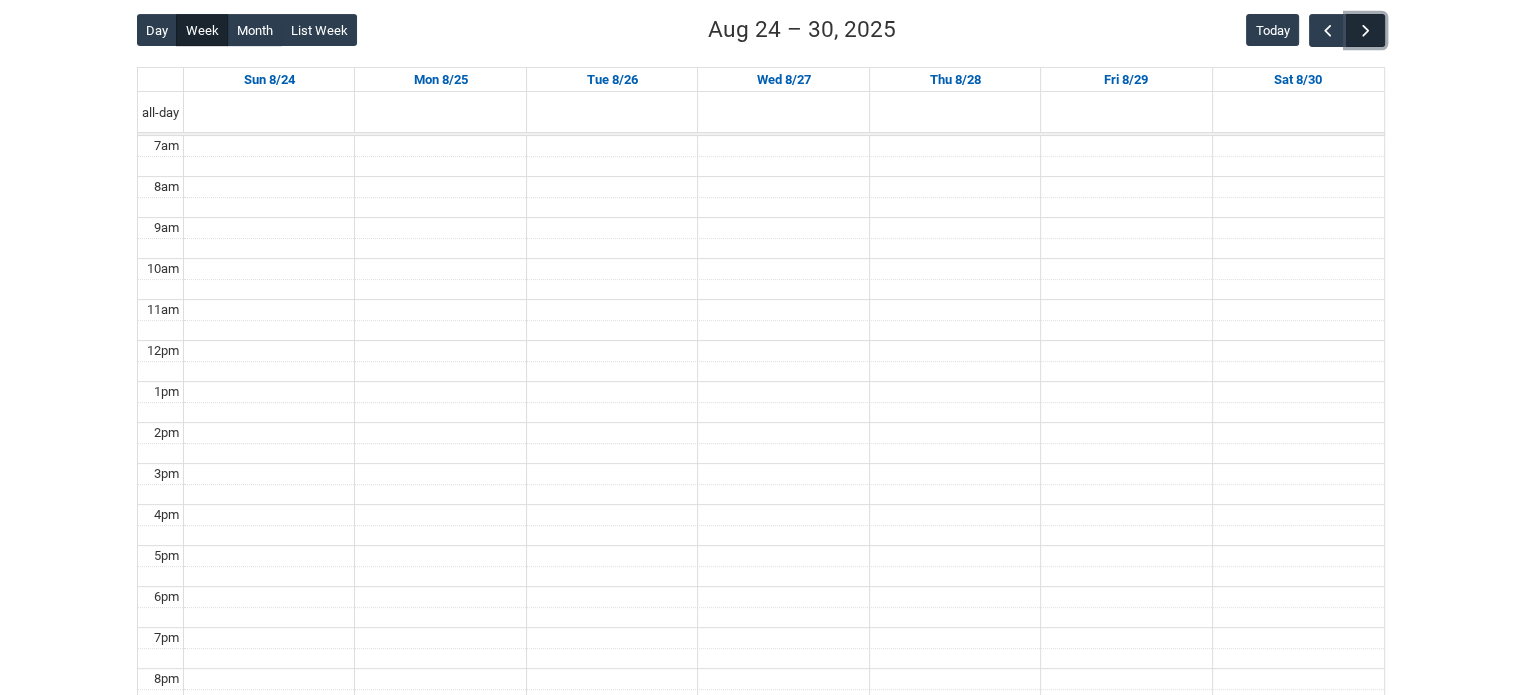 click at bounding box center (1366, 31) 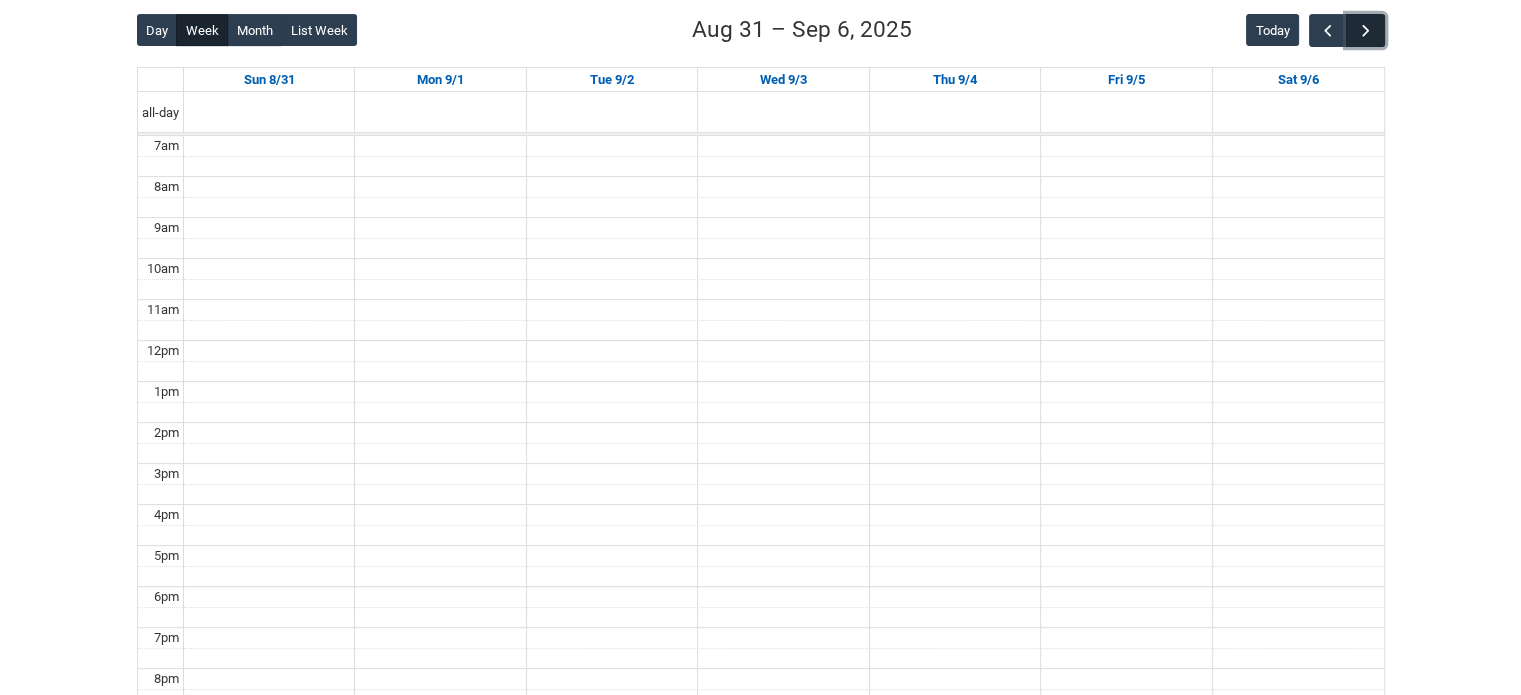 click at bounding box center [1366, 31] 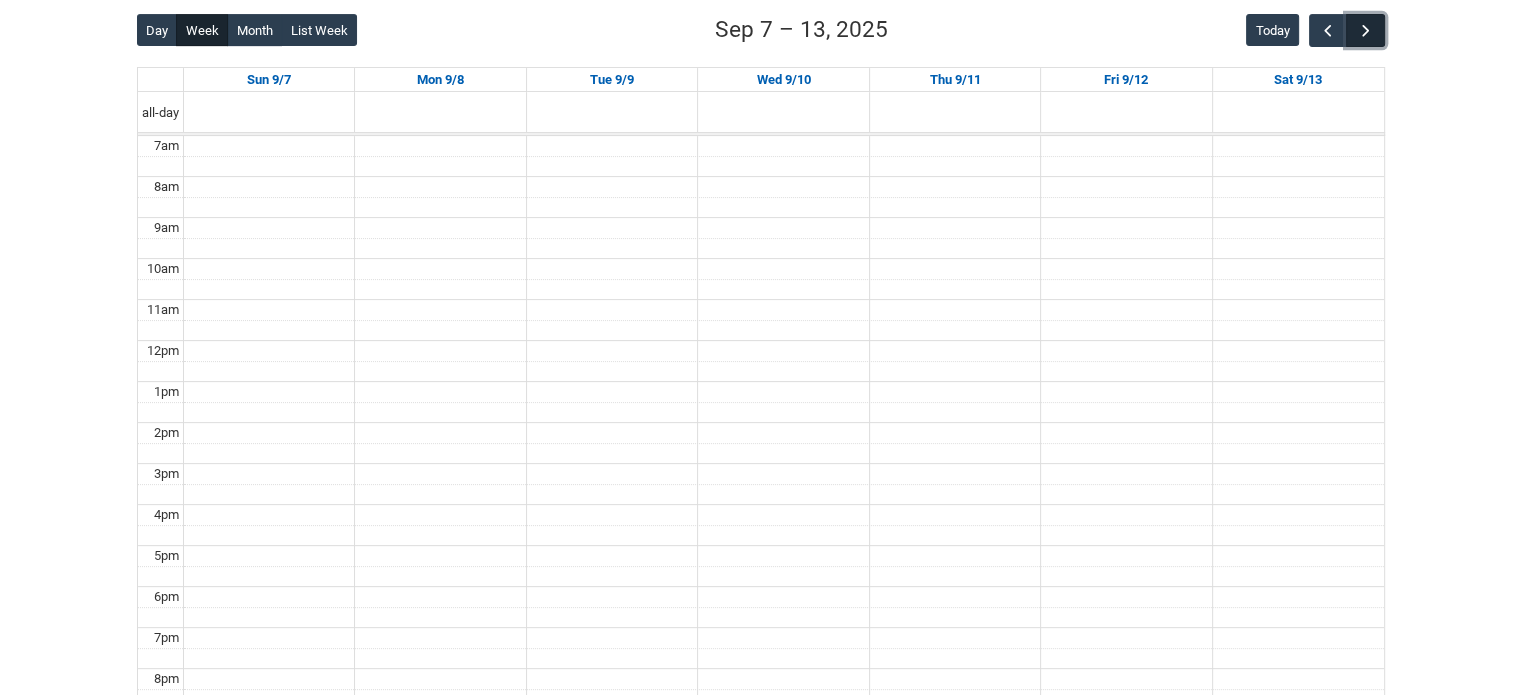 click at bounding box center [1366, 31] 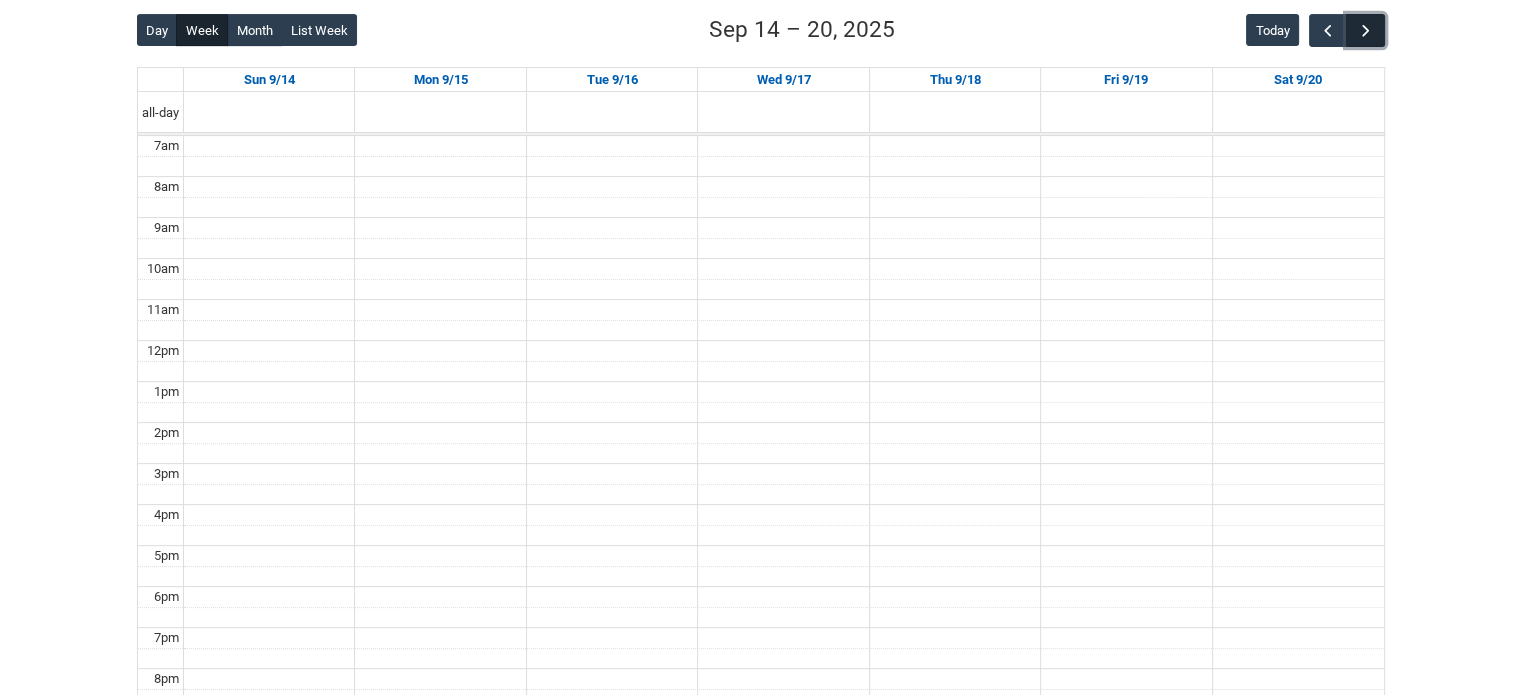 click at bounding box center (1366, 31) 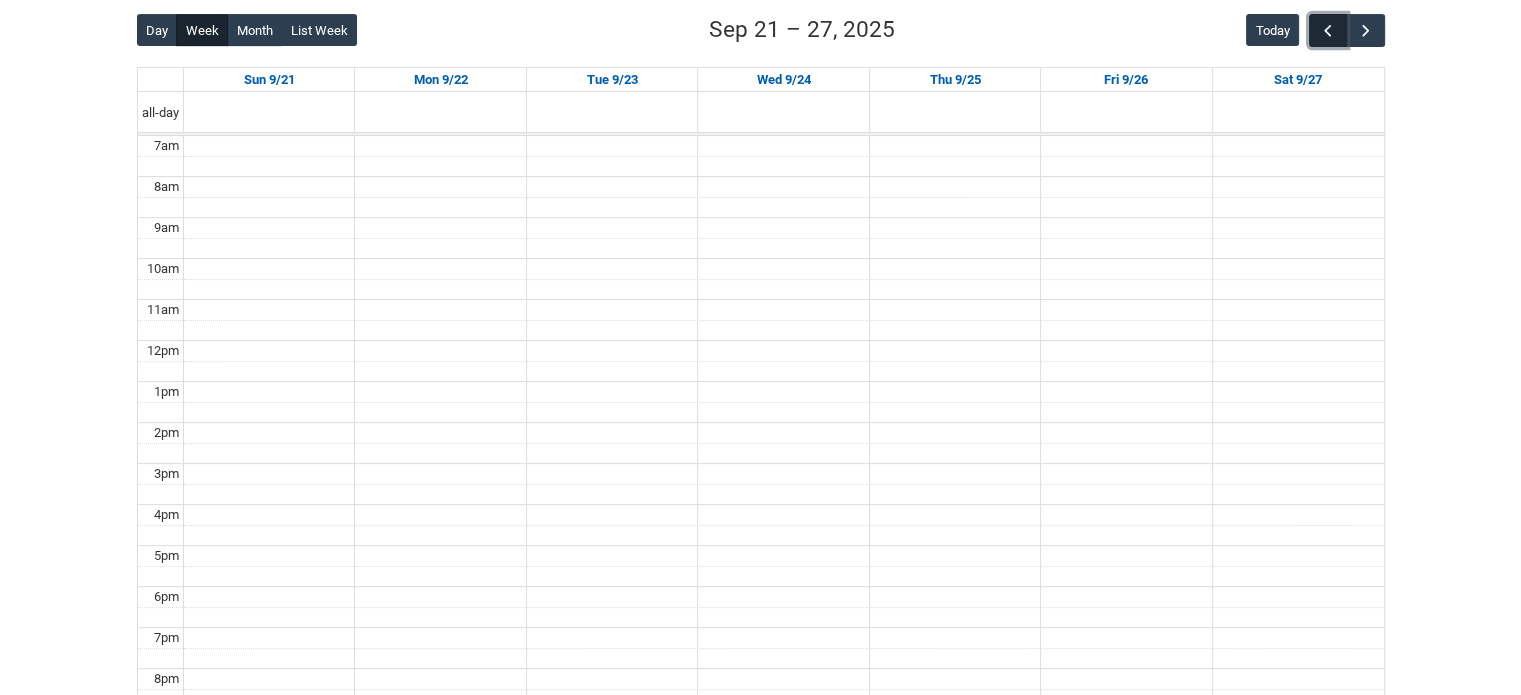 click at bounding box center [1328, 30] 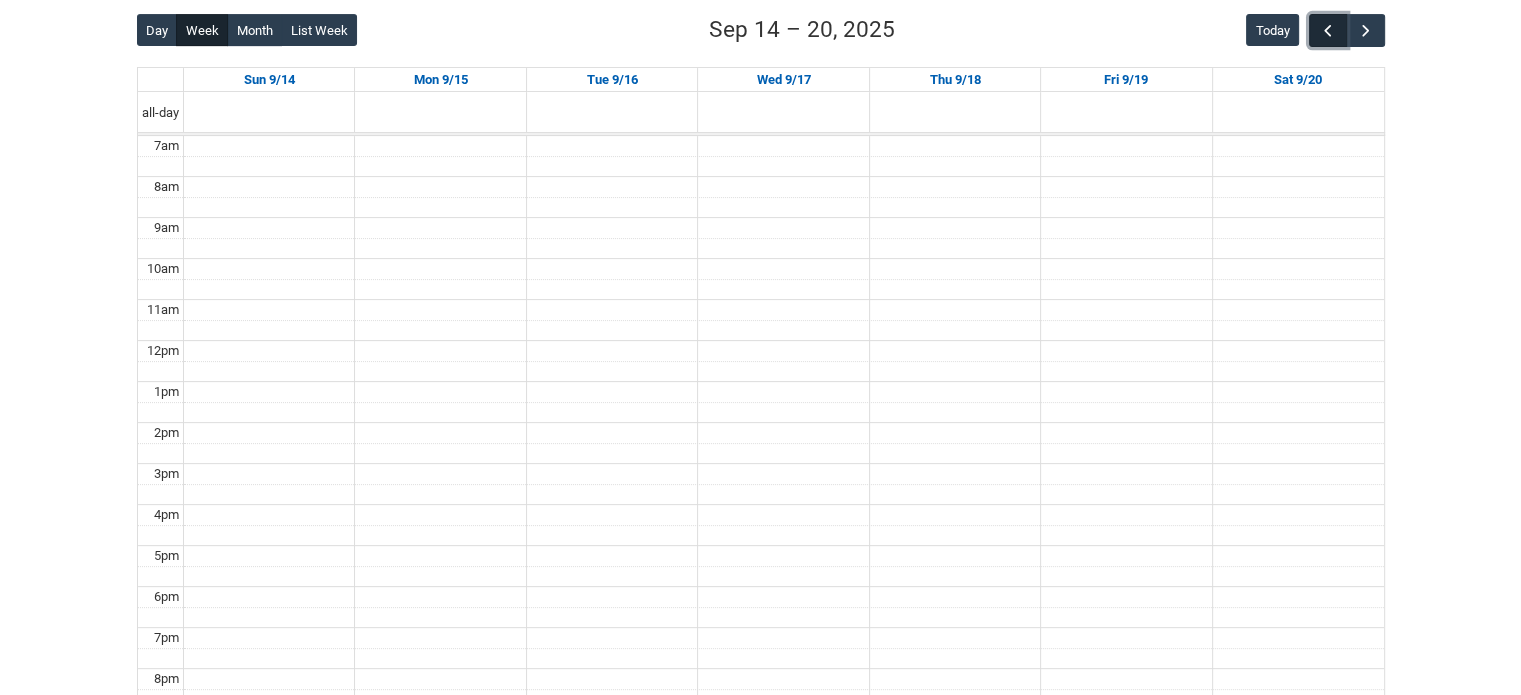 click at bounding box center (1328, 30) 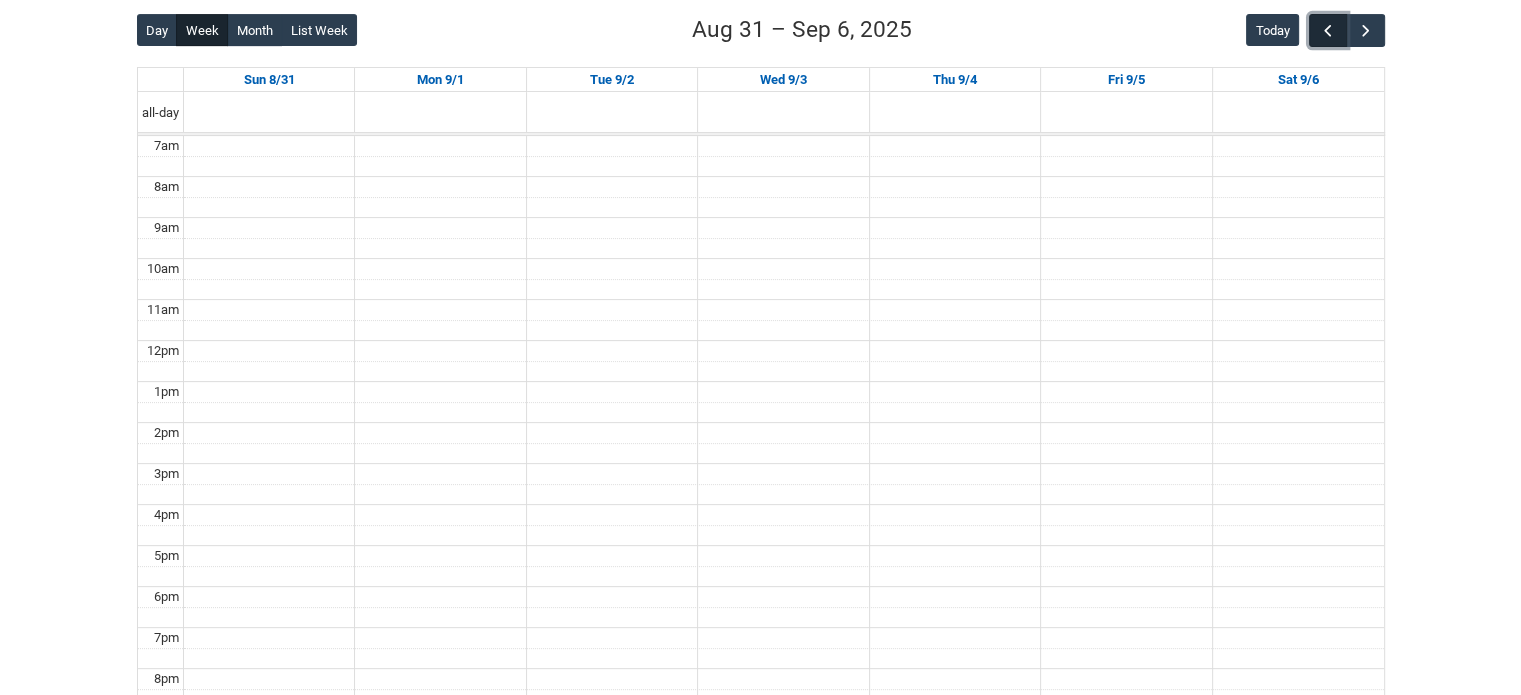 click at bounding box center (1328, 30) 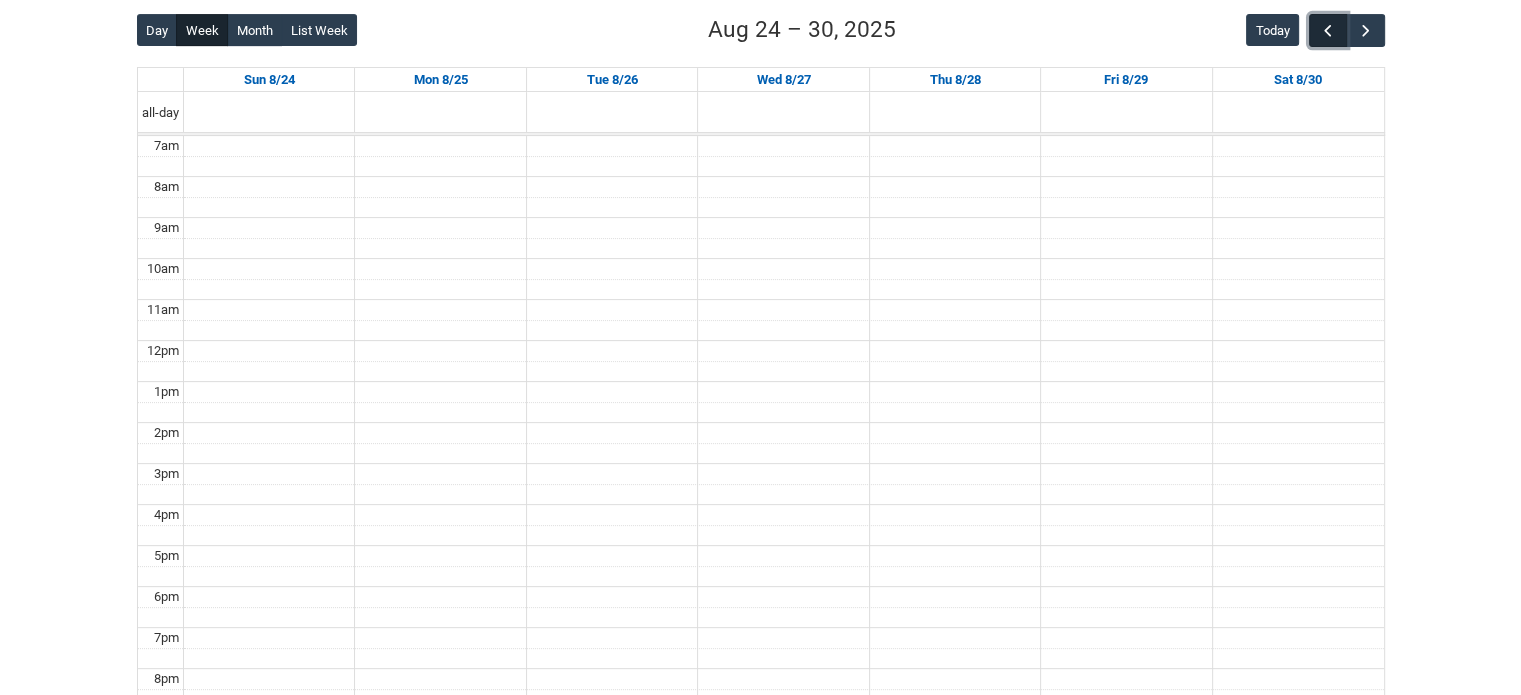 click at bounding box center (1328, 30) 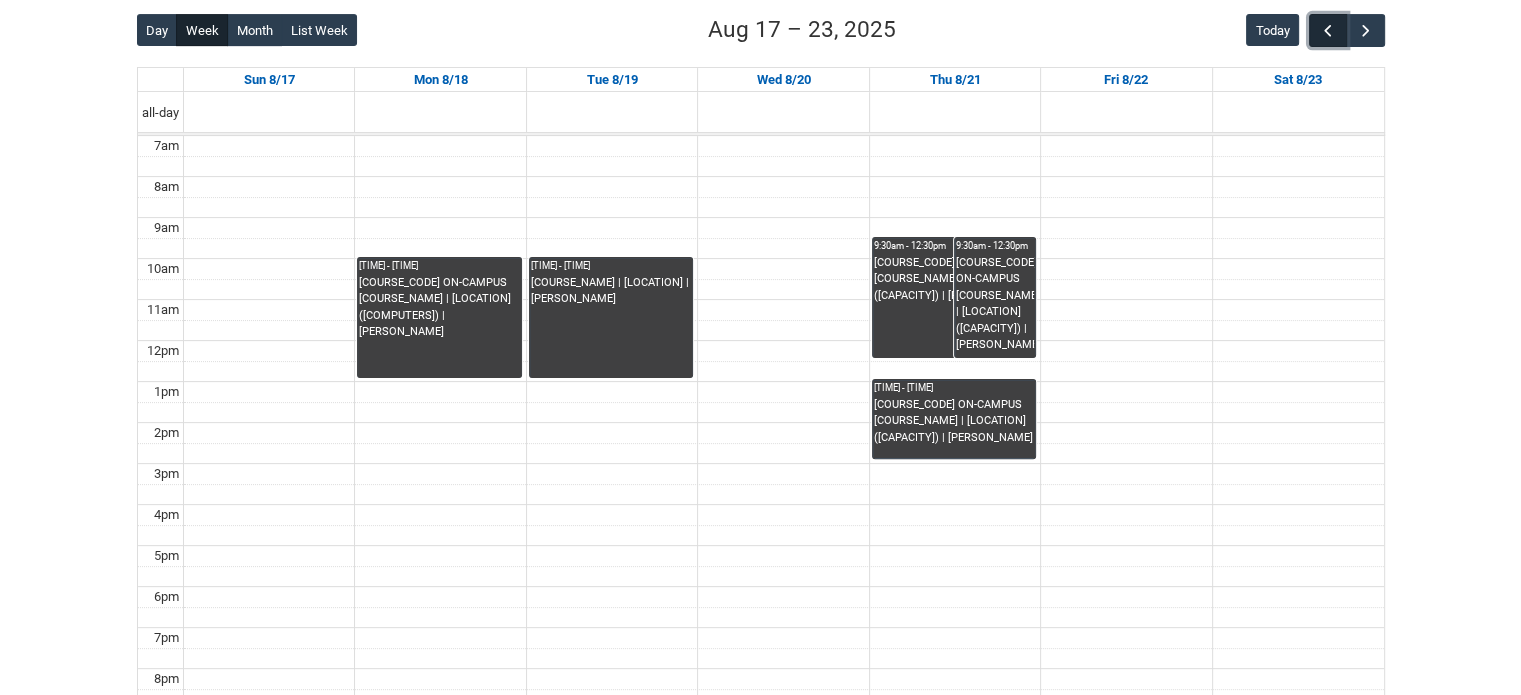click at bounding box center (1328, 30) 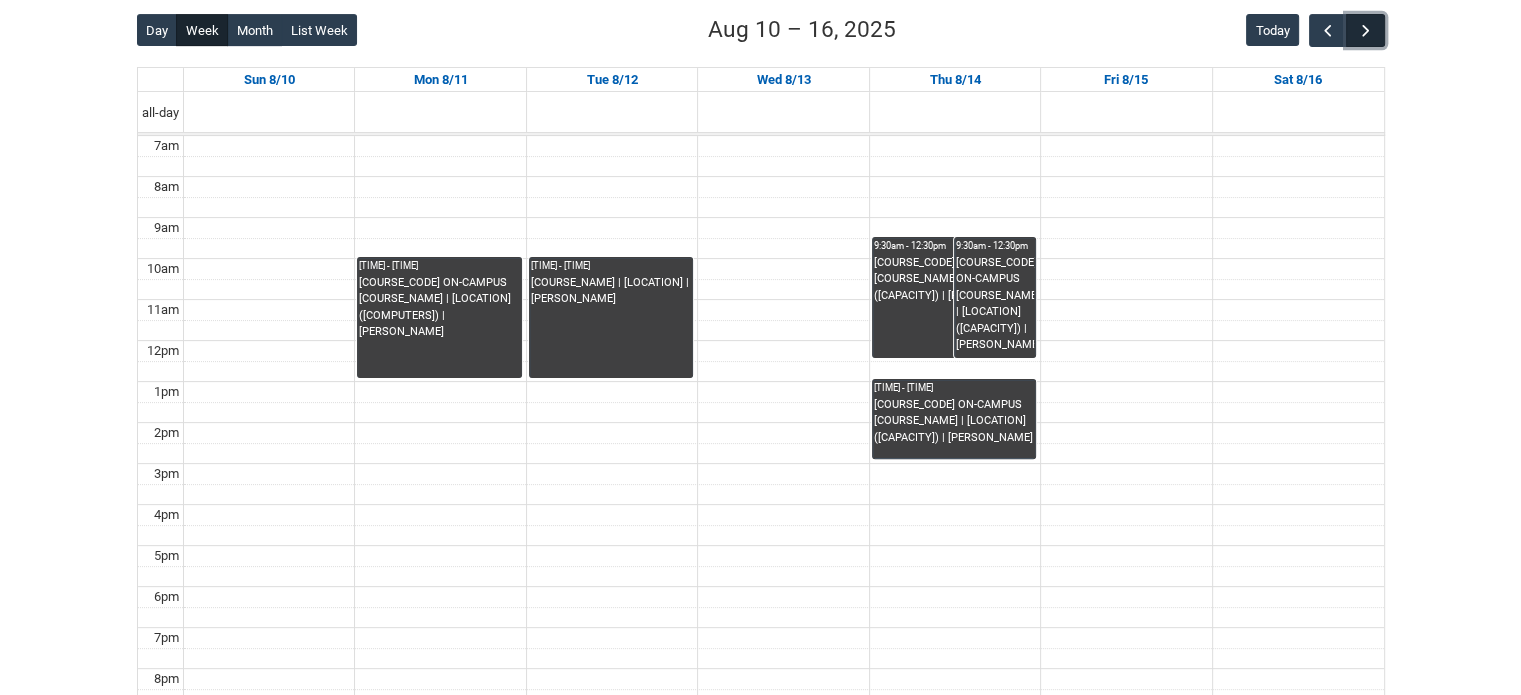 click at bounding box center [1366, 31] 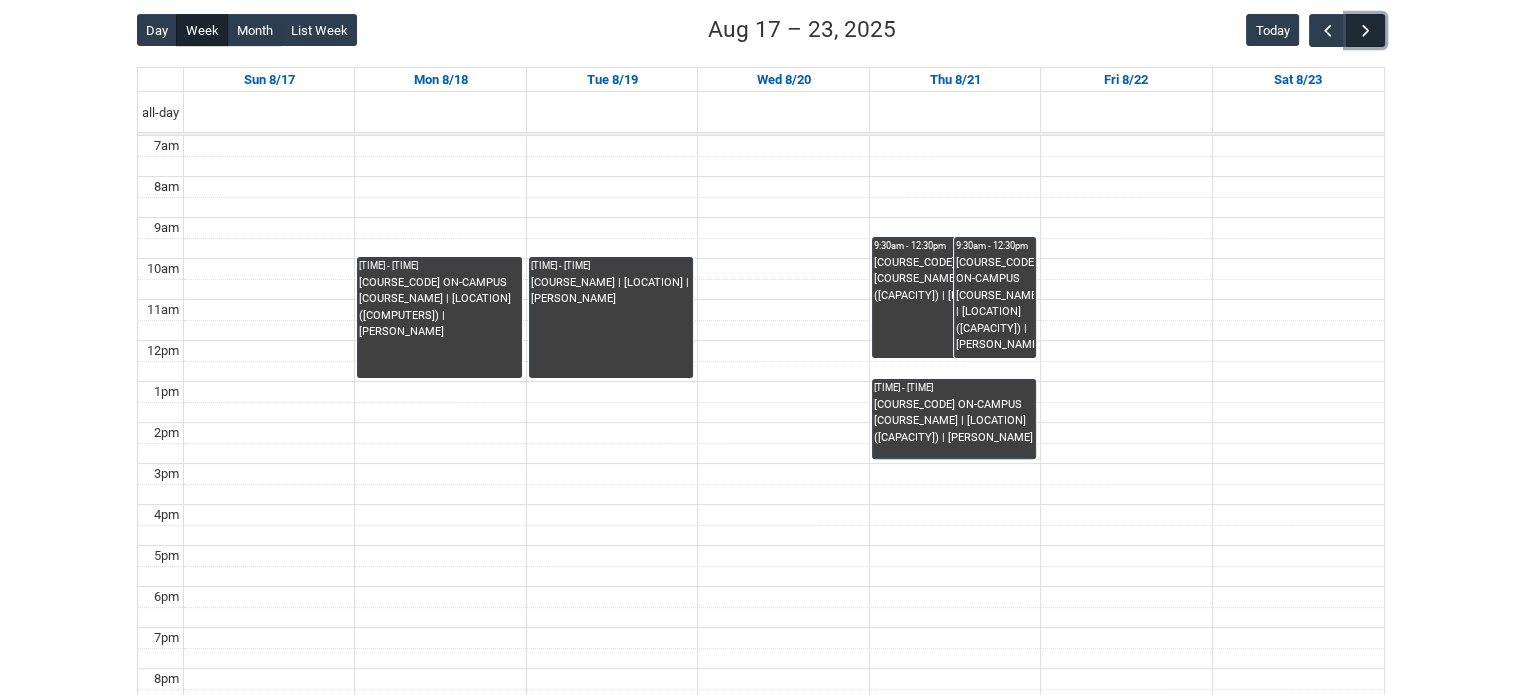 click at bounding box center (1366, 31) 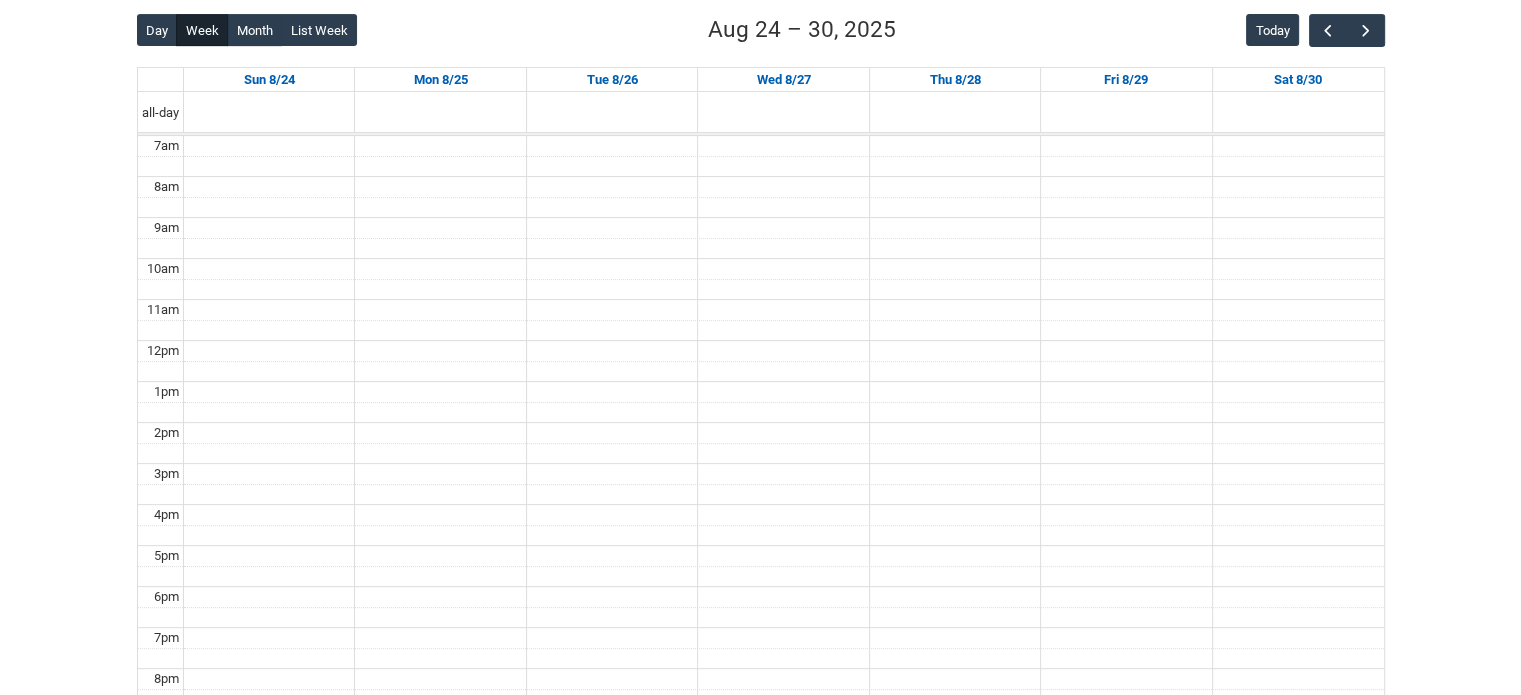 click on "Skip to Main Content [BRAND_NAME] [BRAND_NAME] Home New Enrolment Application More [NUMBER] Notifications Profile Log Out Manage all your present or upcoming Sessions here Back Loading... This page should update in a few seconds... Day Week Month List Week [MONTH] [DAY] – [DAY], [YEAR] Today [DAY] [MONTH]/[DAY] [DAY] [MONTH]/[DAY] [DAY] [MONTH]/[DAY] [DAY] [MONTH]/[DAY] [DAY] [MONTH]/[DAY] [DAY] [MONTH]/[DAY] [DAY] [MONTH]/[DAY] all-day [TIME] [TIME] [TIME] [TIME] [TIME] [TIME] [TIME] [TIME] [TIME] [TIME] [TIME] [TIME] [TIME] [TIME] [TIME] [TIME] [TIME] [TIME] [TIME] [TIME] Close Session Details Close Close Appointment Details Attendees : Close
©[BRAND_NAME] [YEAR] / [BRAND_NAME] [BRAND_NAME] / PROVIDER ID [PROVIDER_ID]
CRICOS PROVIDER CODE [PROVIDER_CODE] / RTO CODE [RTO_CODE] / ABN [ABN]" at bounding box center [760, 230] 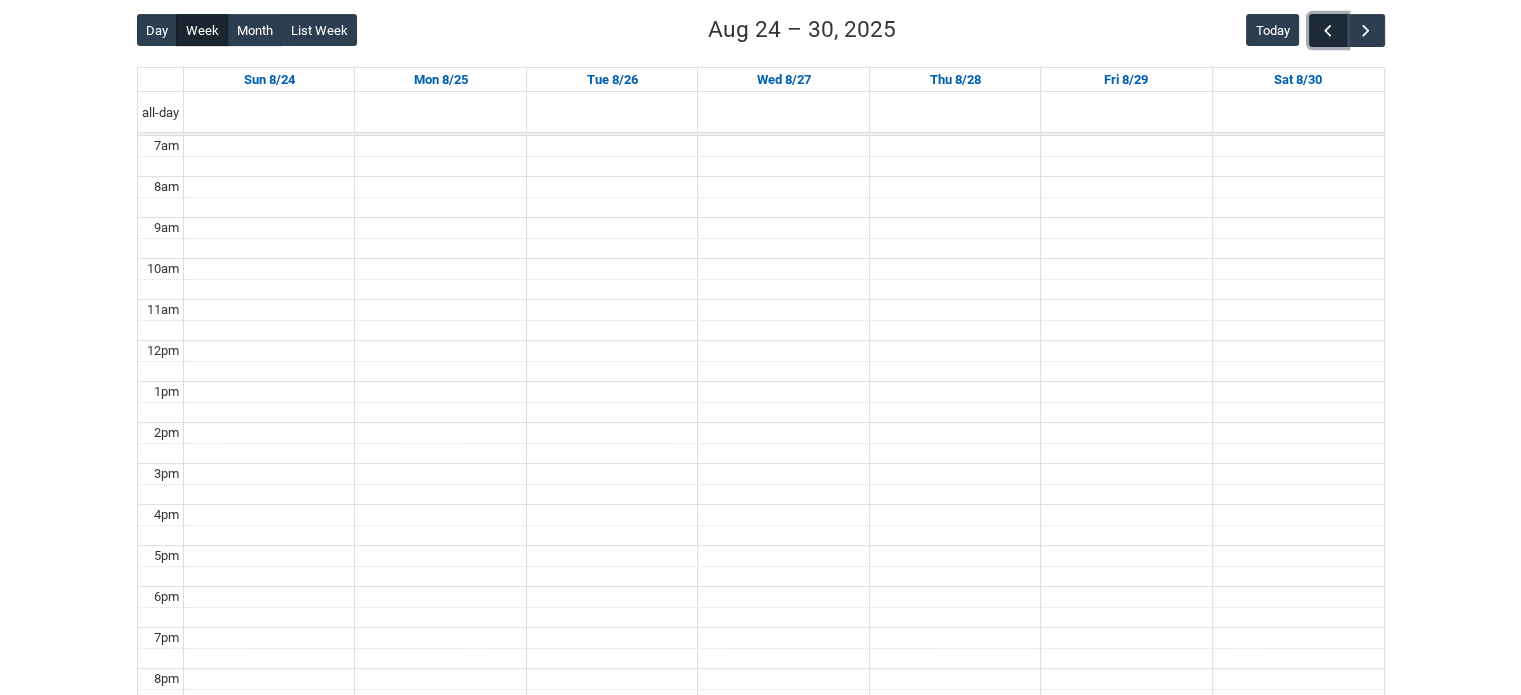 click at bounding box center (1328, 30) 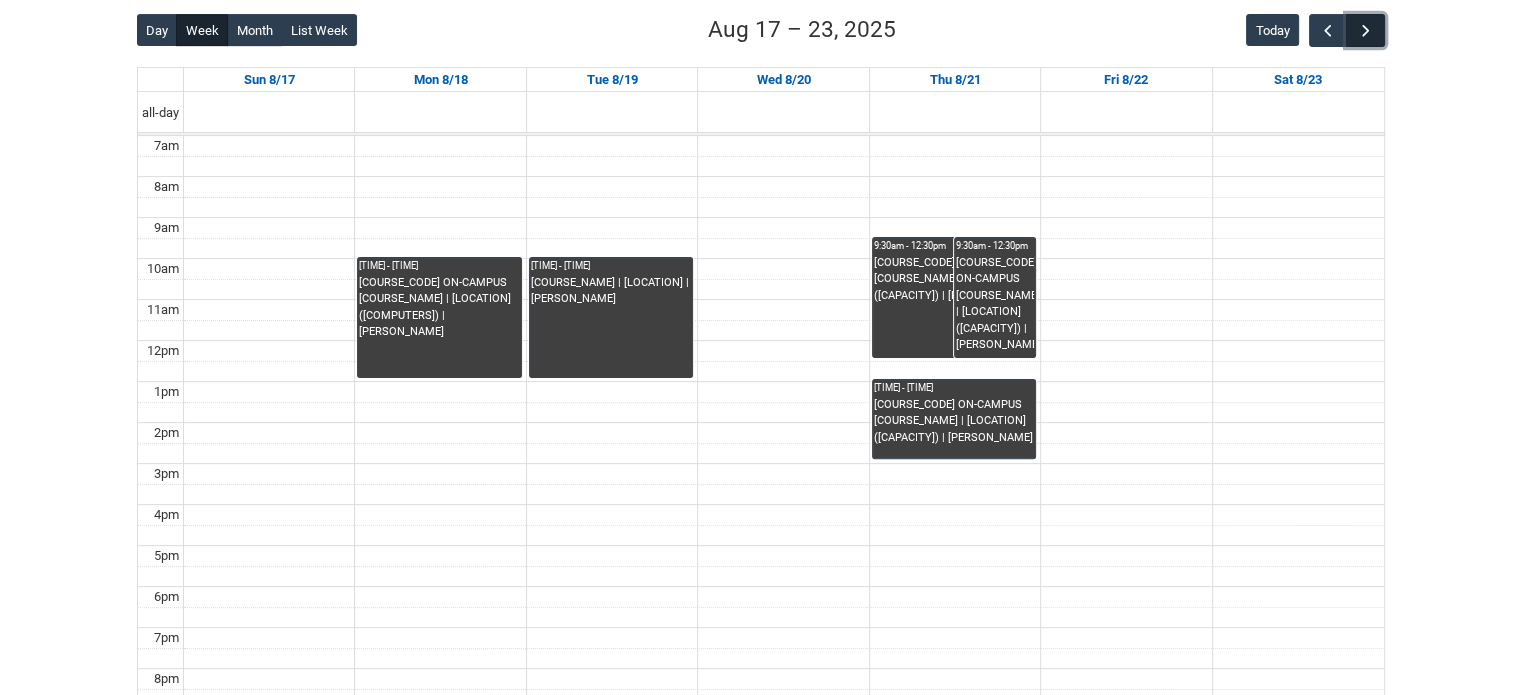 click at bounding box center (1366, 31) 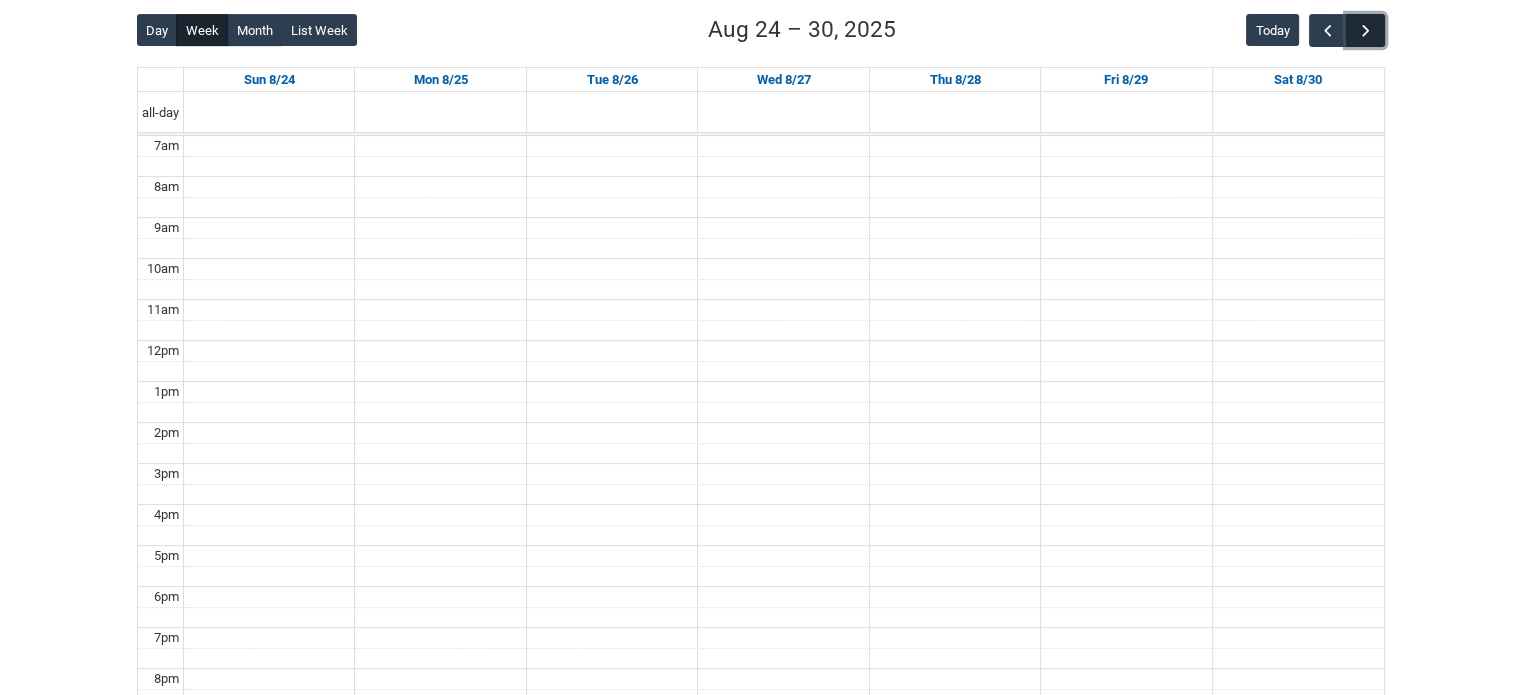 click at bounding box center (1366, 31) 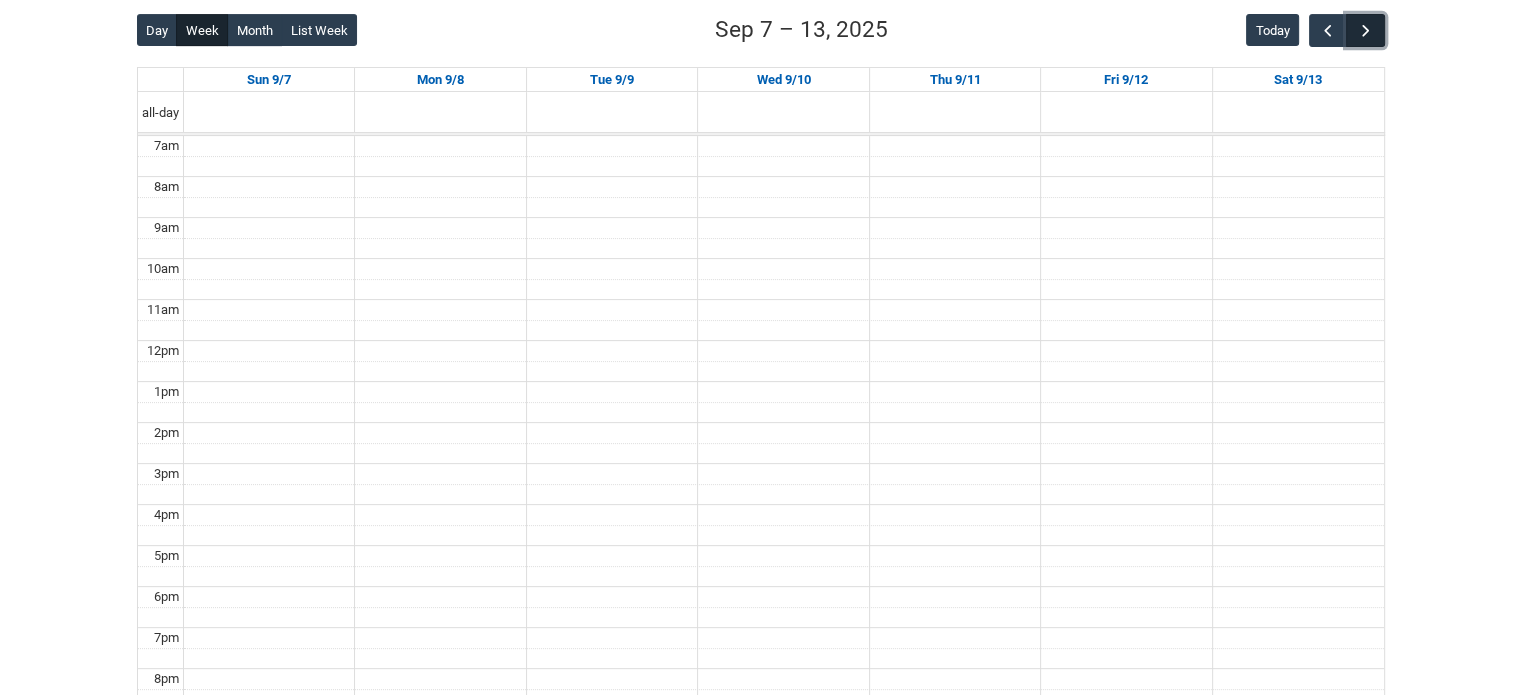 click at bounding box center (1366, 31) 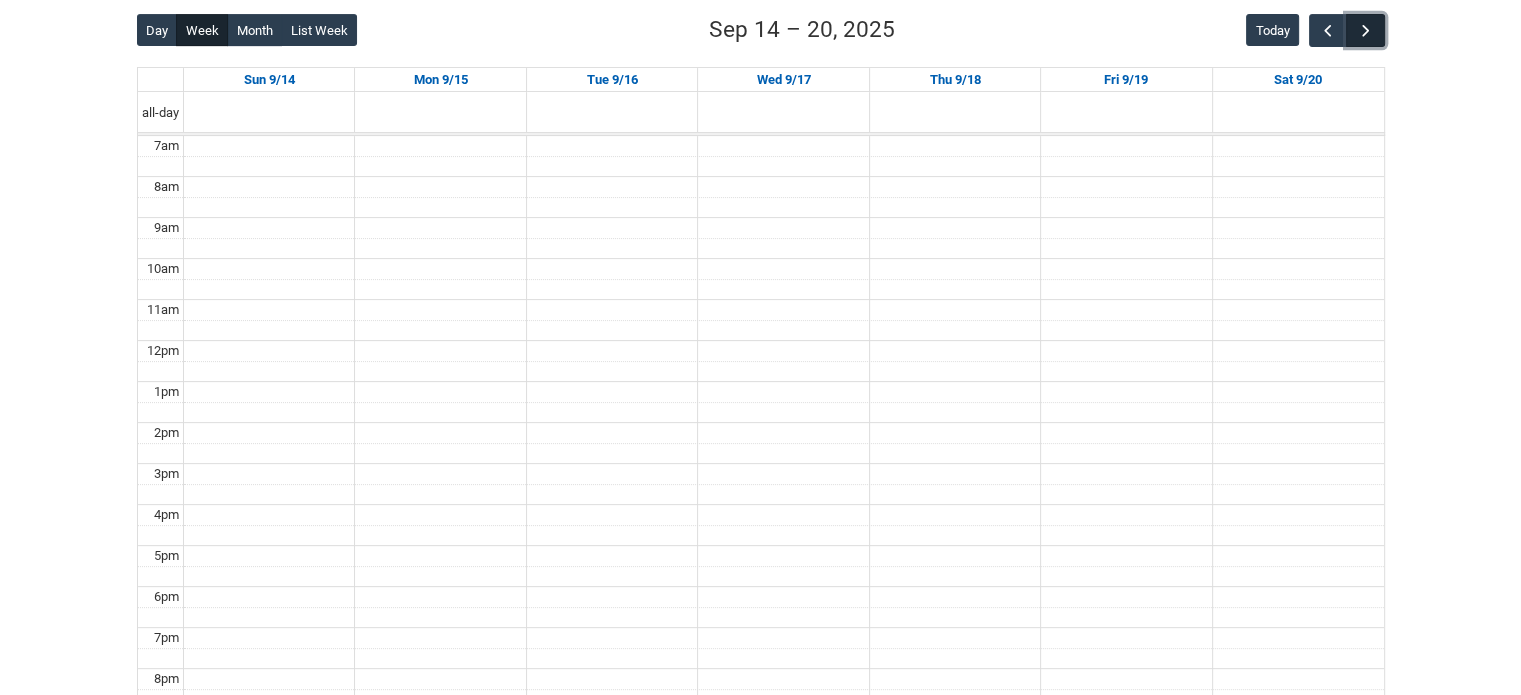 click at bounding box center (1366, 31) 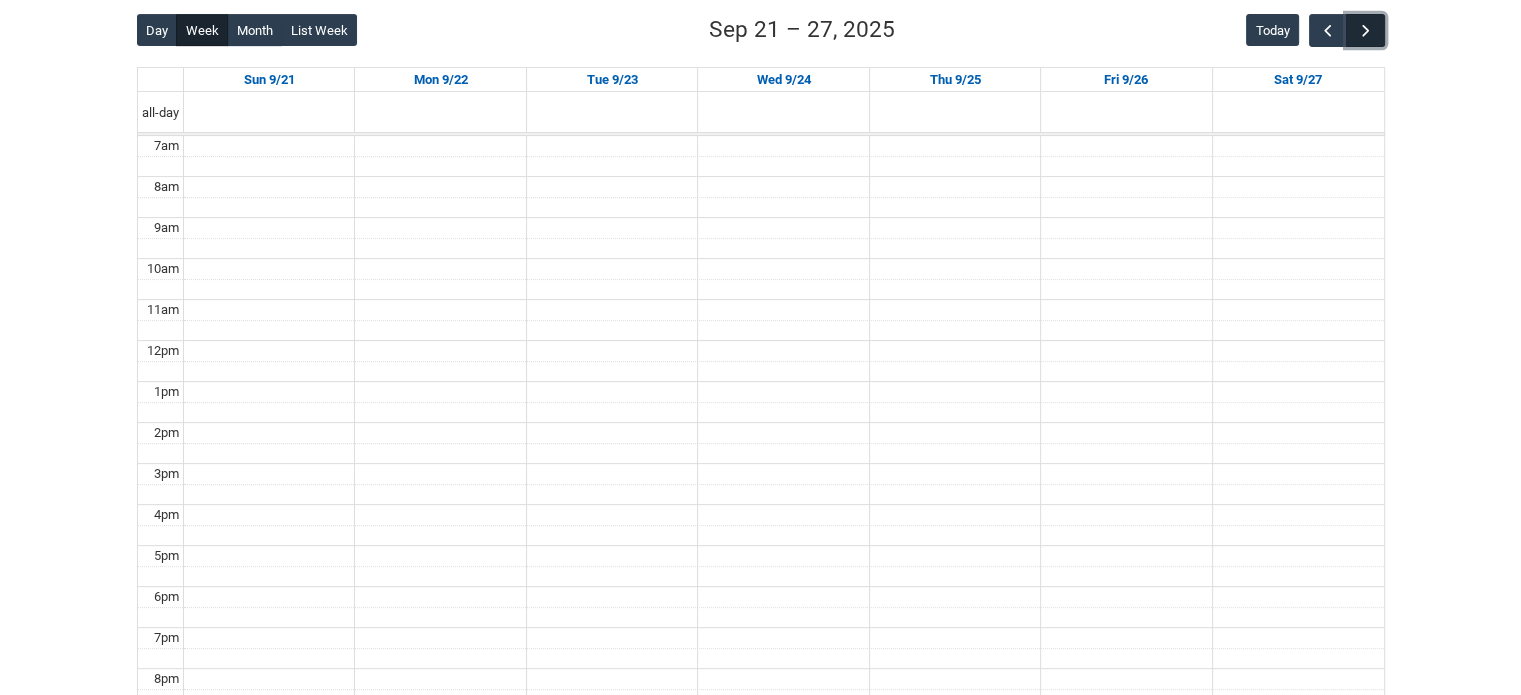 click at bounding box center (1366, 31) 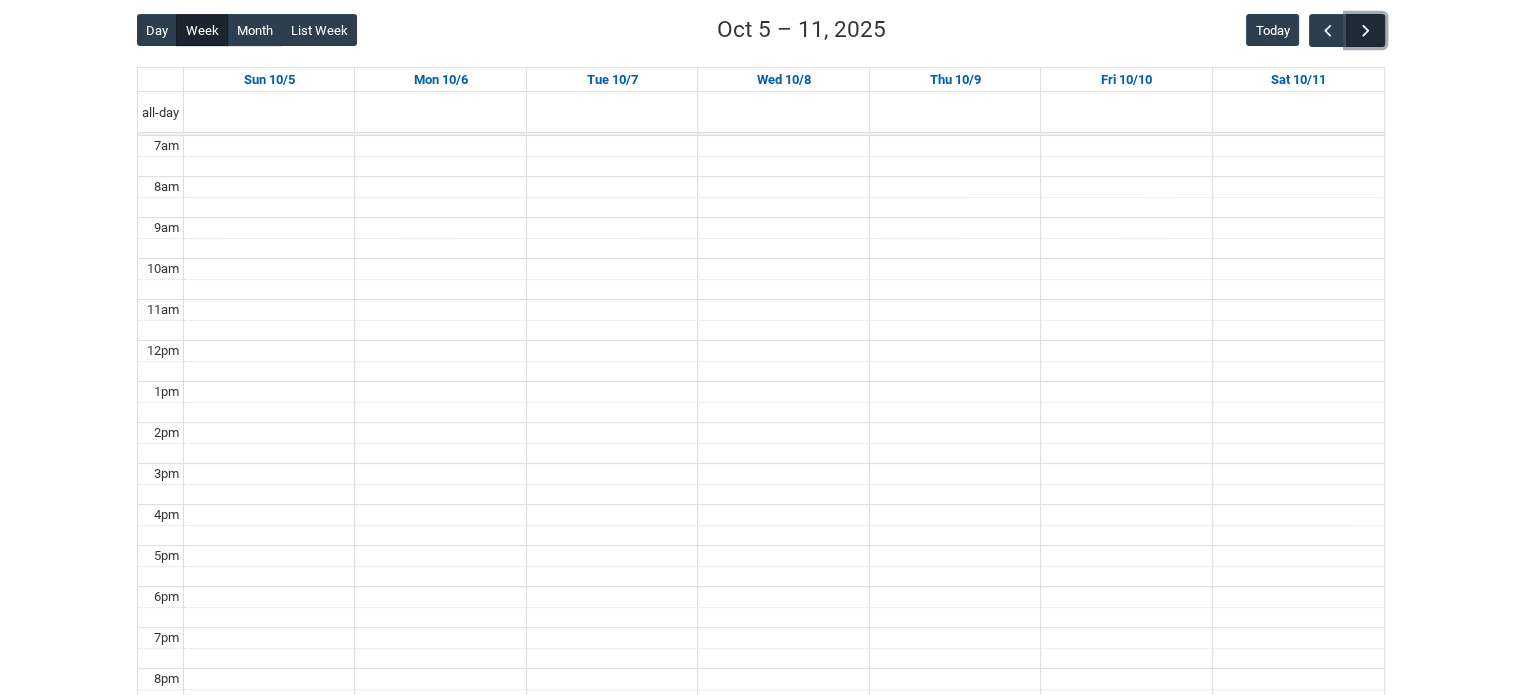 click at bounding box center (1366, 31) 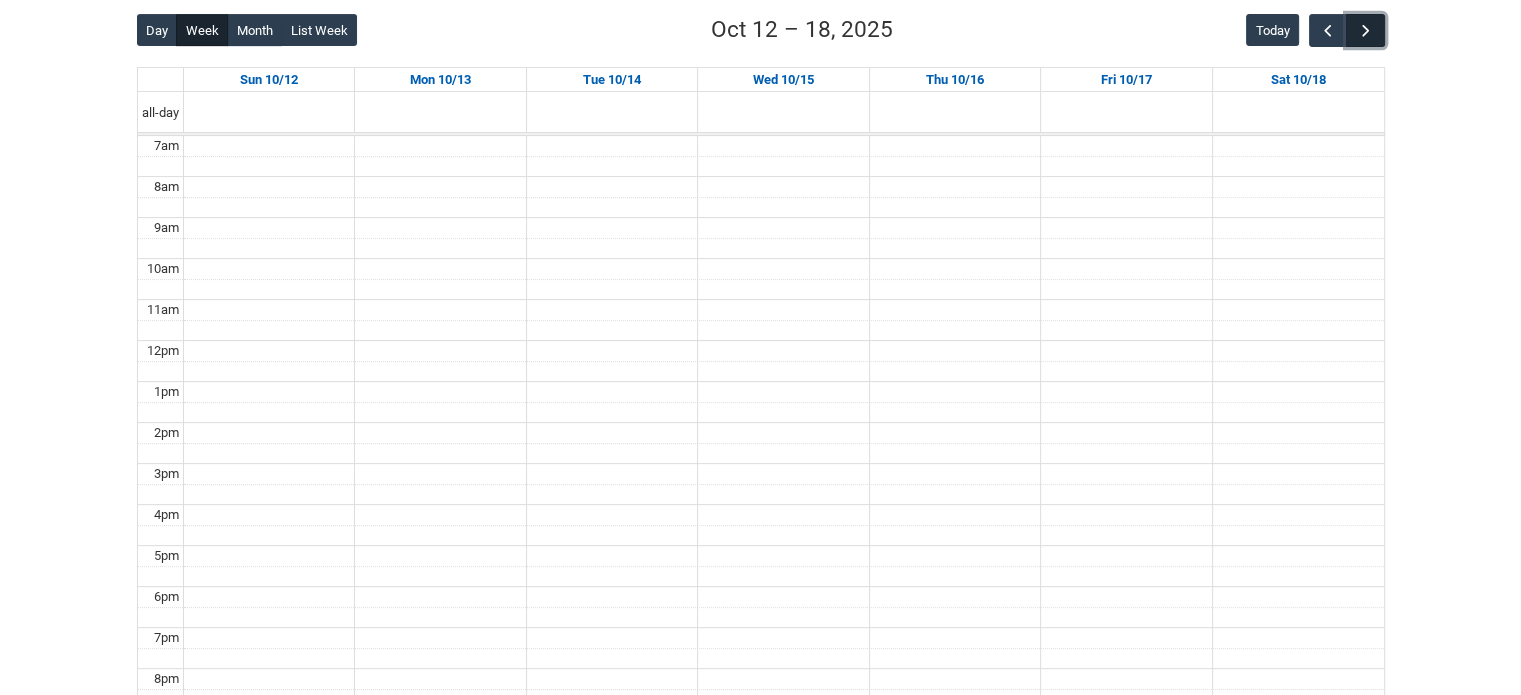 click at bounding box center [1366, 31] 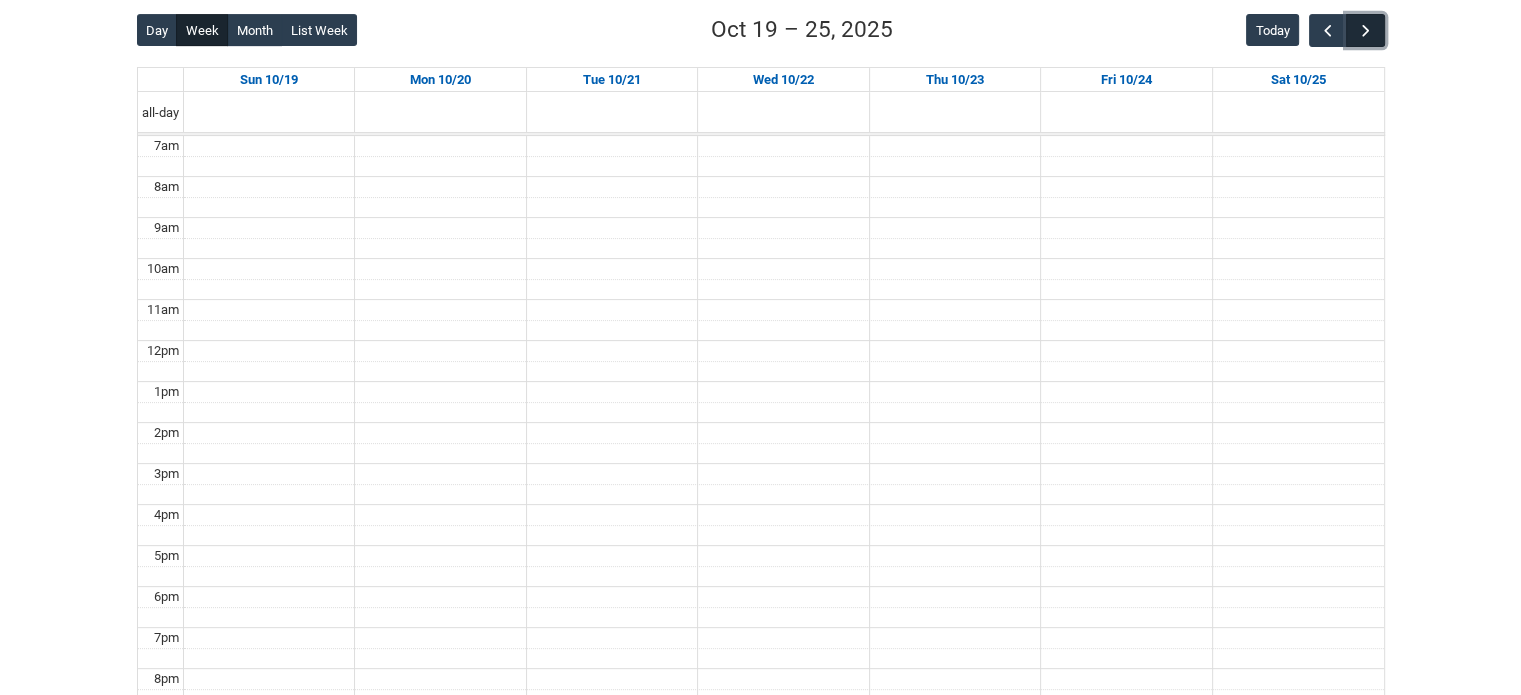 click at bounding box center (1366, 31) 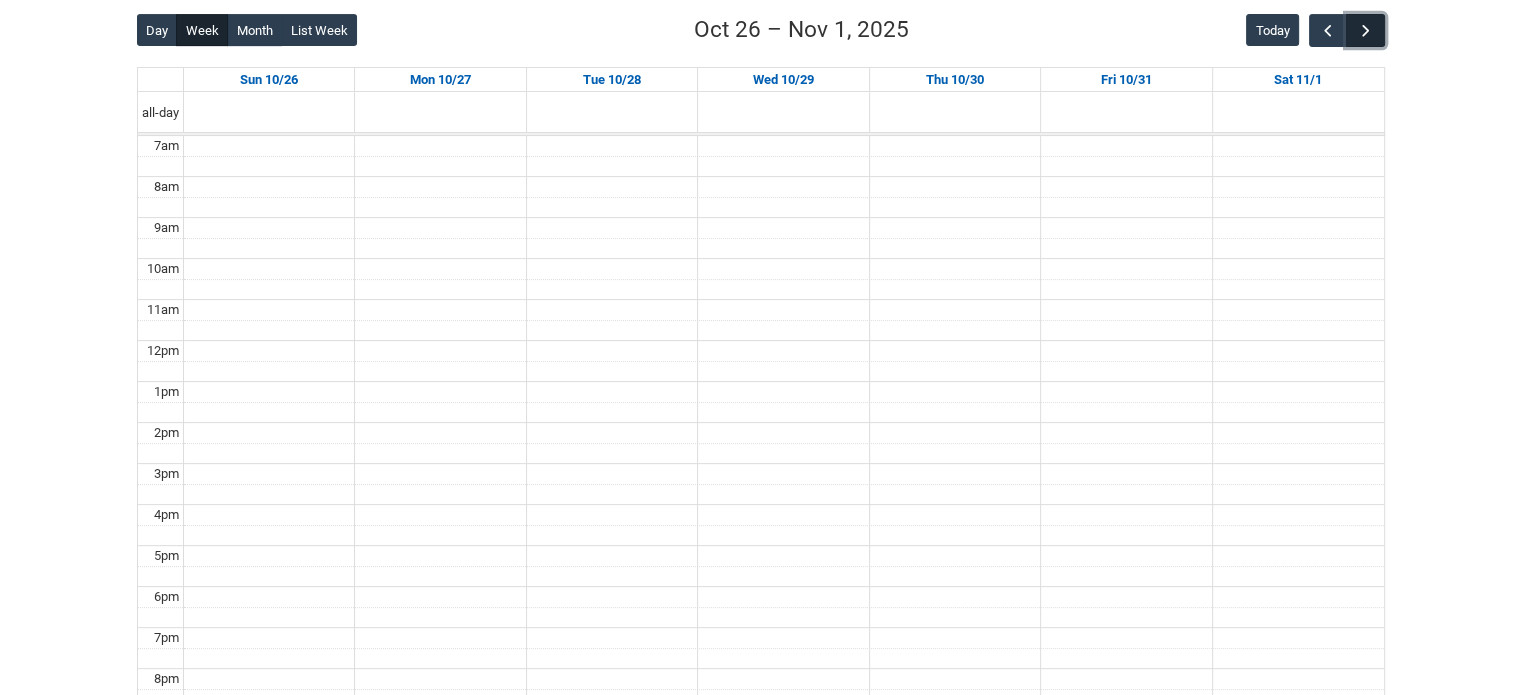 click at bounding box center (1366, 31) 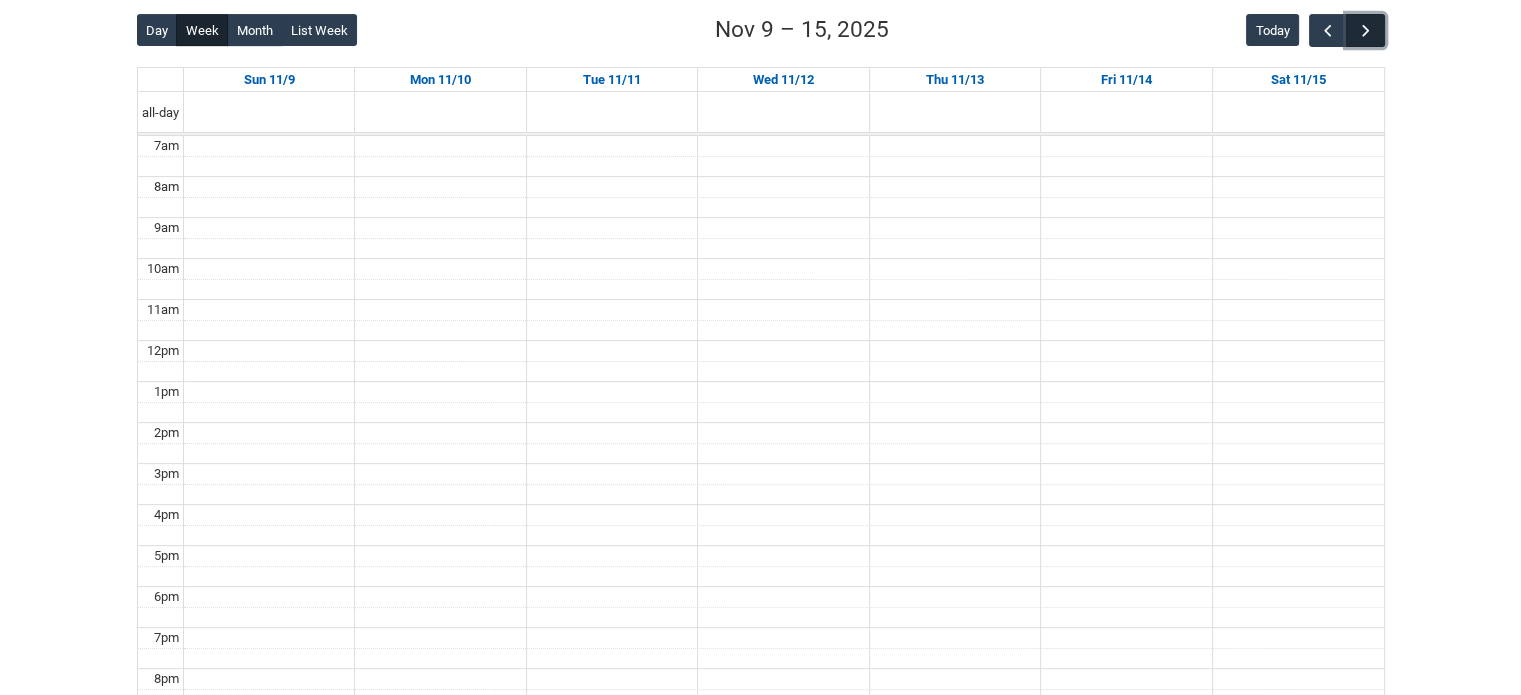 click at bounding box center (1366, 31) 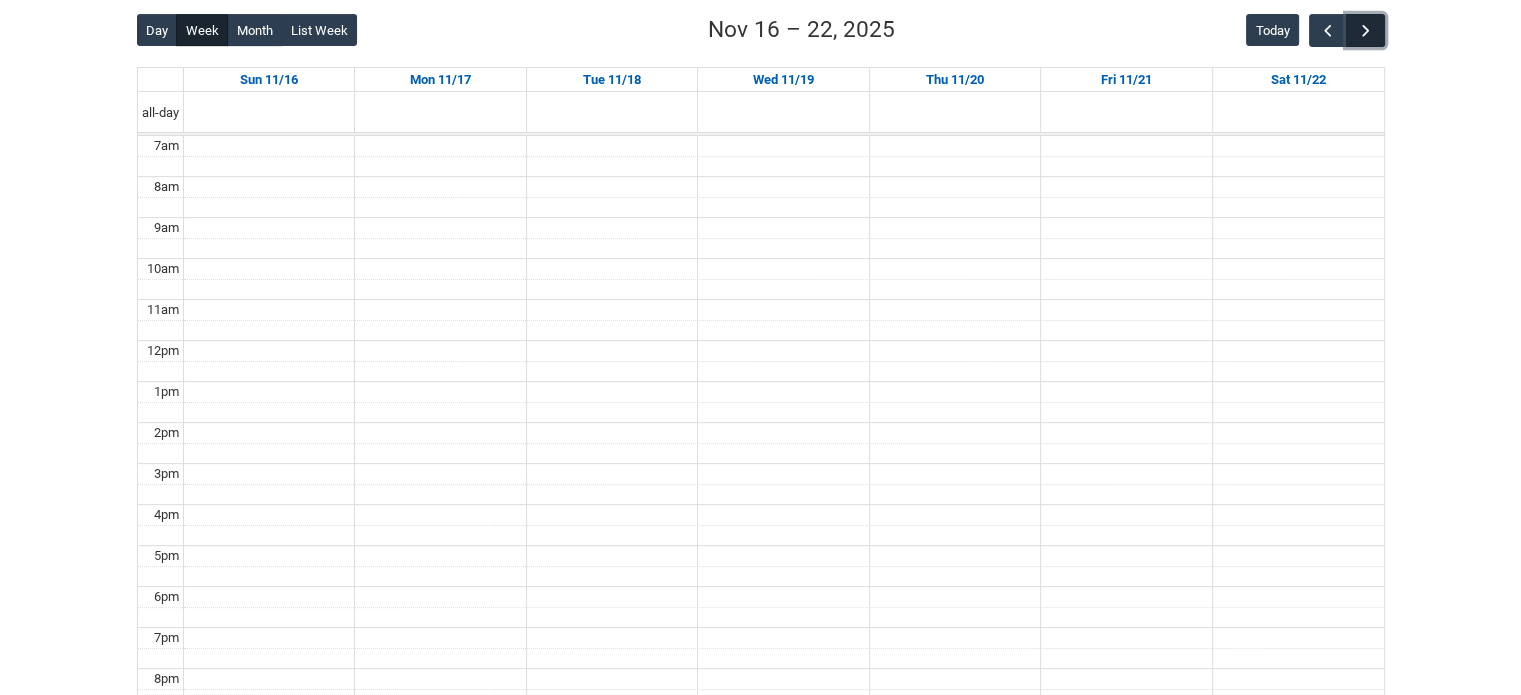 click at bounding box center [1366, 31] 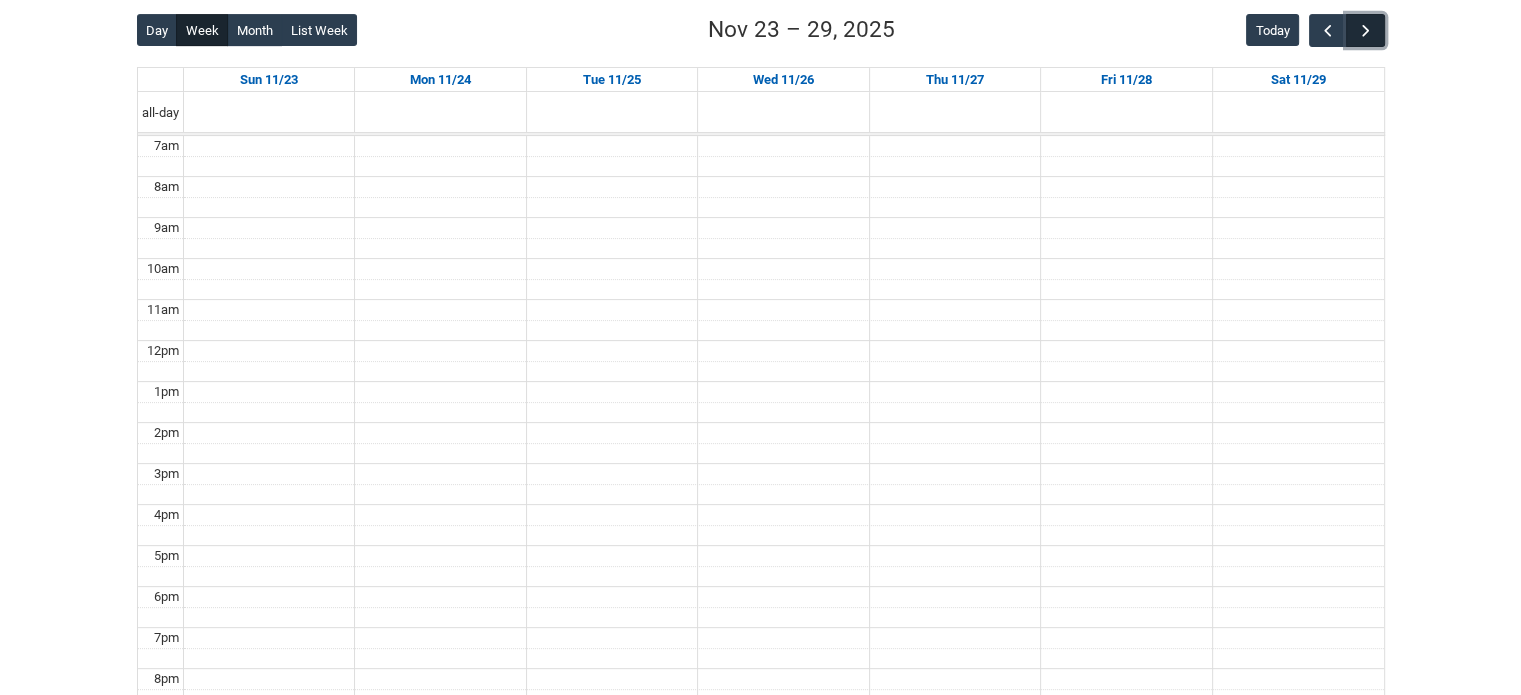 click at bounding box center [1366, 31] 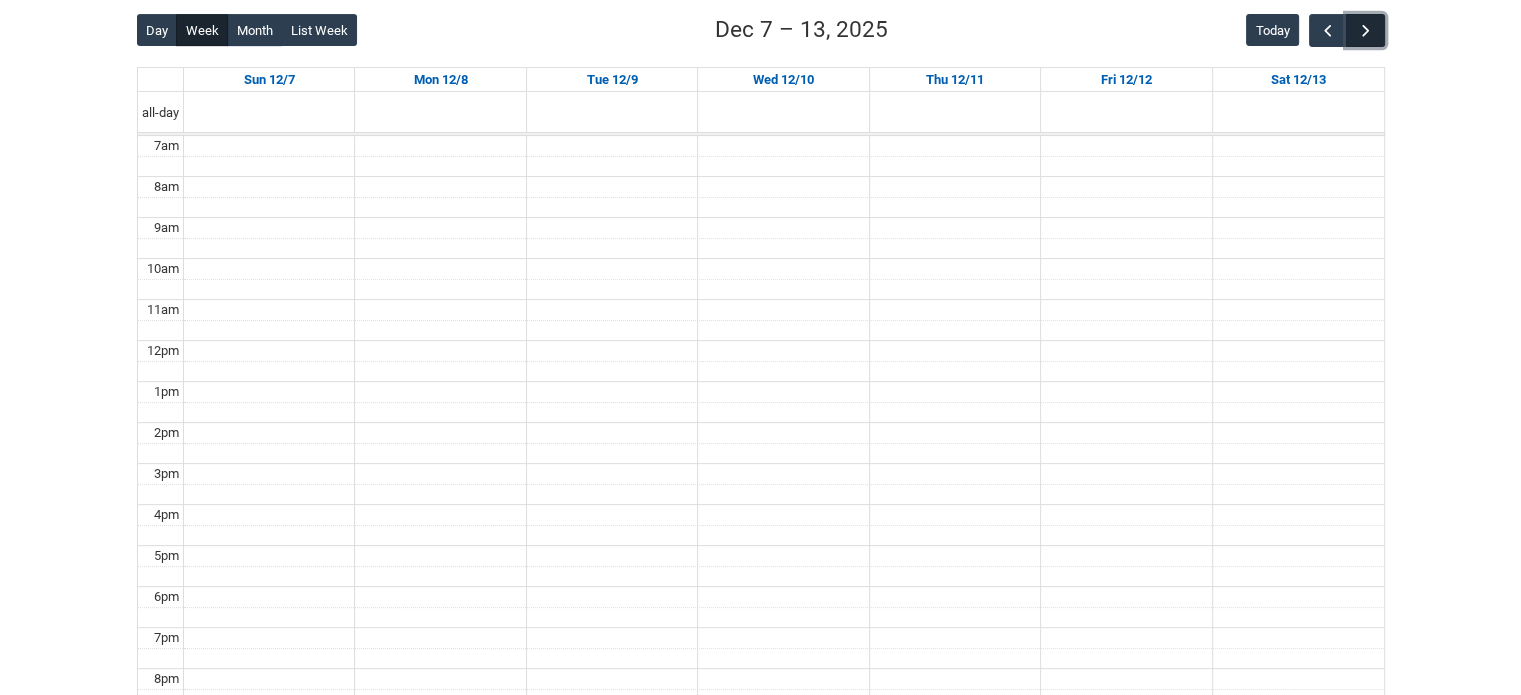 click at bounding box center (1366, 31) 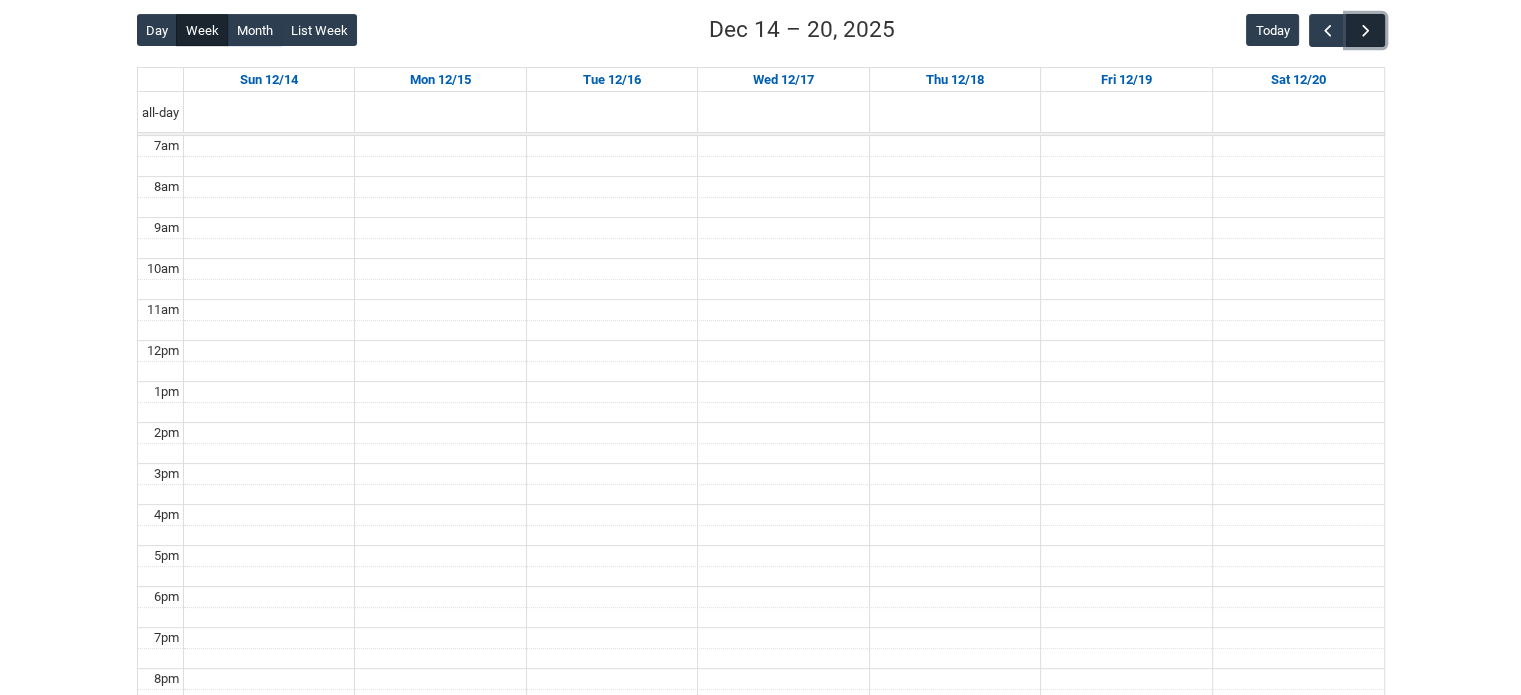 click at bounding box center (1366, 31) 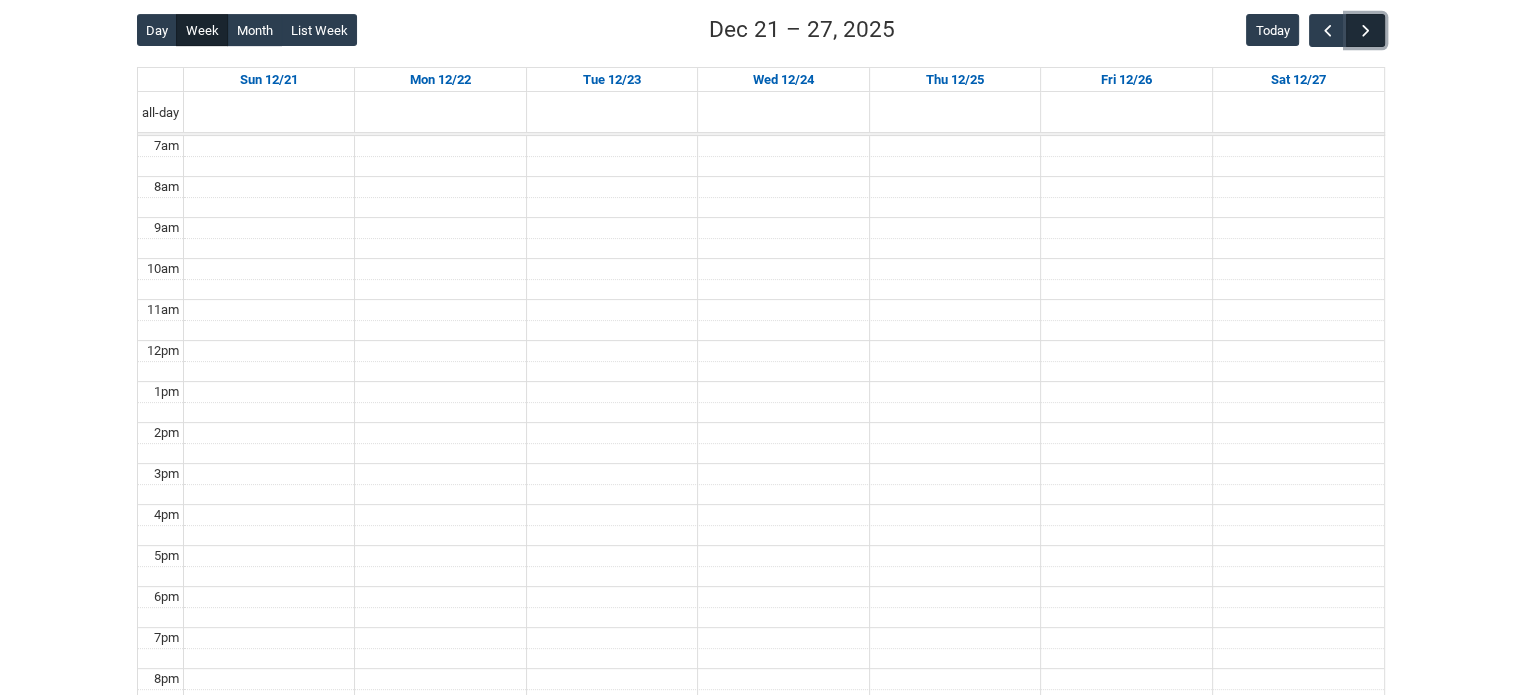 click at bounding box center (1366, 31) 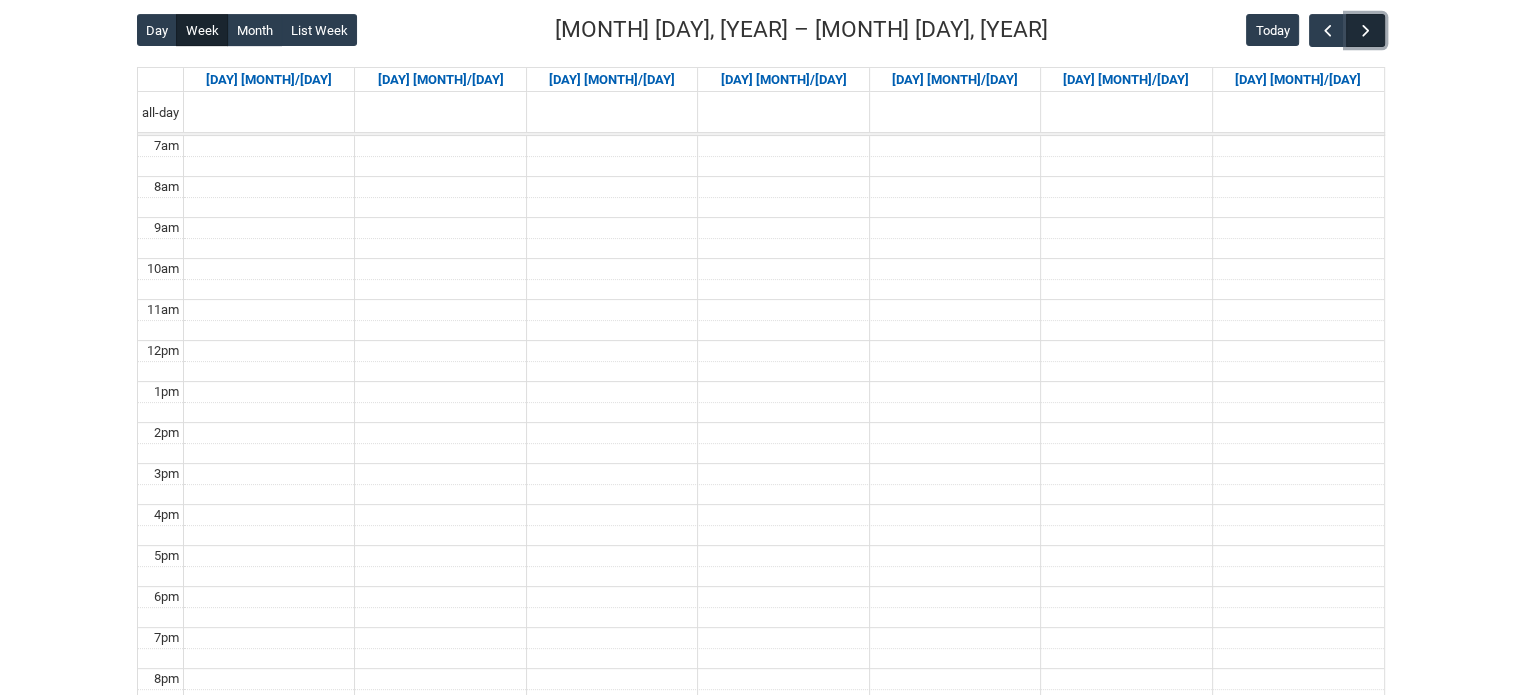 click at bounding box center [1366, 31] 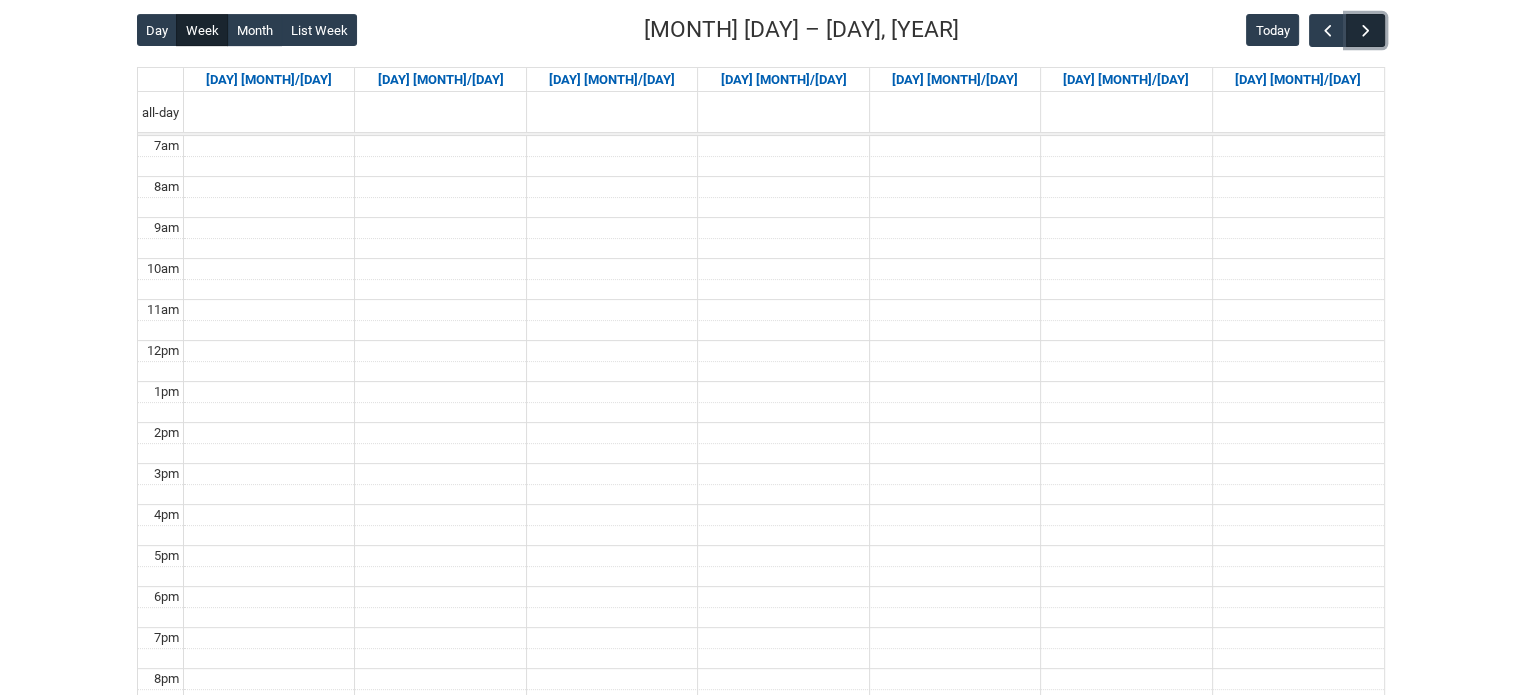 click at bounding box center (1366, 31) 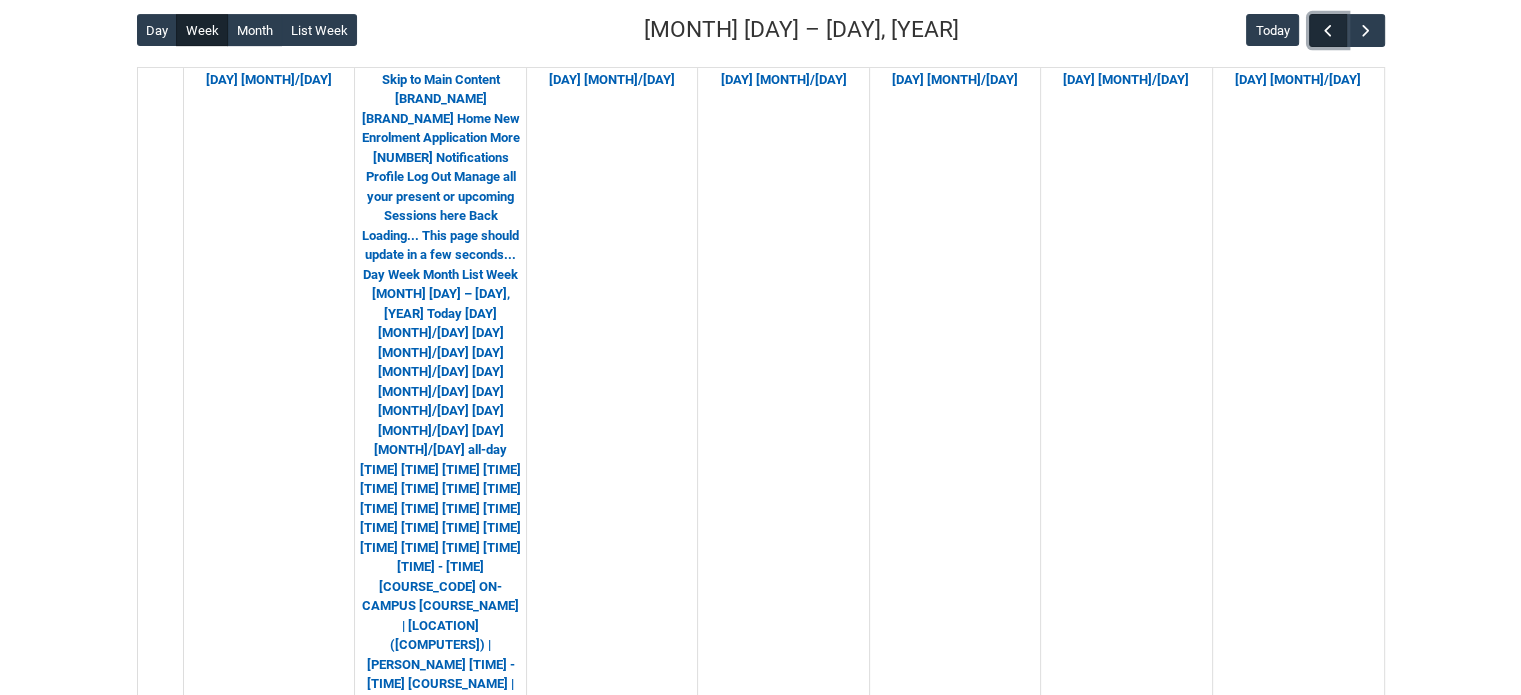 click at bounding box center [1328, 30] 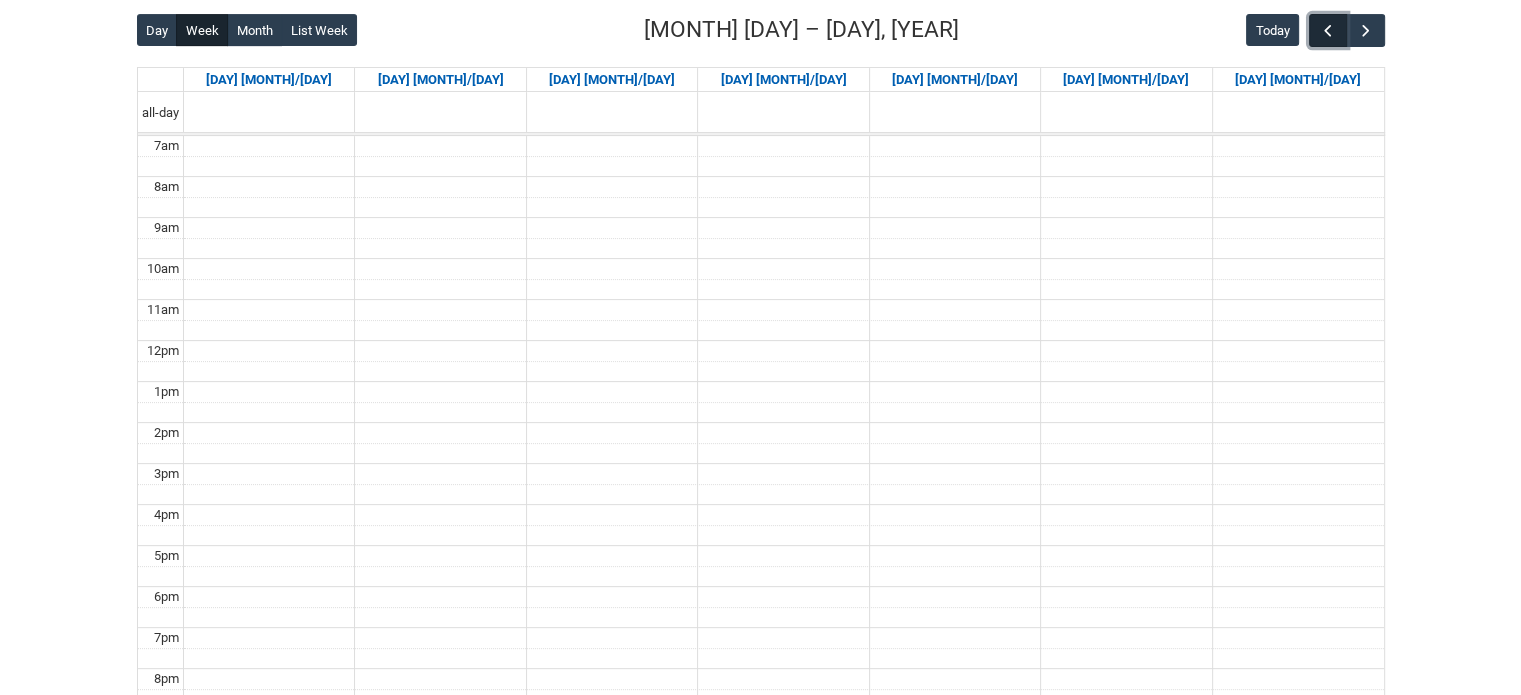 click at bounding box center (1328, 30) 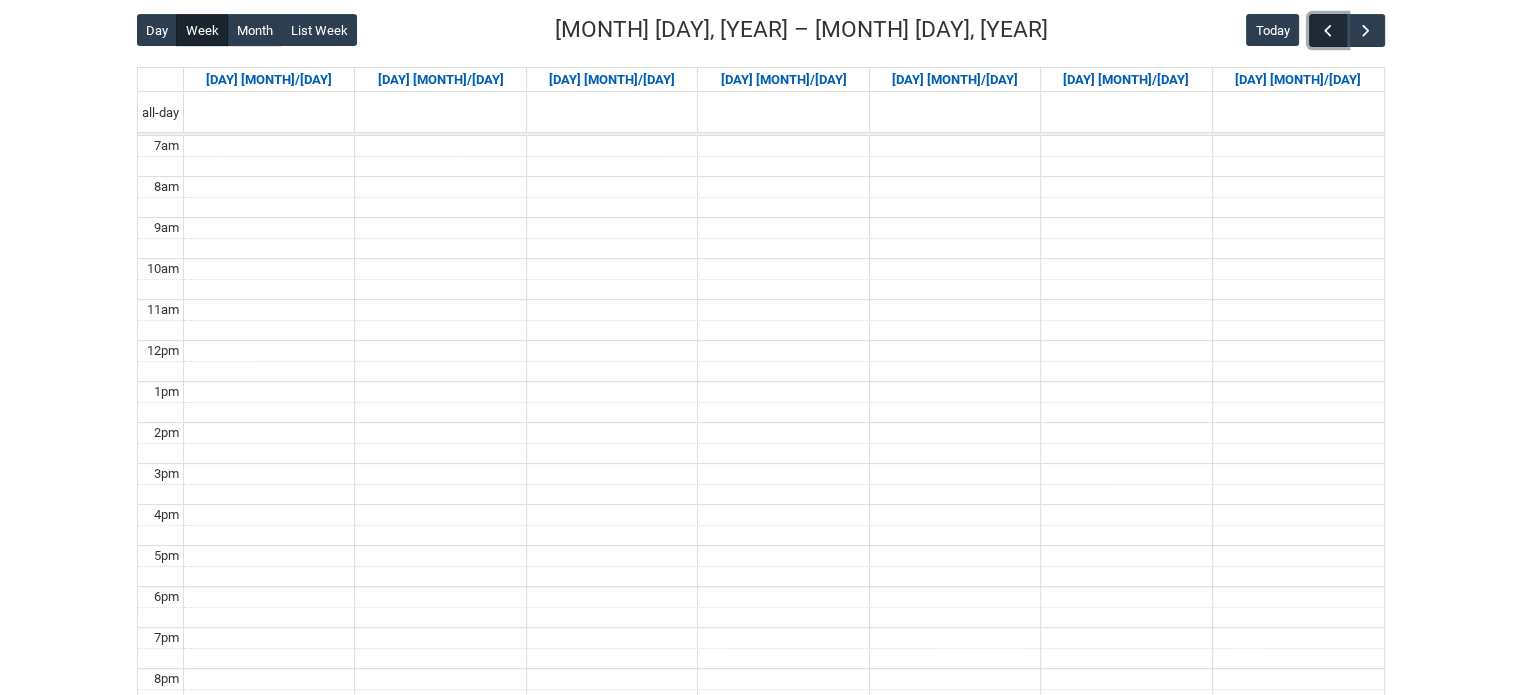 click at bounding box center (1328, 31) 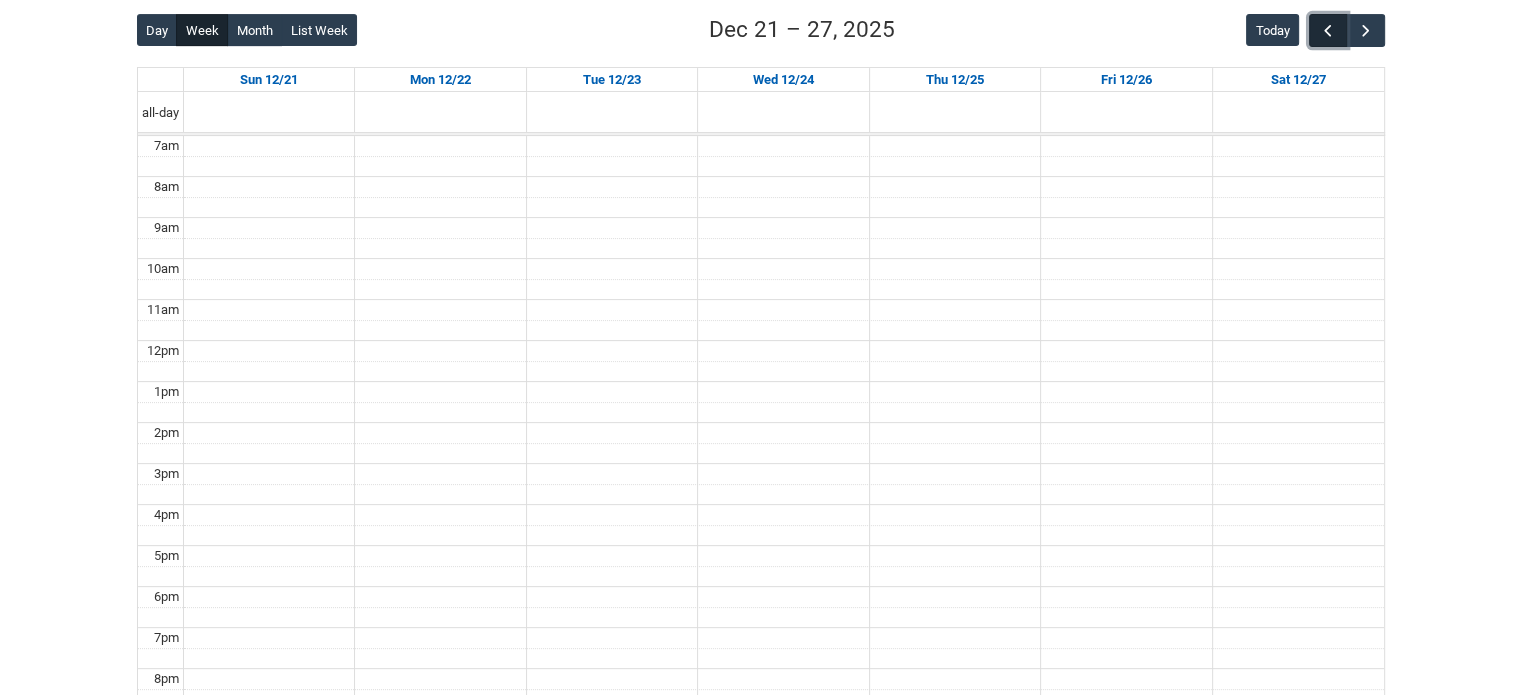 click at bounding box center [1328, 31] 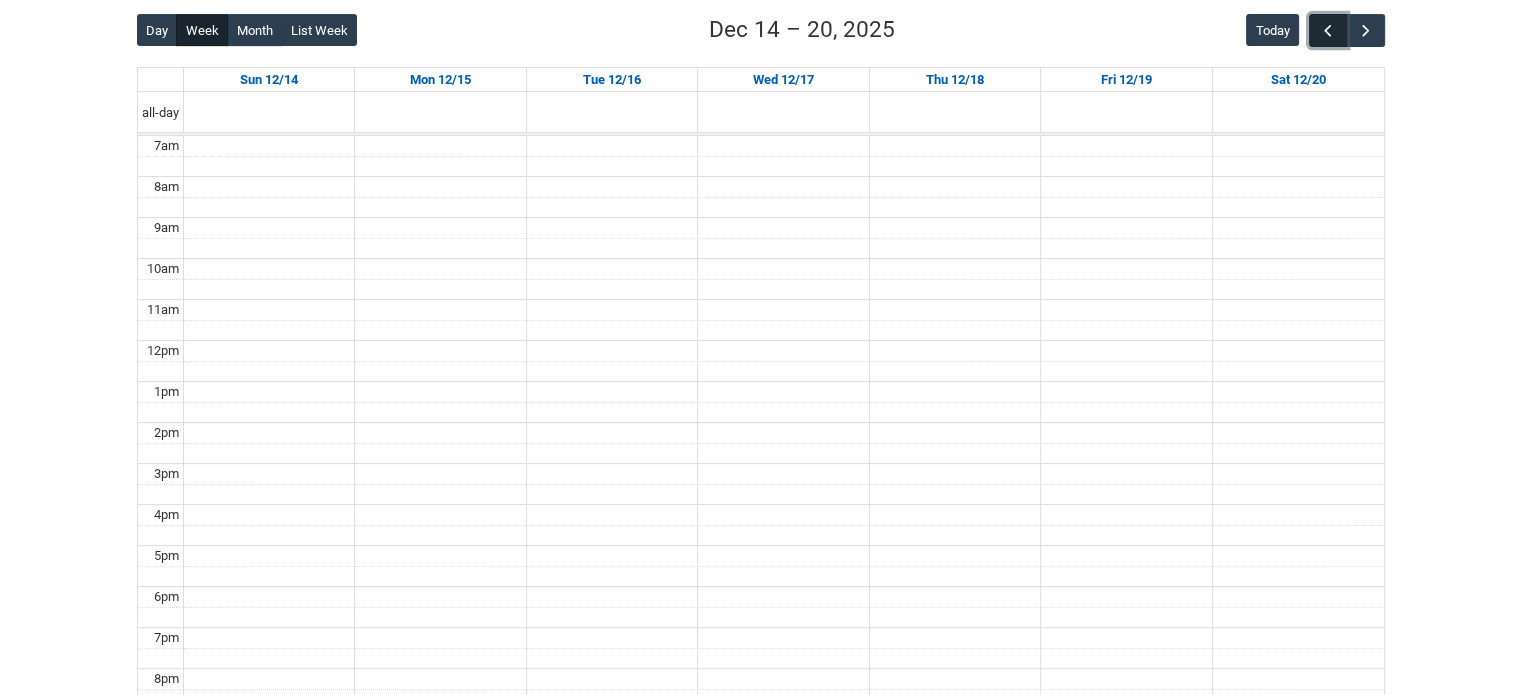 click at bounding box center [1328, 31] 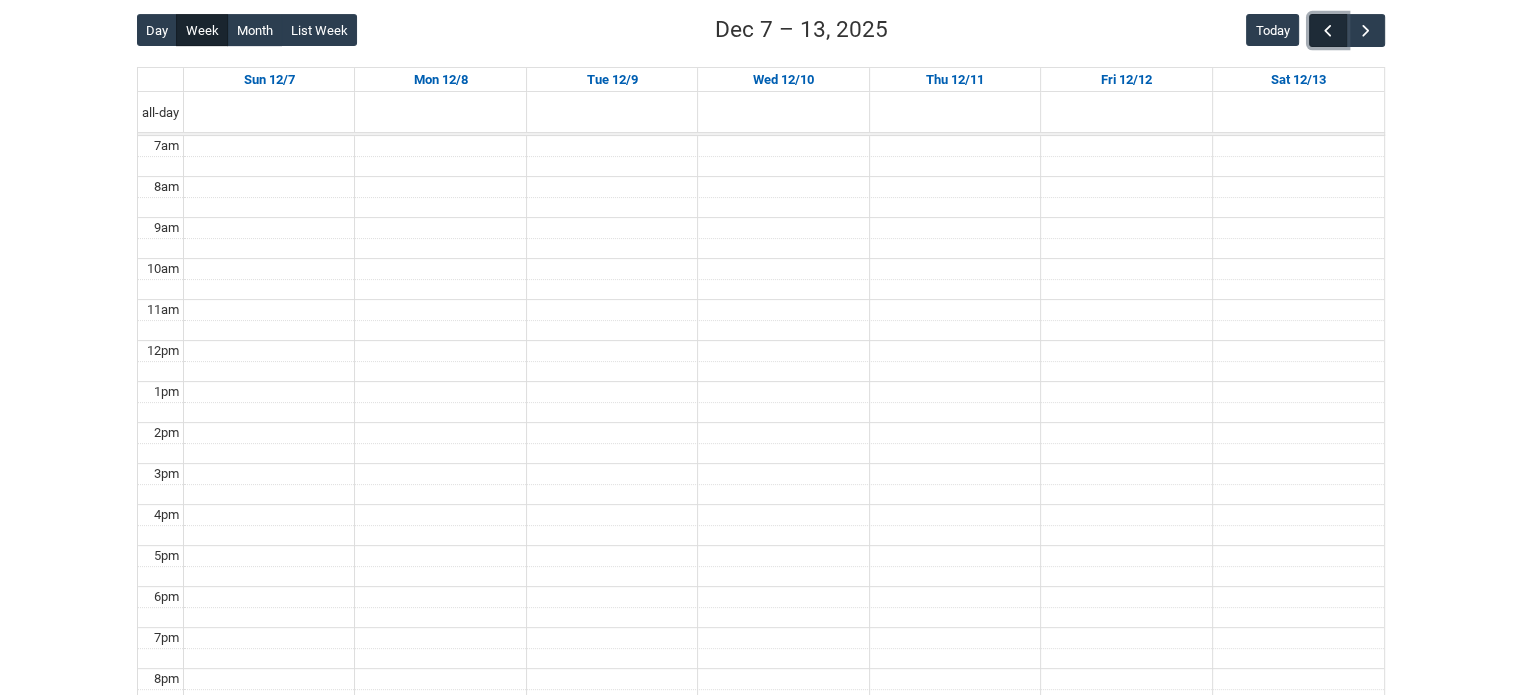 click at bounding box center [1328, 31] 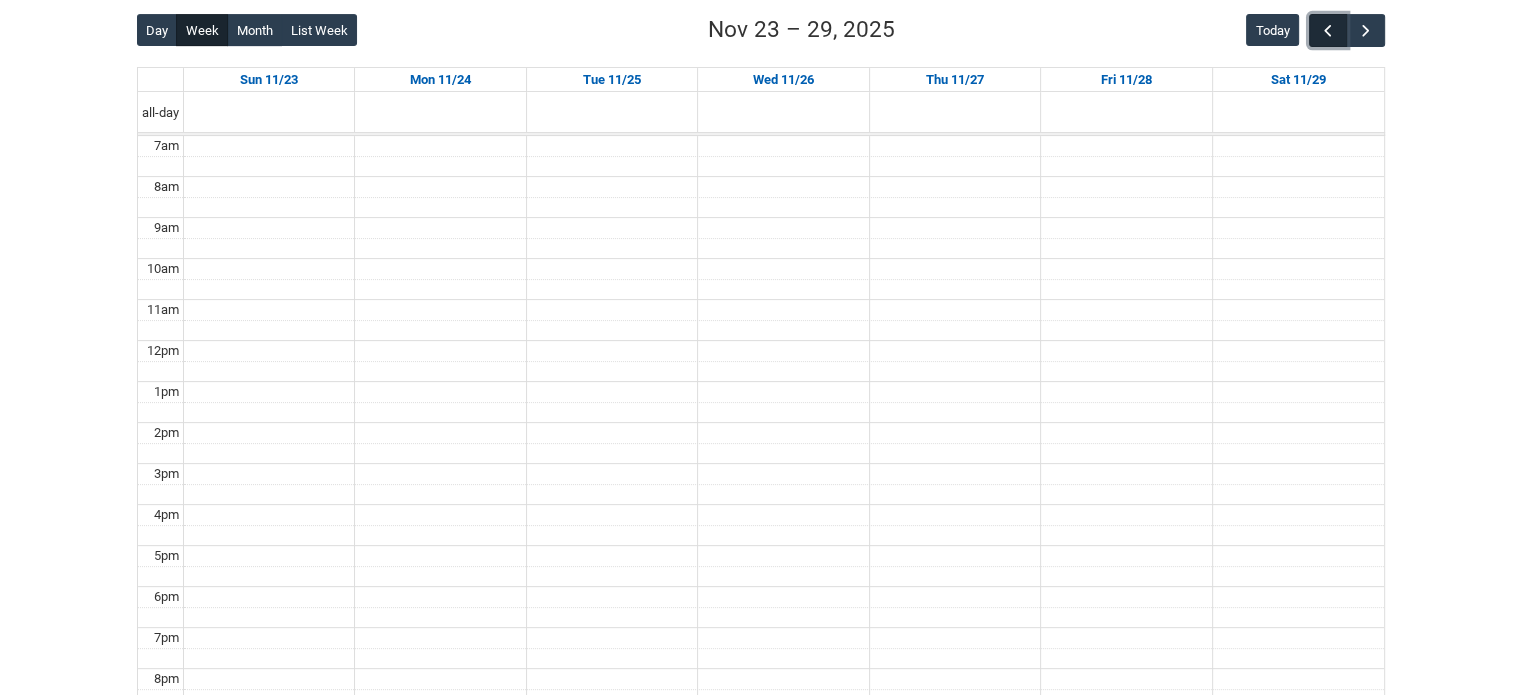click at bounding box center (1328, 31) 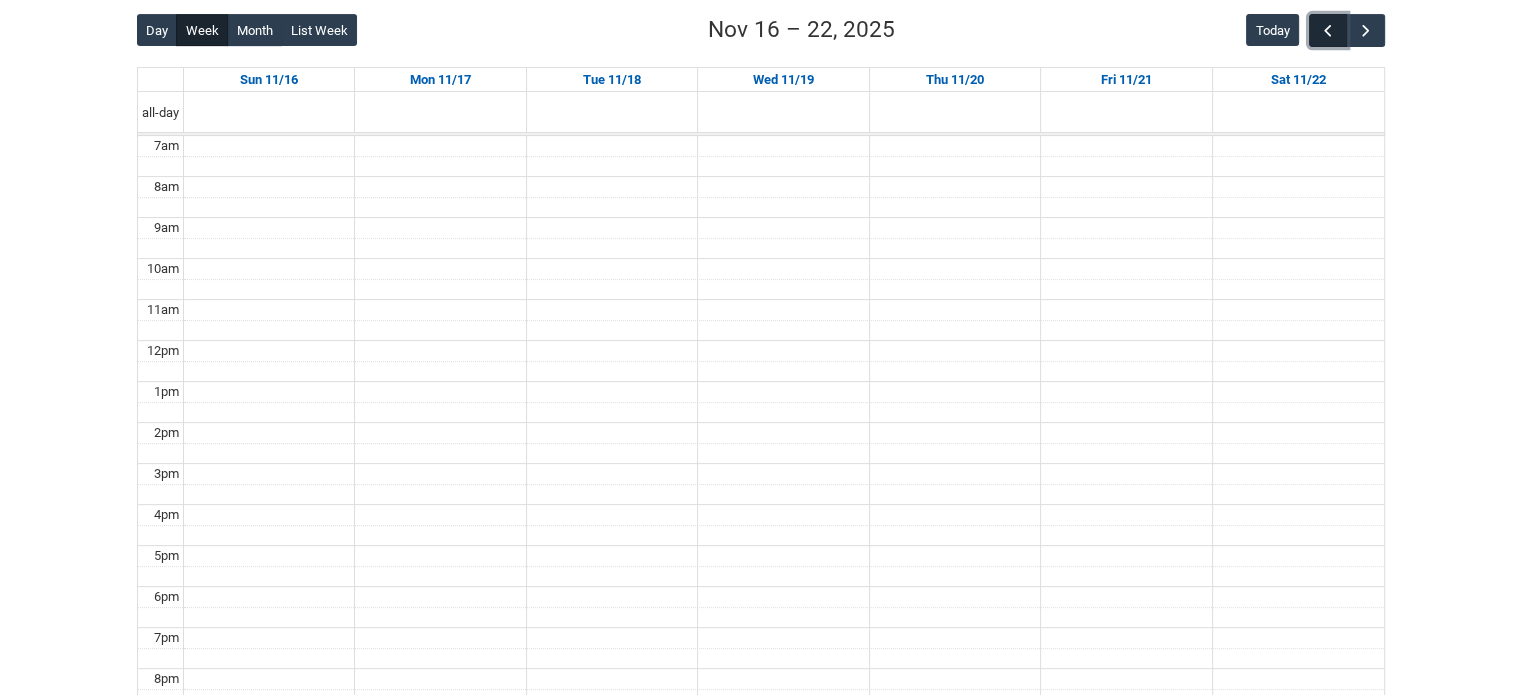click at bounding box center (1328, 31) 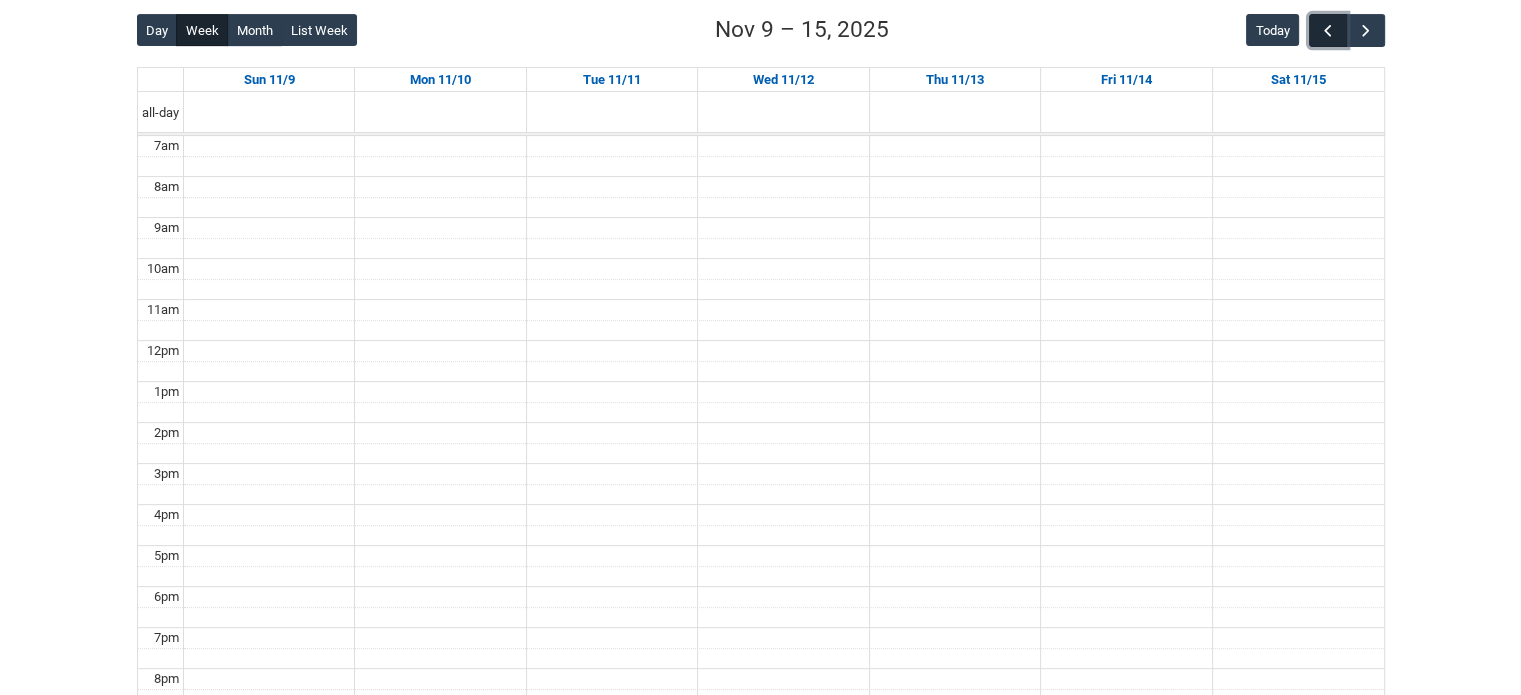 click at bounding box center (1328, 31) 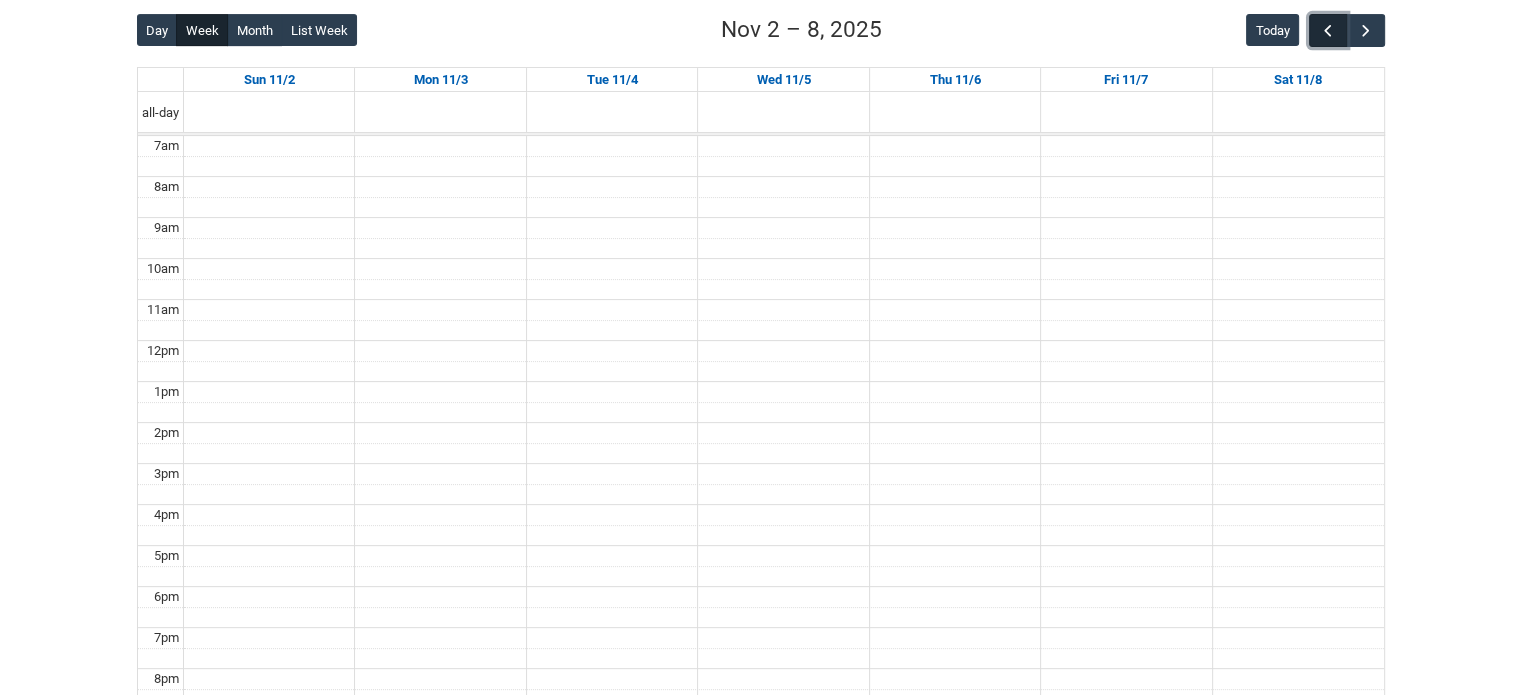 click at bounding box center [1328, 31] 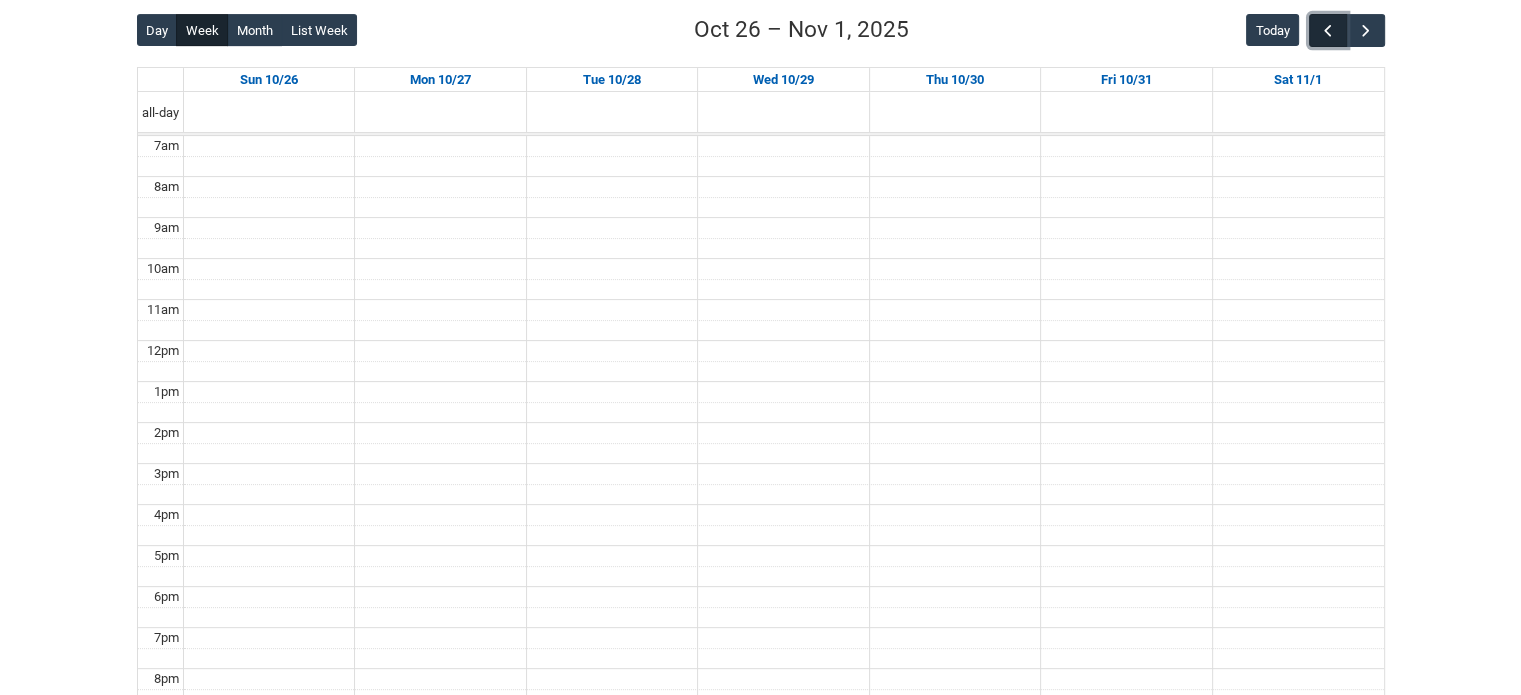 click at bounding box center (1328, 31) 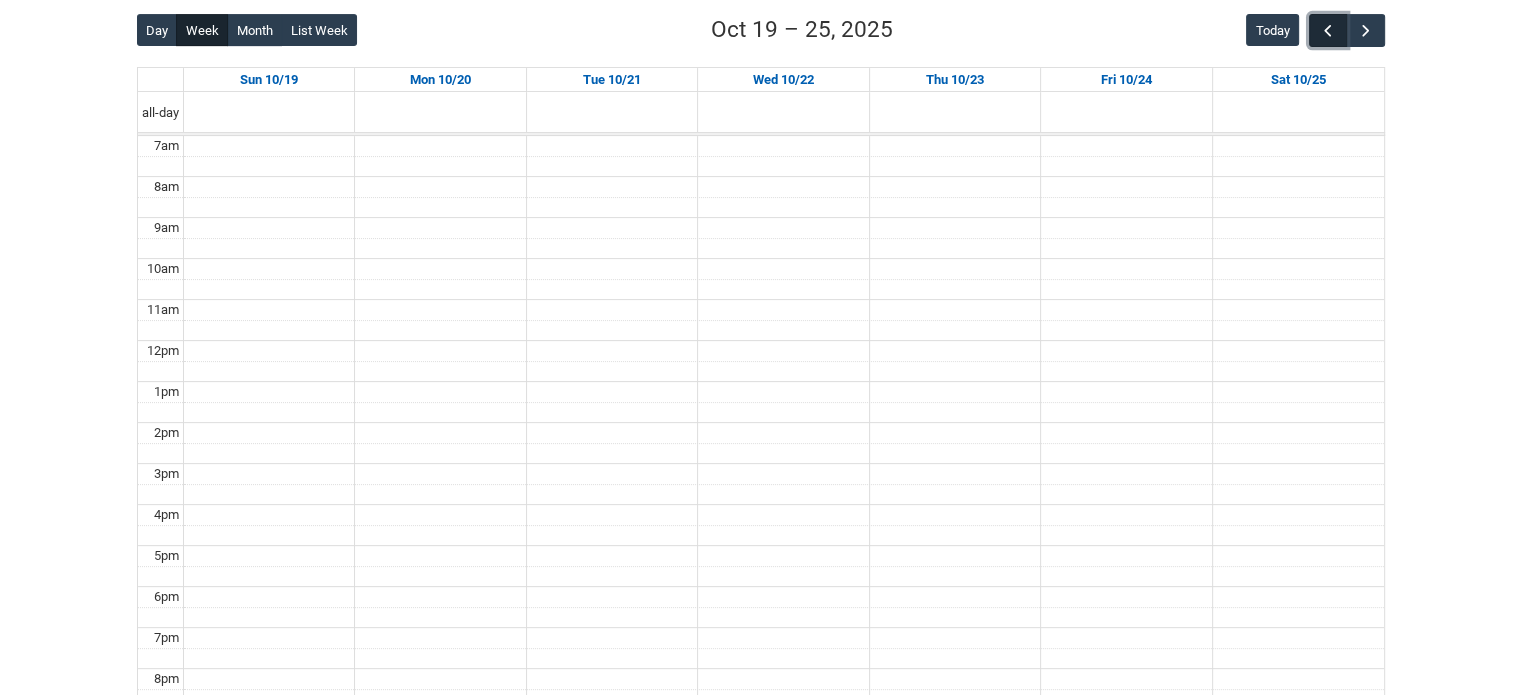 click at bounding box center (1328, 31) 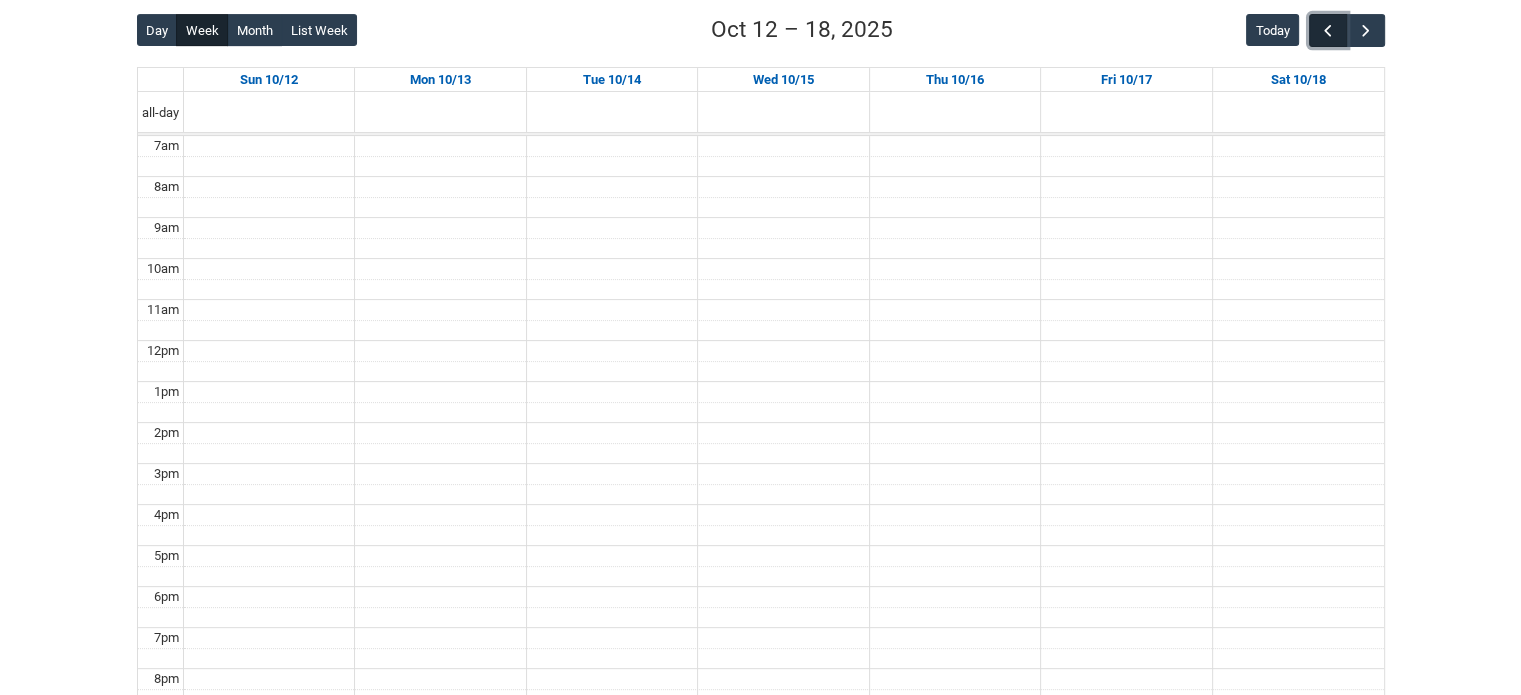 click at bounding box center [1328, 31] 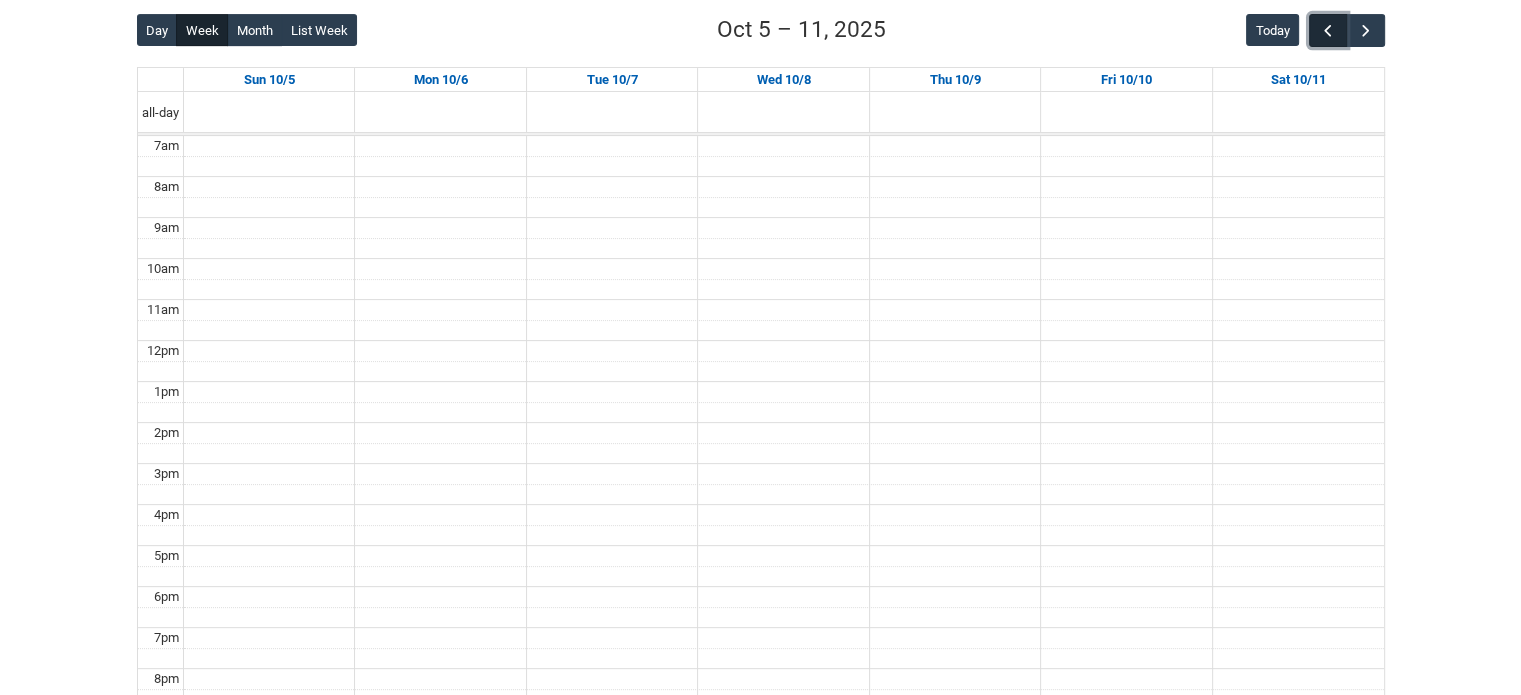click at bounding box center (1328, 31) 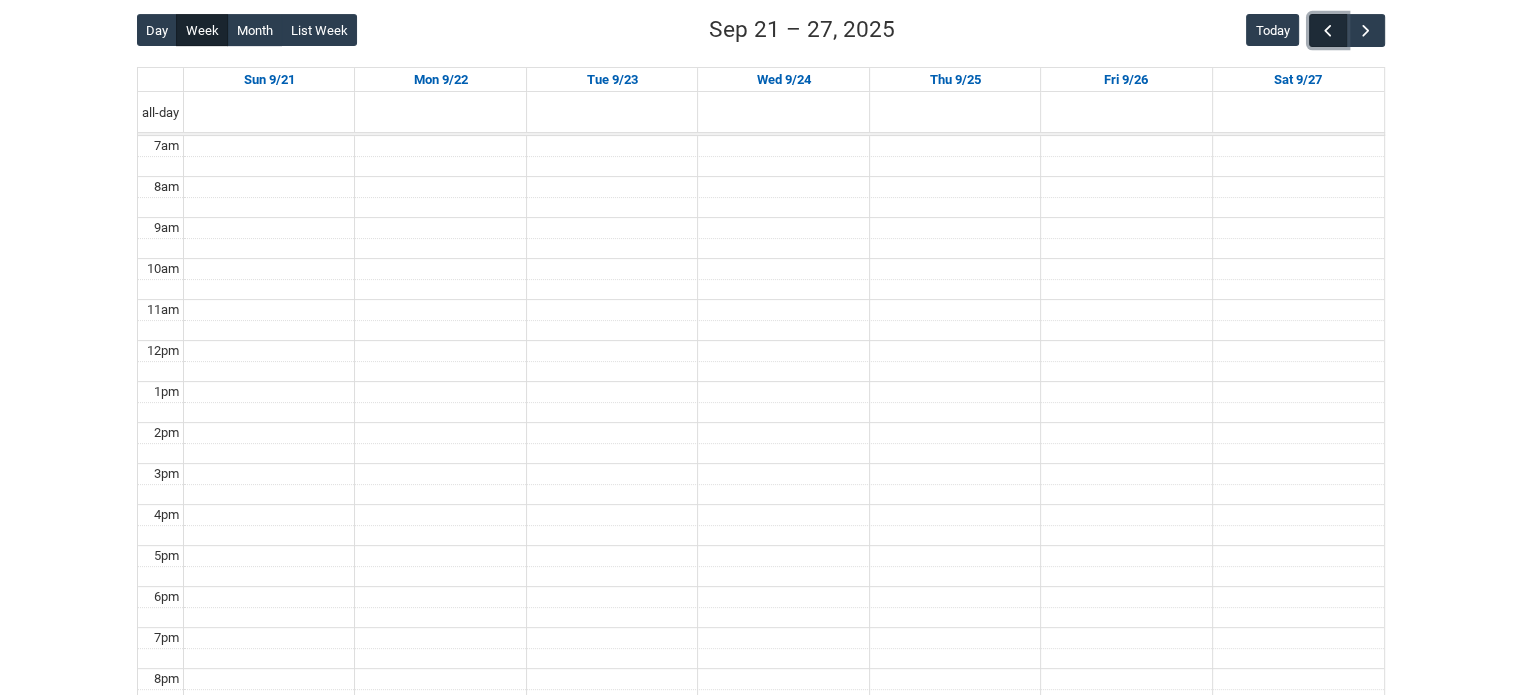 click at bounding box center [1328, 31] 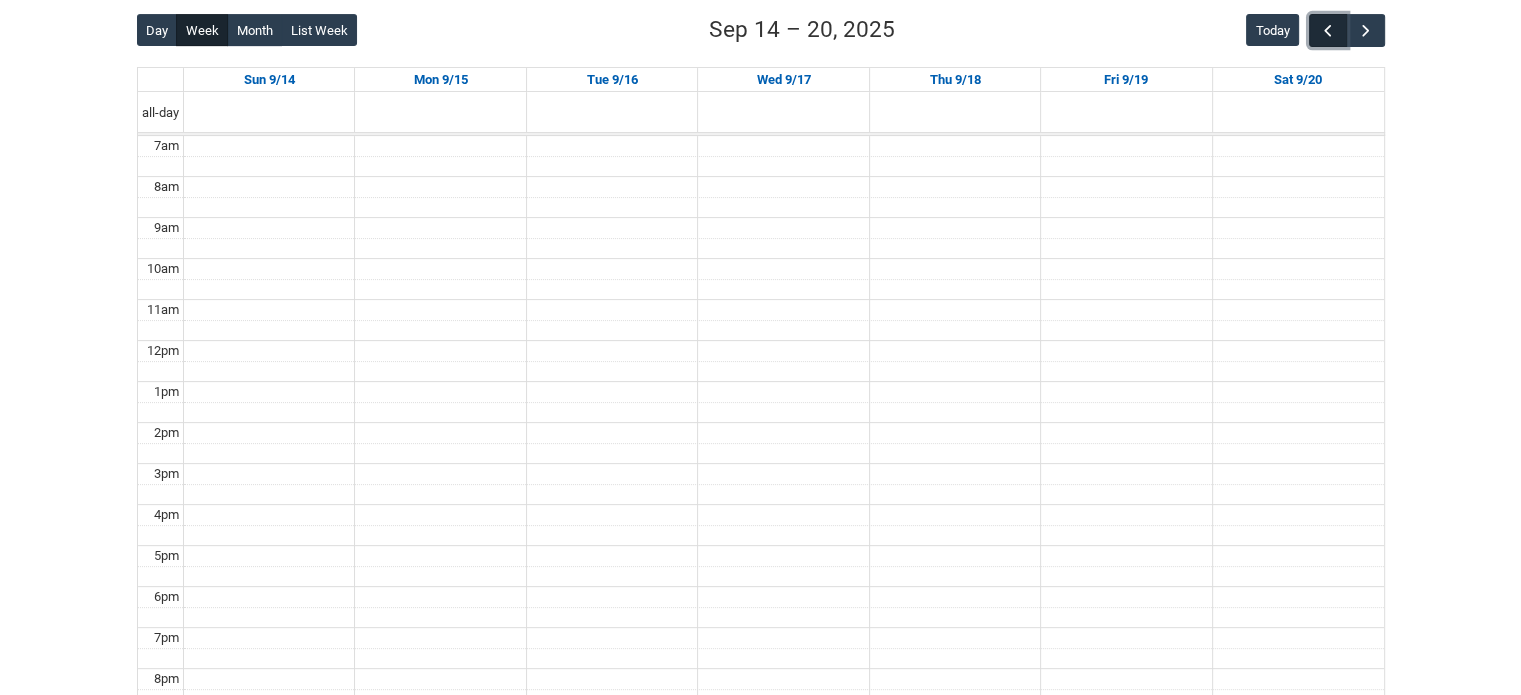 click at bounding box center [1328, 31] 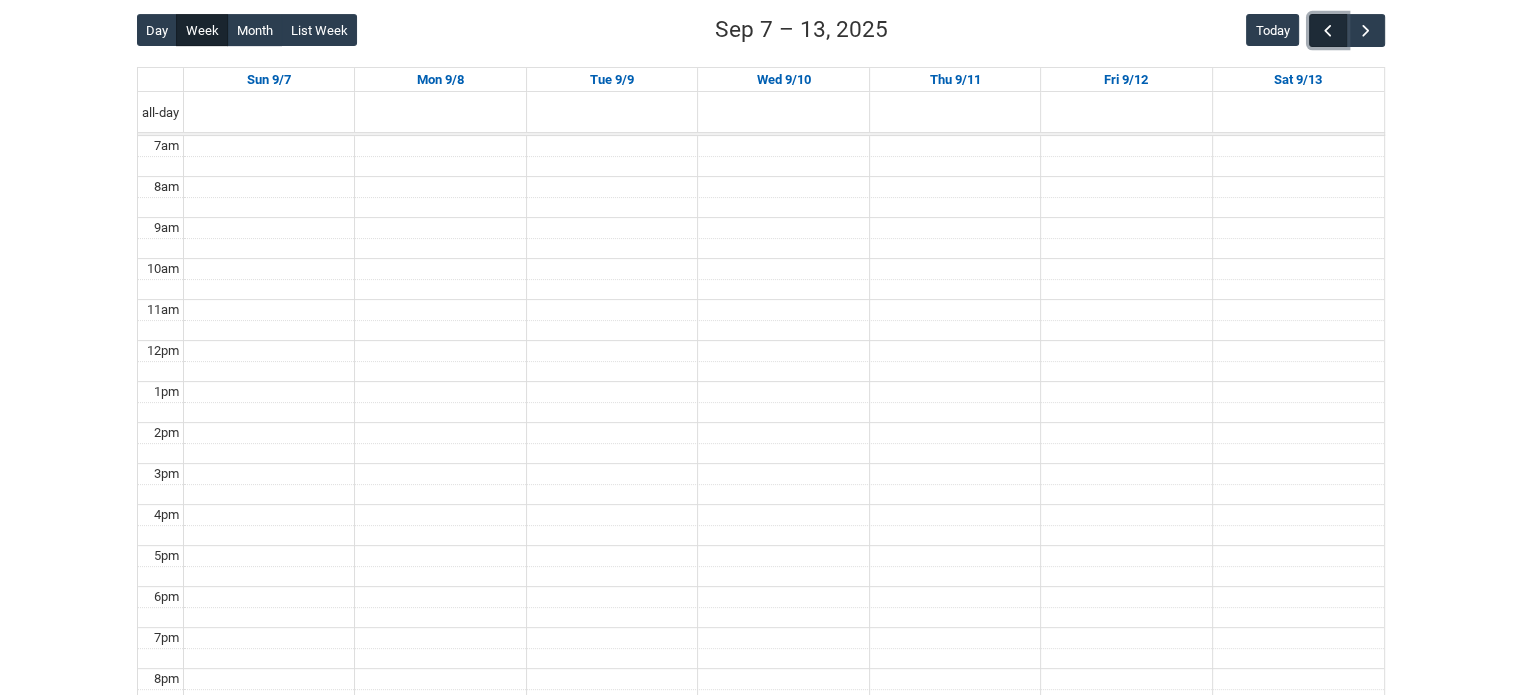 click at bounding box center [1328, 31] 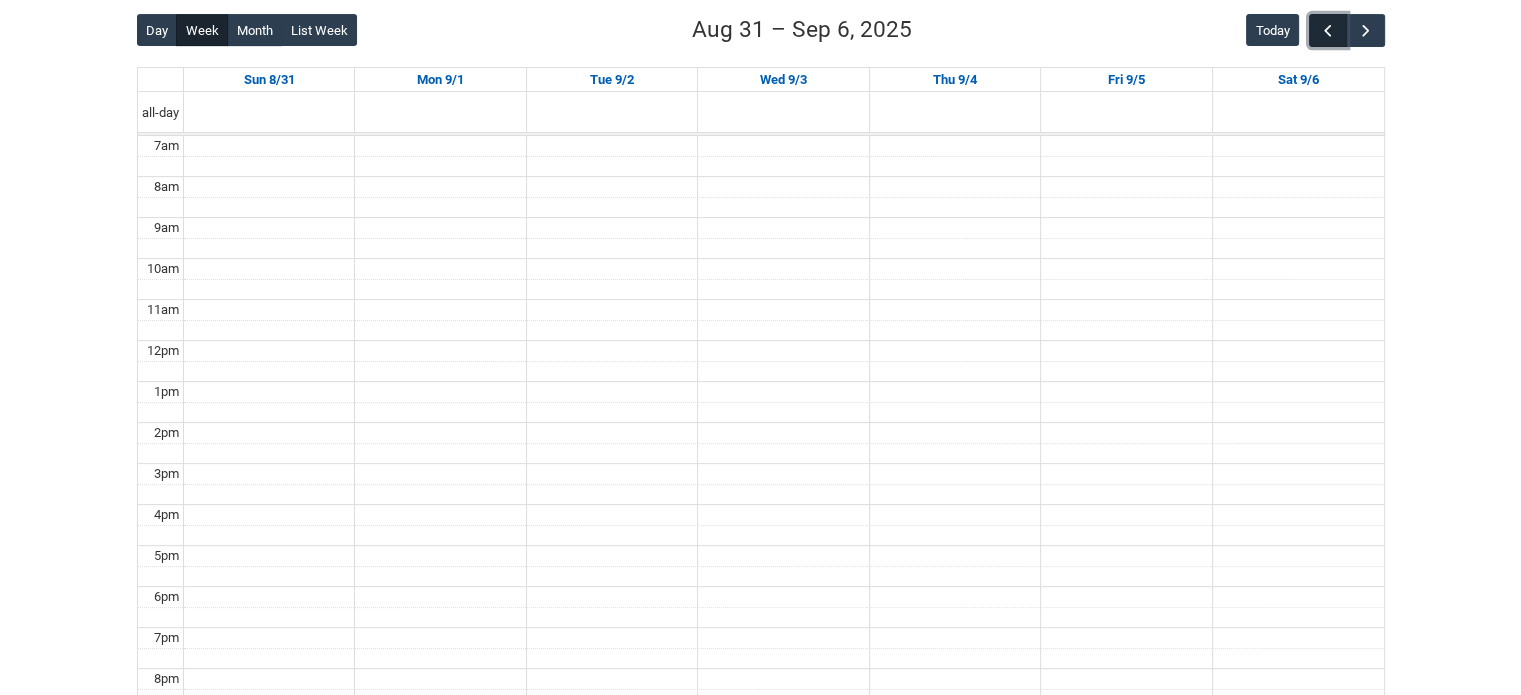 click at bounding box center [1328, 31] 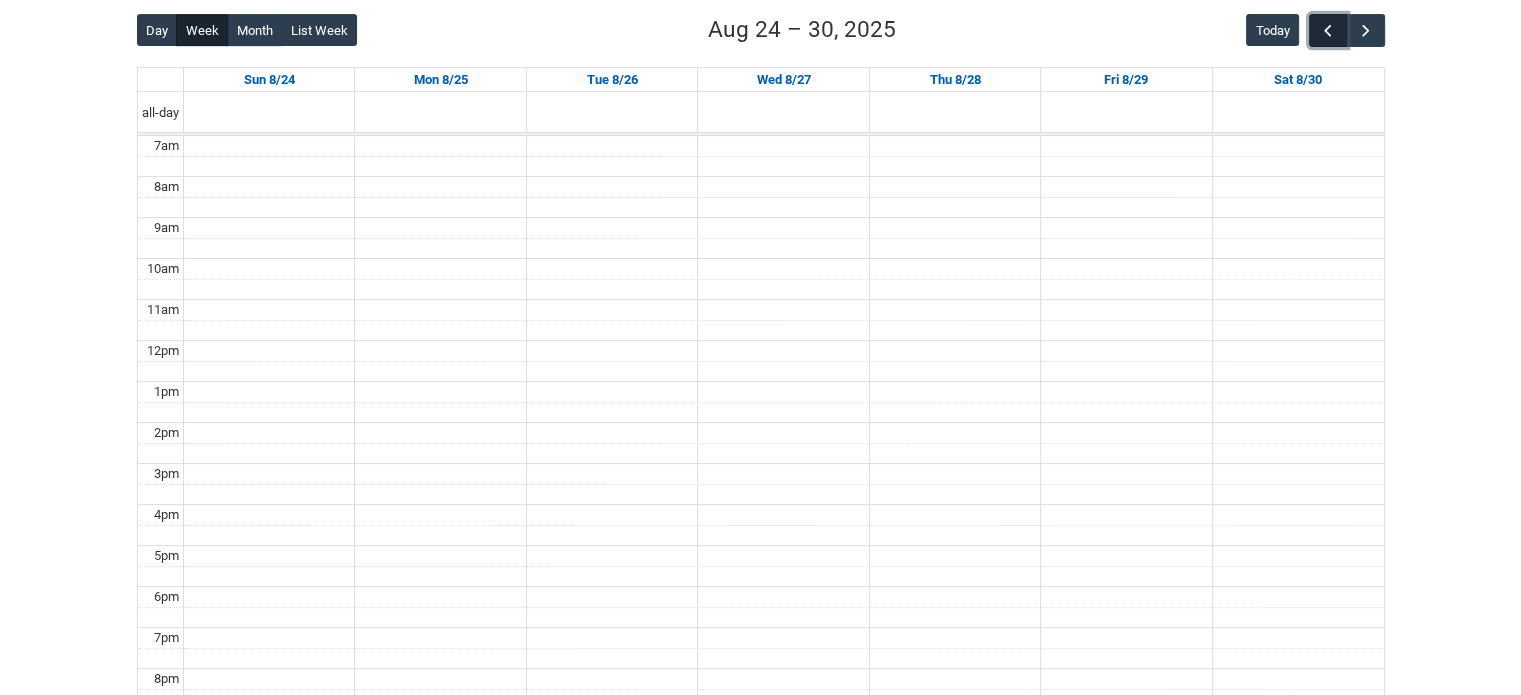 click at bounding box center (1328, 31) 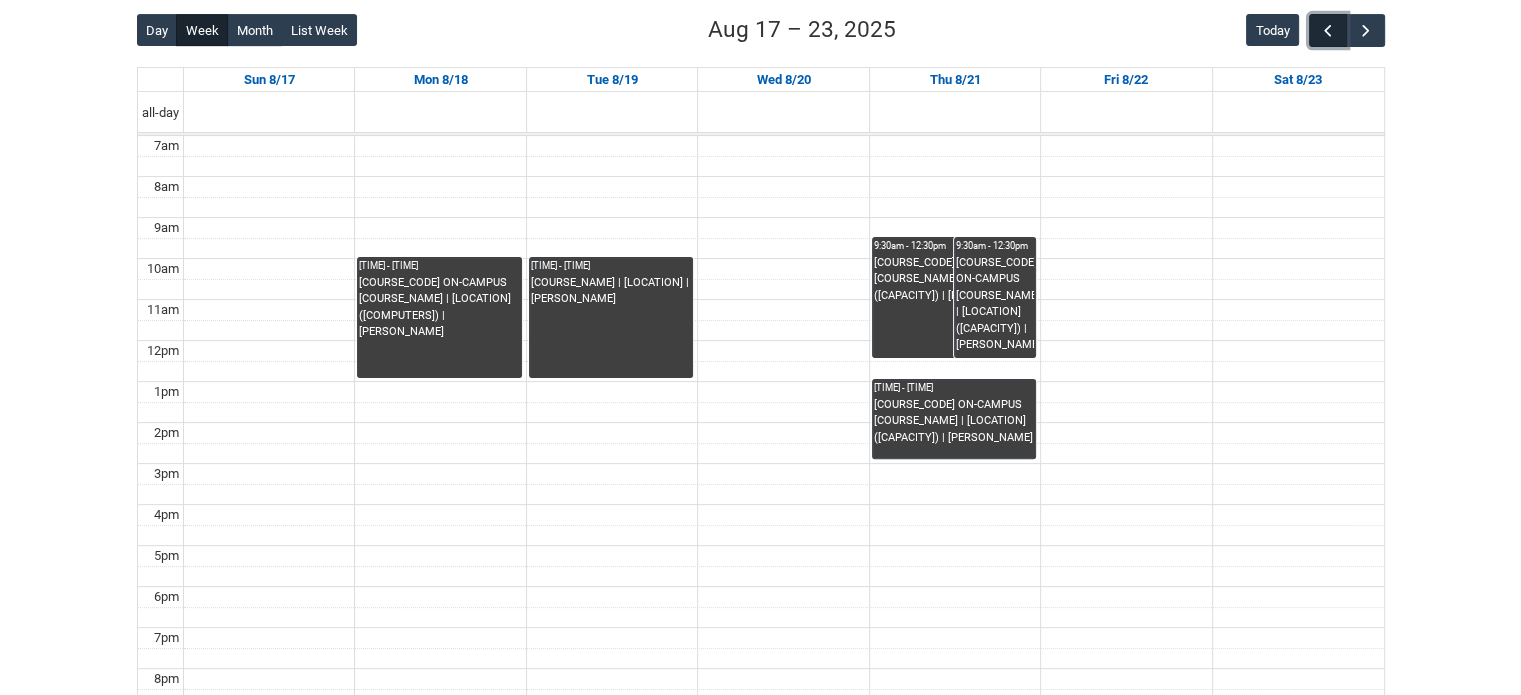 click at bounding box center (1328, 31) 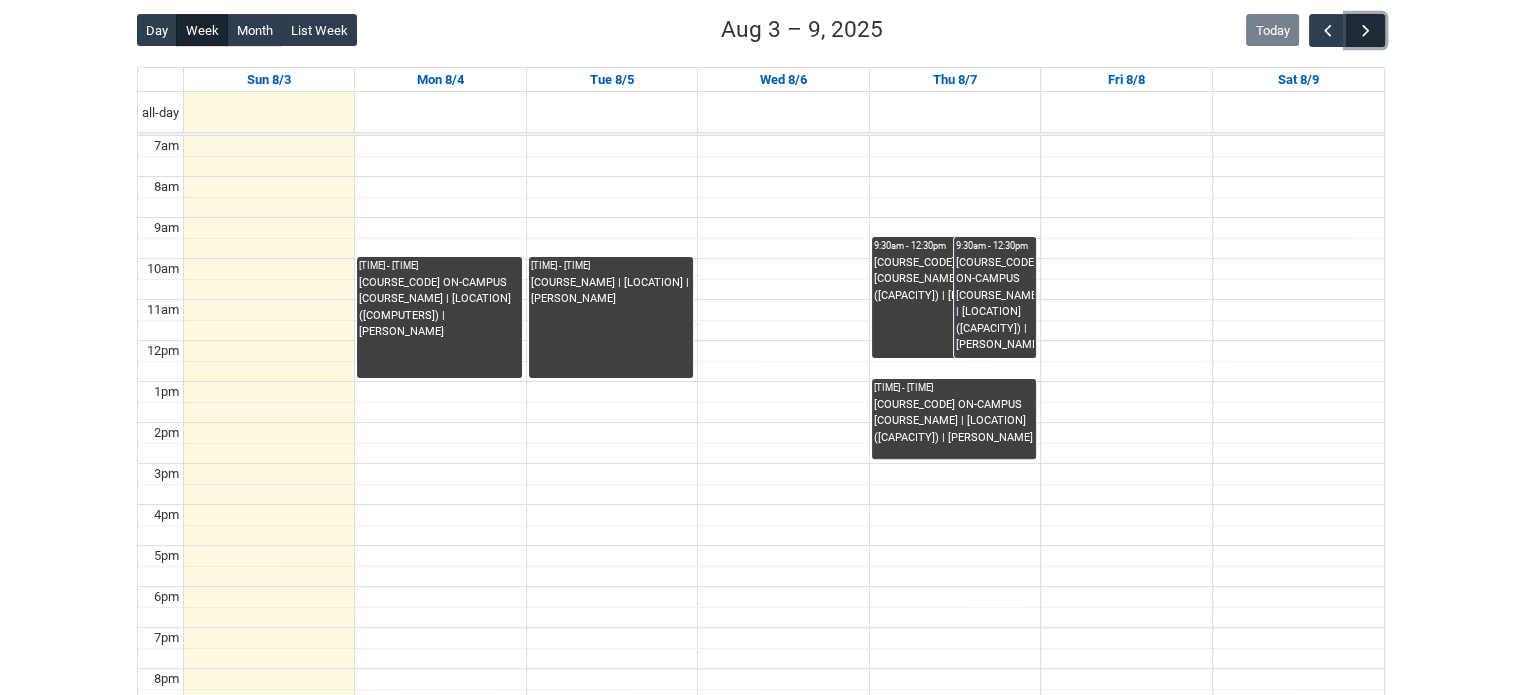 click at bounding box center [1366, 31] 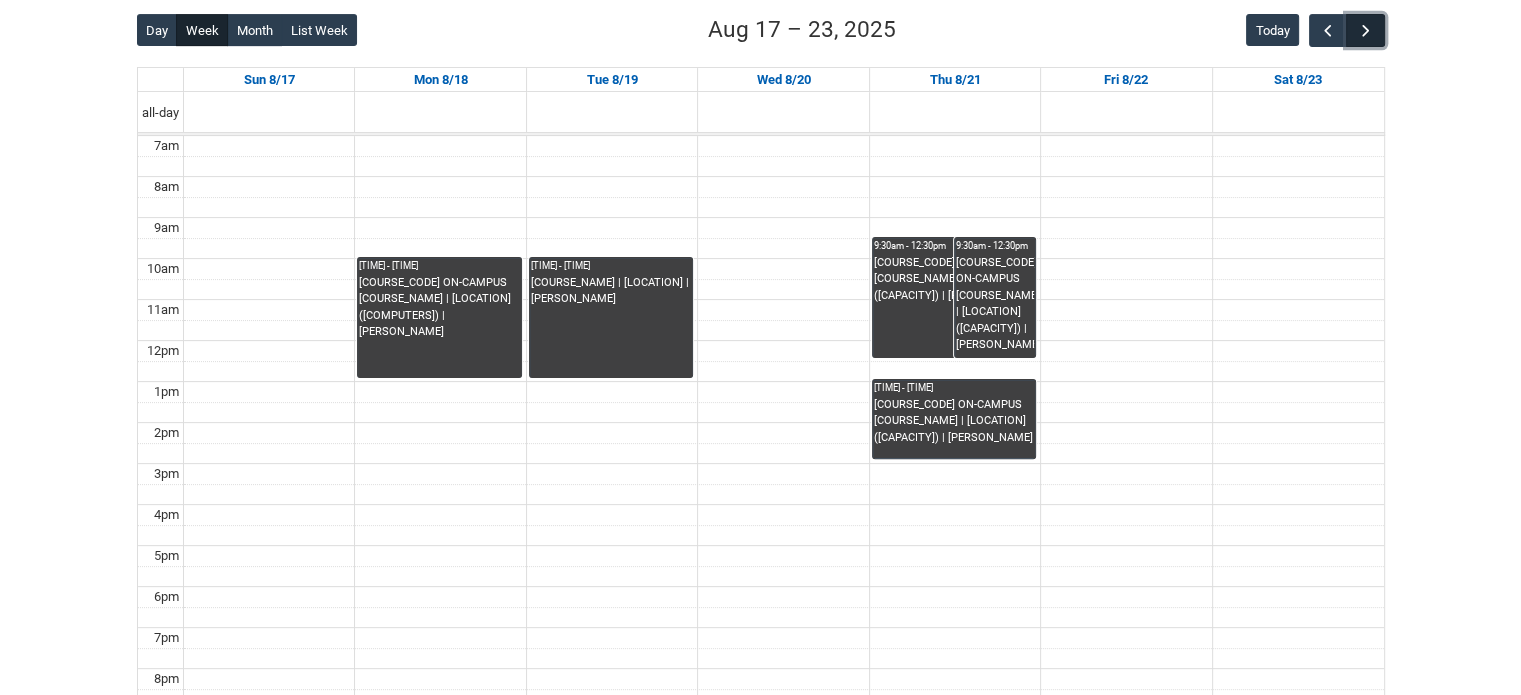 click at bounding box center [1365, 30] 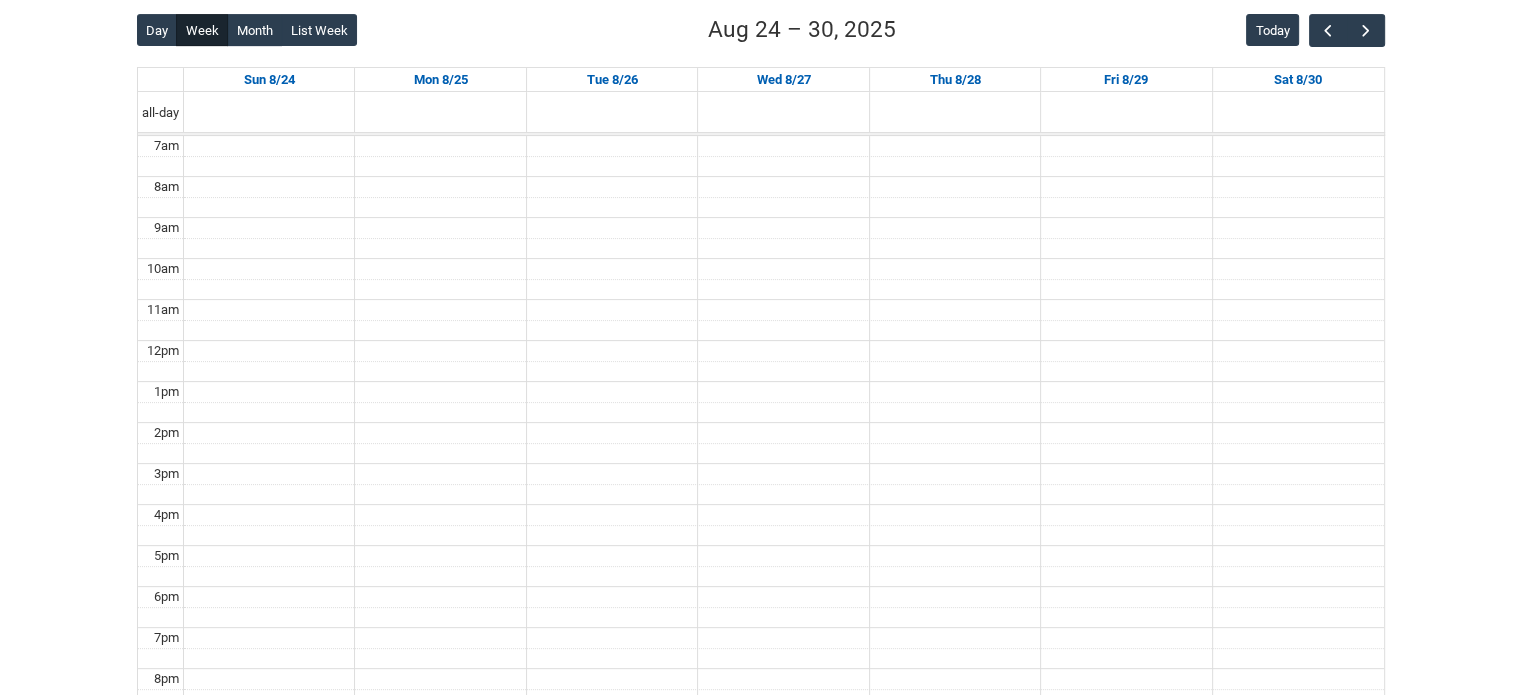 click on "Skip to Main Content [BRAND_NAME] [BRAND_NAME] Home New Enrolment Application More [NUMBER] Notifications Profile Log Out Manage all your present or upcoming Sessions here Back Loading... This page should update in a few seconds... Day Week Month List Week [MONTH] [DAY] – [DAY], [YEAR] Today [DAY] [MONTH]/[DAY] [DAY] [MONTH]/[DAY] [DAY] [MONTH]/[DAY] [DAY] [MONTH]/[DAY] [DAY] [MONTH]/[DAY] [DAY] [MONTH]/[DAY] [DAY] [MONTH]/[DAY] all-day [TIME] [TIME] [TIME] [TIME] [TIME] [TIME] [TIME] [TIME] [TIME] [TIME] [TIME] [TIME] [TIME] [TIME] [TIME] [TIME] [TIME] [TIME] [TIME] [TIME] Close Session Details Close Close Appointment Details Attendees : Close
©[BRAND_NAME] [YEAR] / [BRAND_NAME] [BRAND_NAME] / PROVIDER ID [PROVIDER_ID]
CRICOS PROVIDER CODE [PROVIDER_CODE] / RTO CODE [RTO_CODE] / ABN [ABN]" at bounding box center [760, 230] 